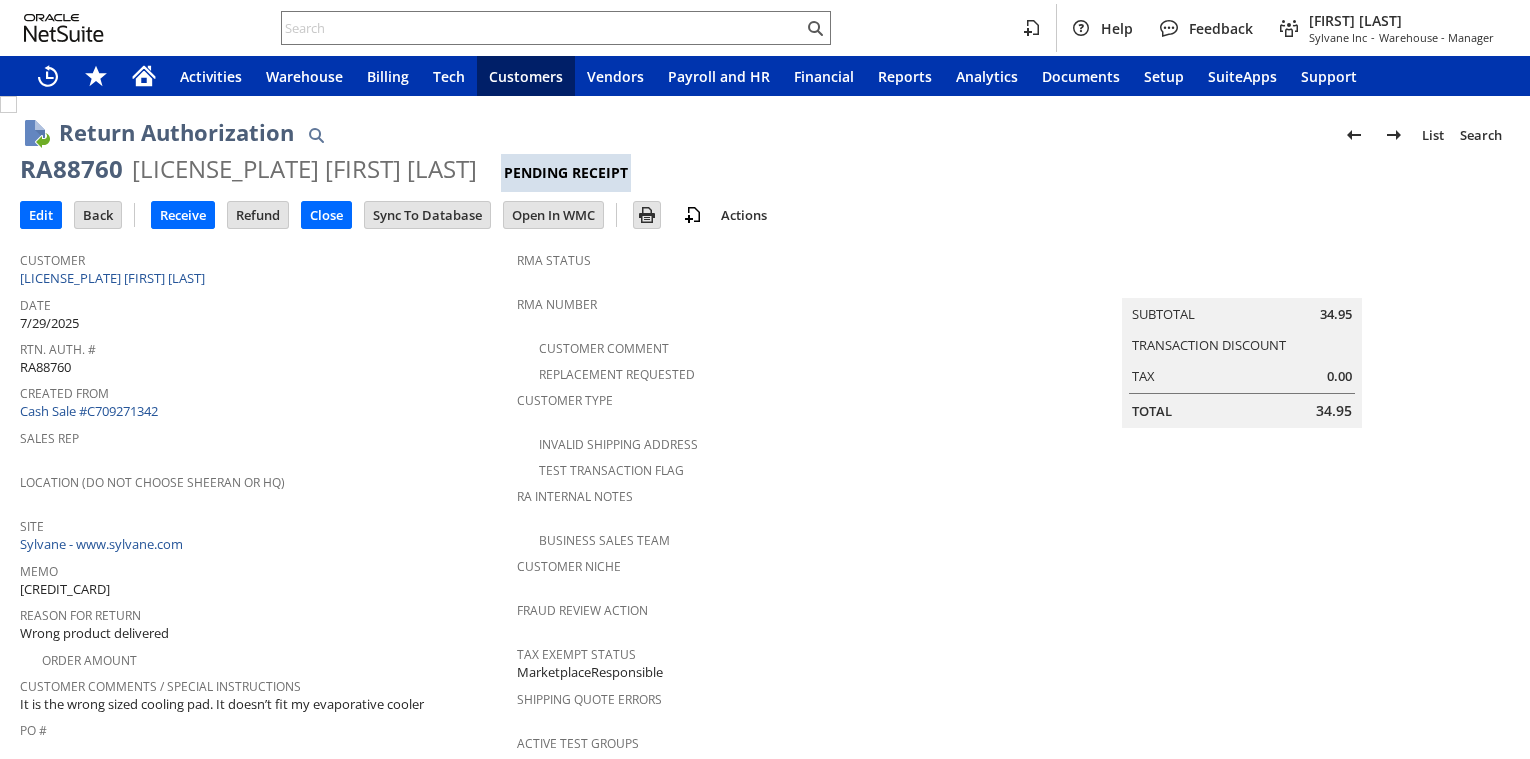 scroll, scrollTop: 0, scrollLeft: 0, axis: both 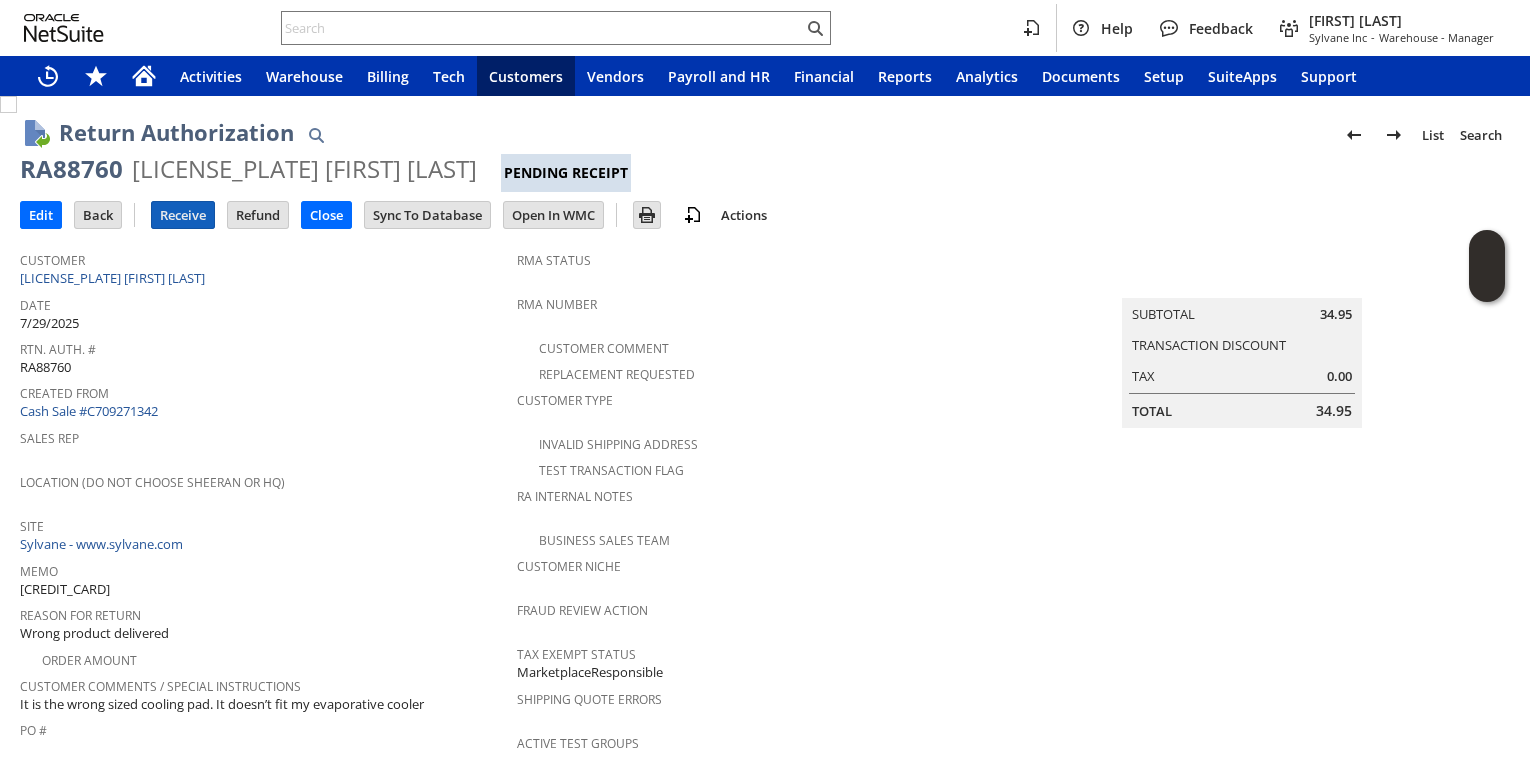 click on "Receive" at bounding box center (183, 215) 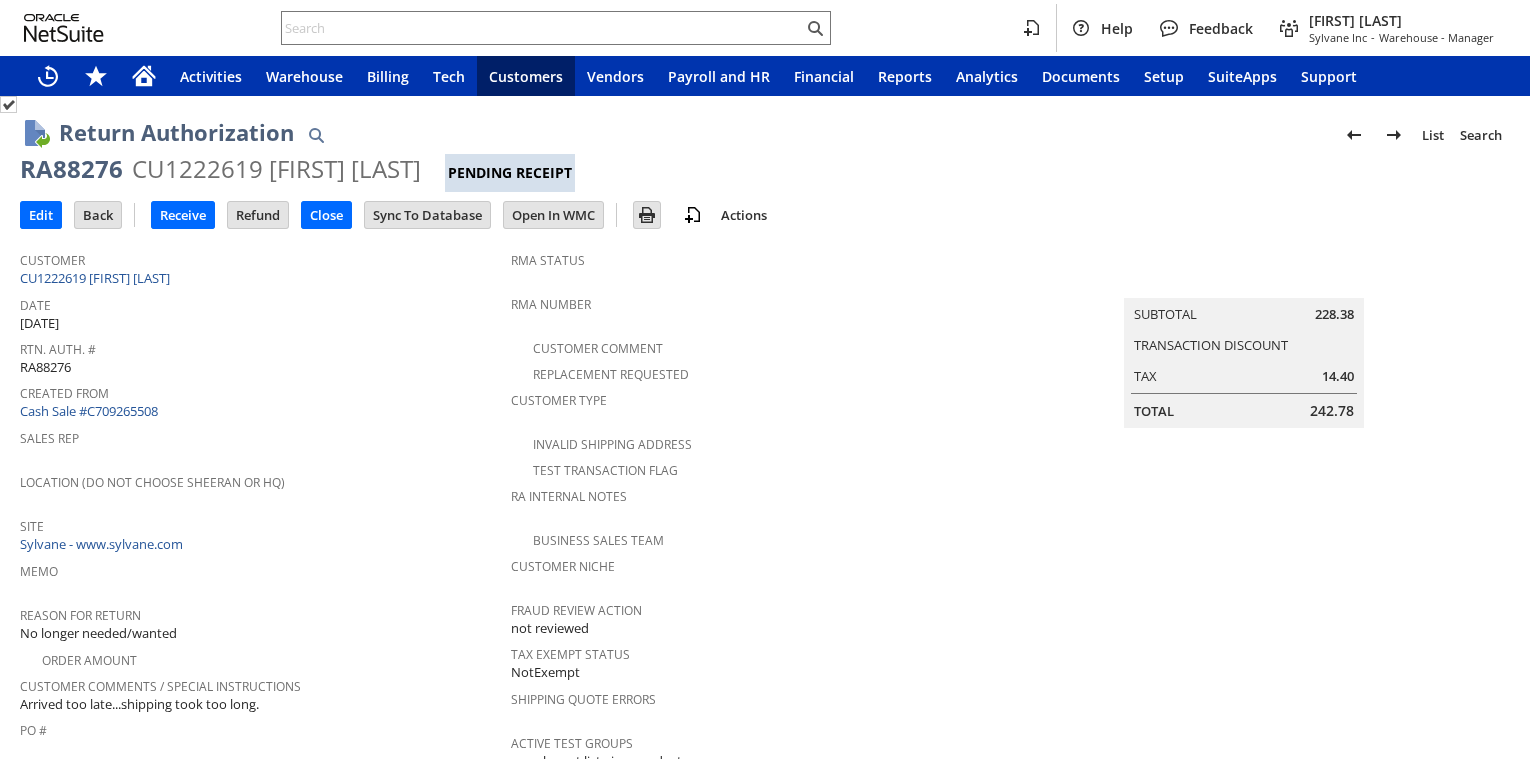 scroll, scrollTop: 0, scrollLeft: 0, axis: both 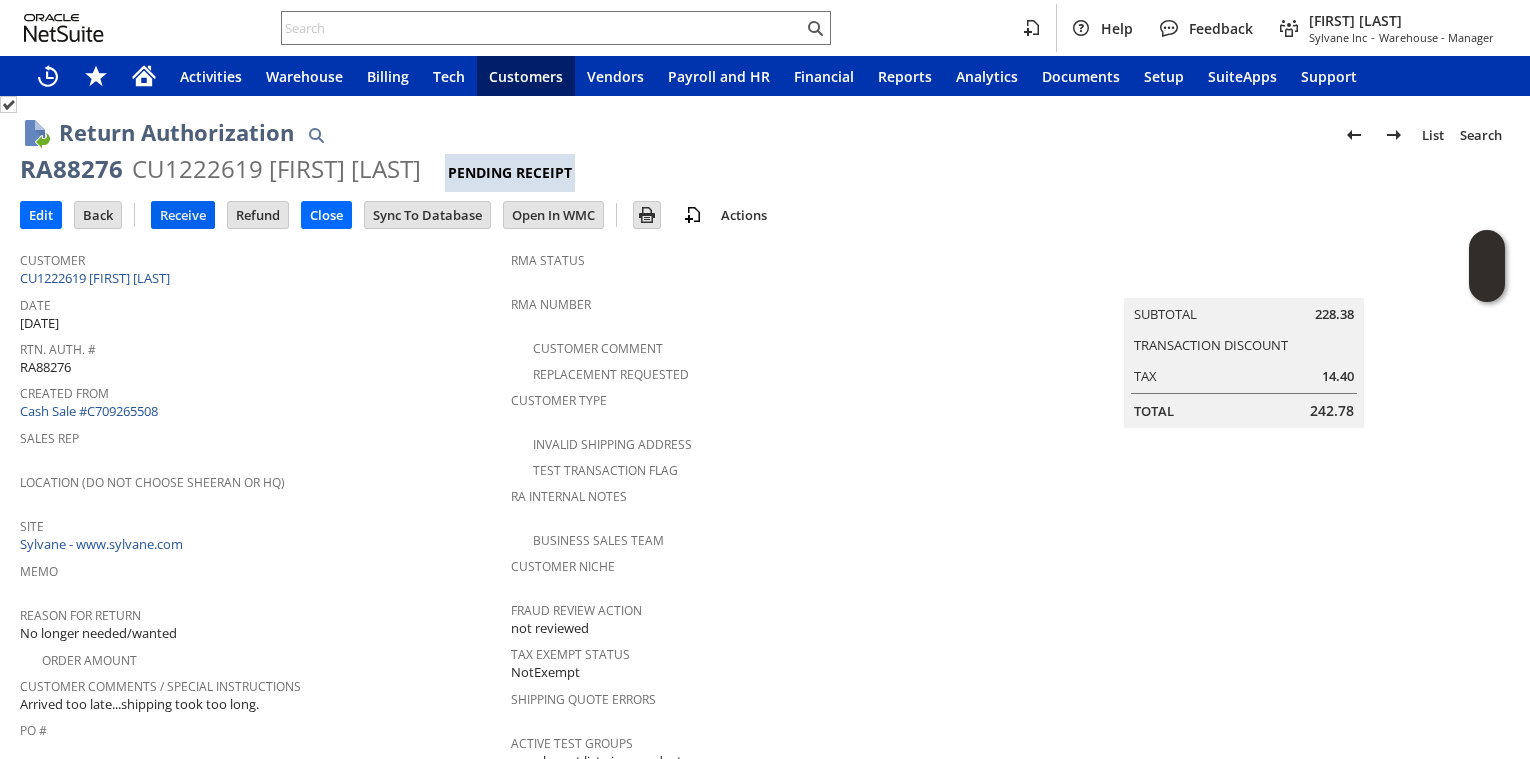 click on "Receive" at bounding box center [183, 215] 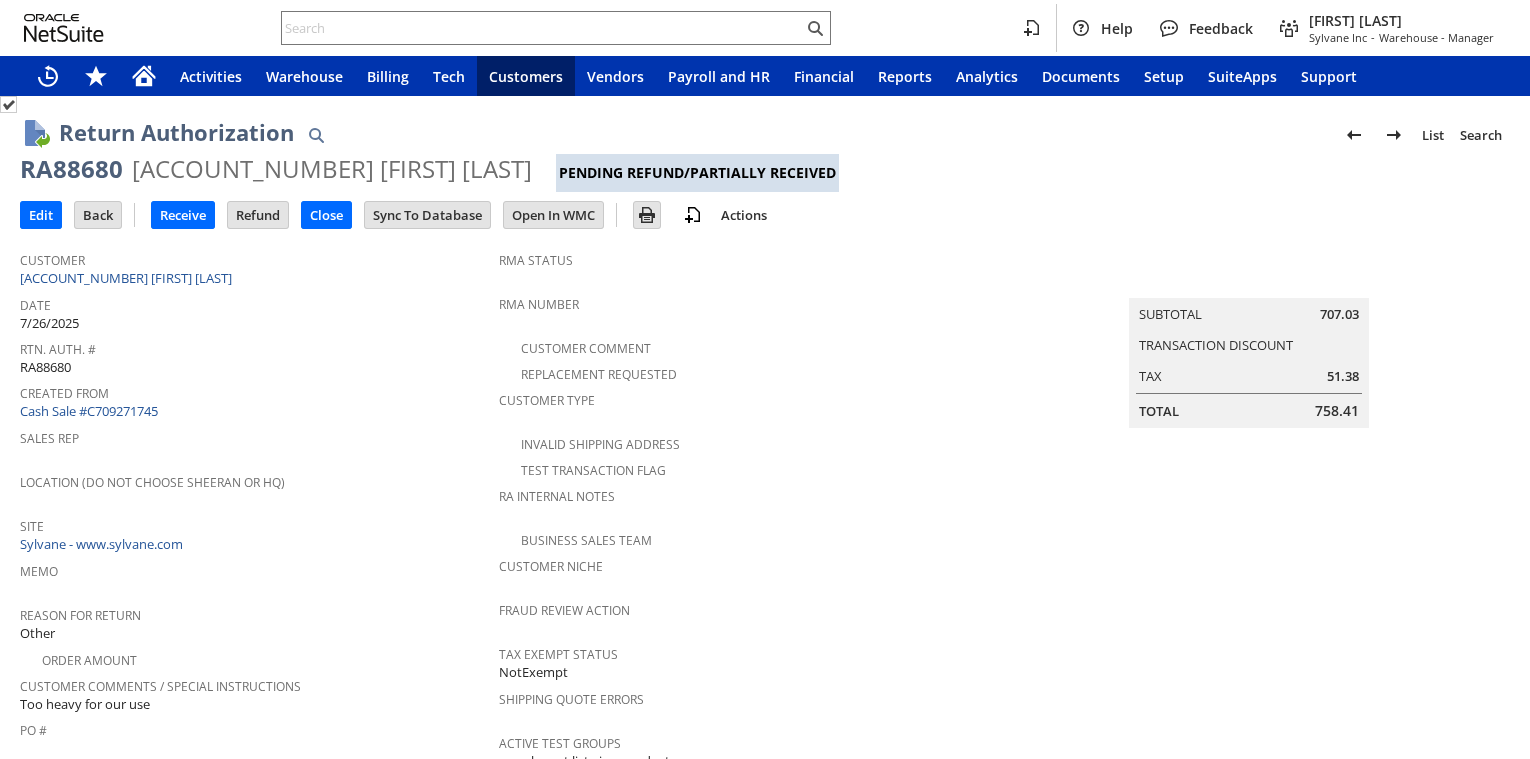 scroll, scrollTop: 0, scrollLeft: 0, axis: both 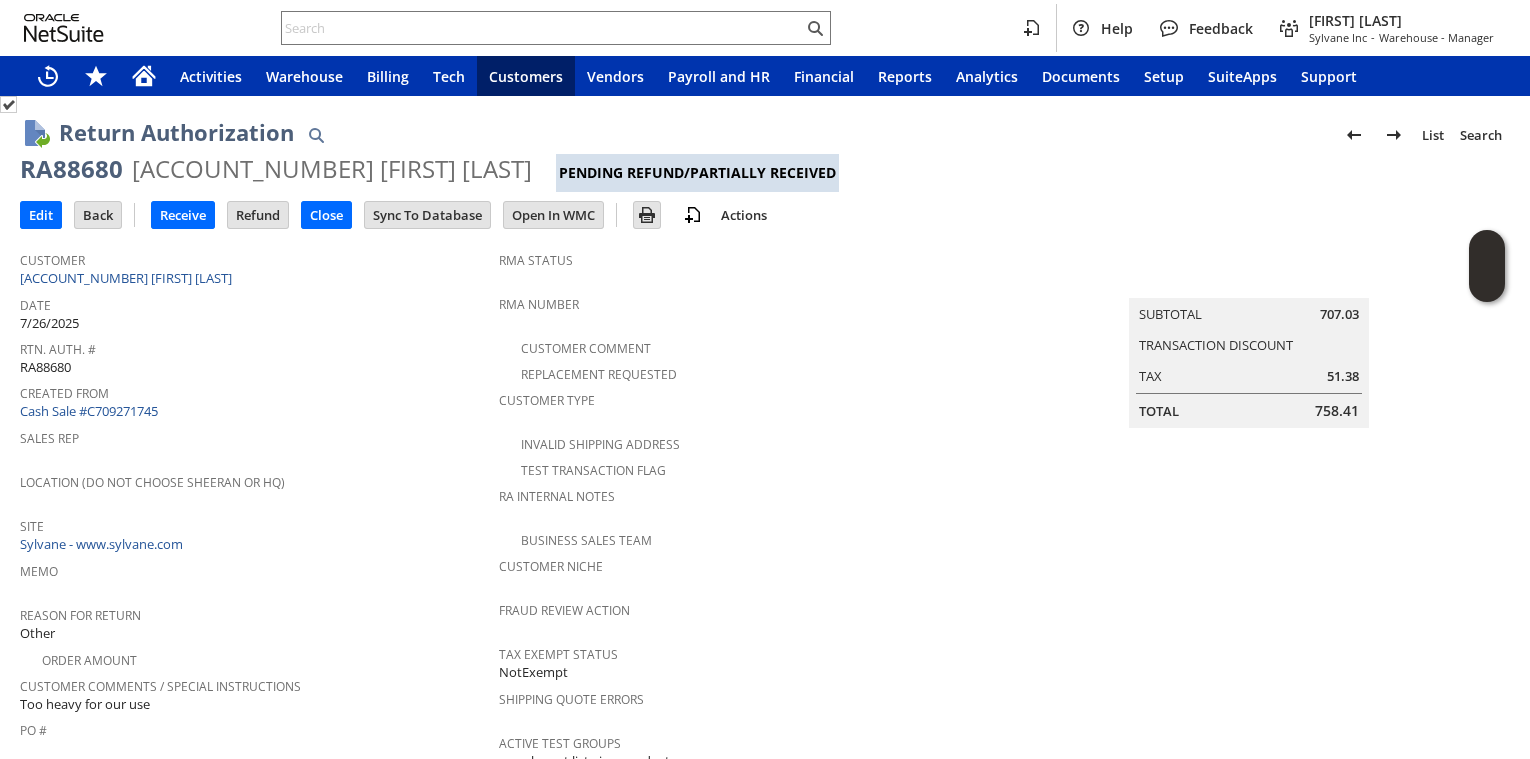 click on "RA88680" at bounding box center (71, 169) 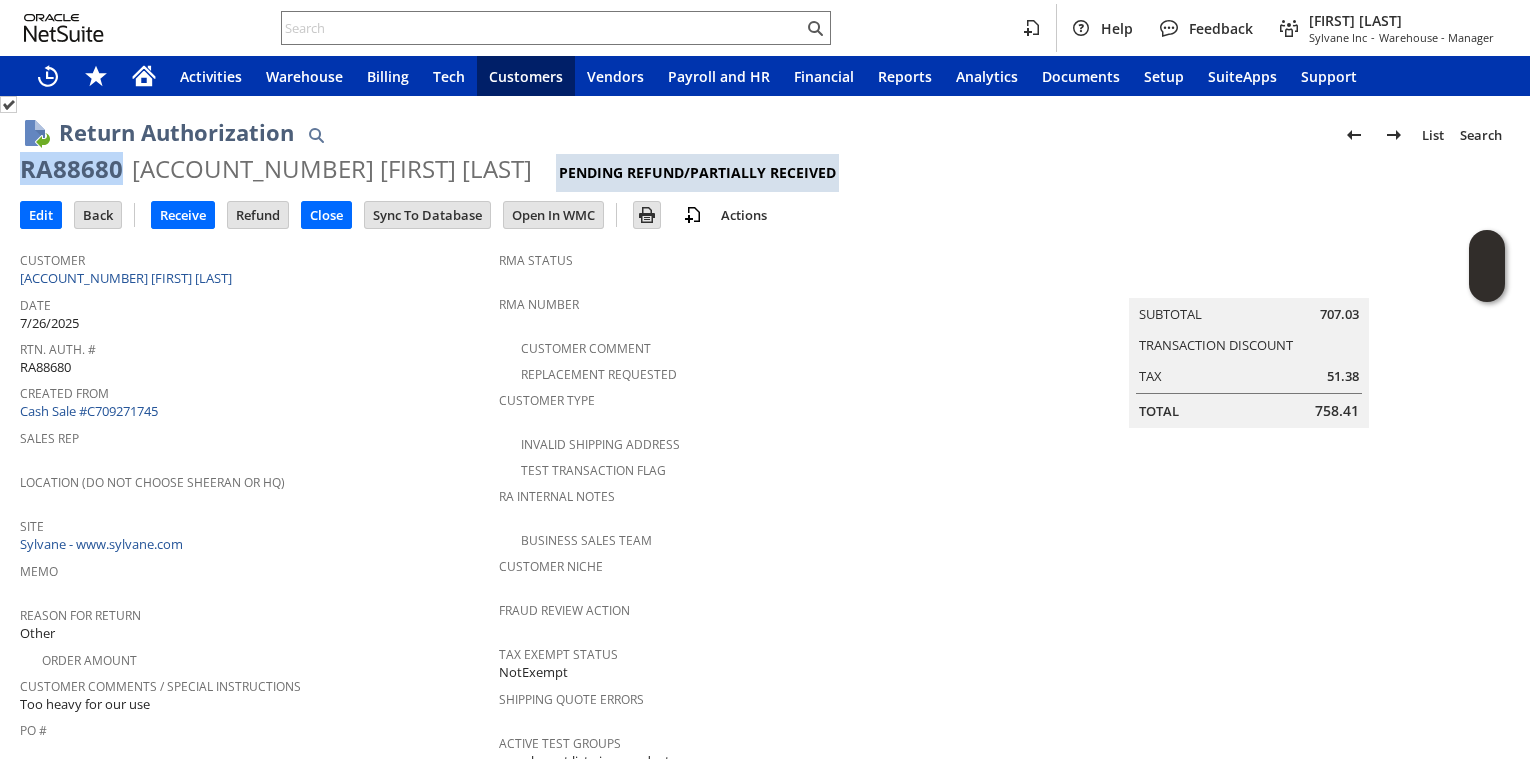 click on "RA88680" at bounding box center (71, 169) 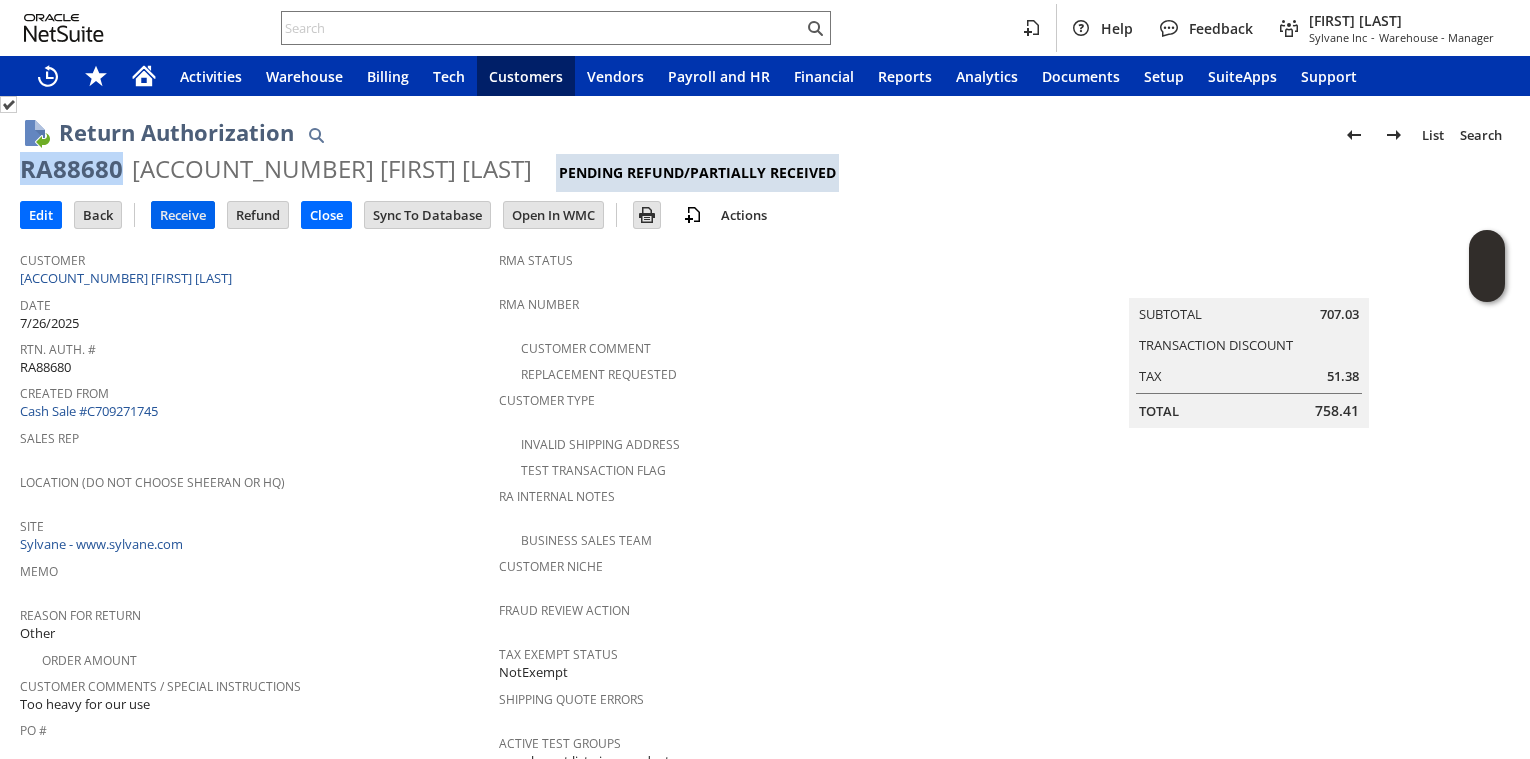 click on "Receive" at bounding box center [183, 215] 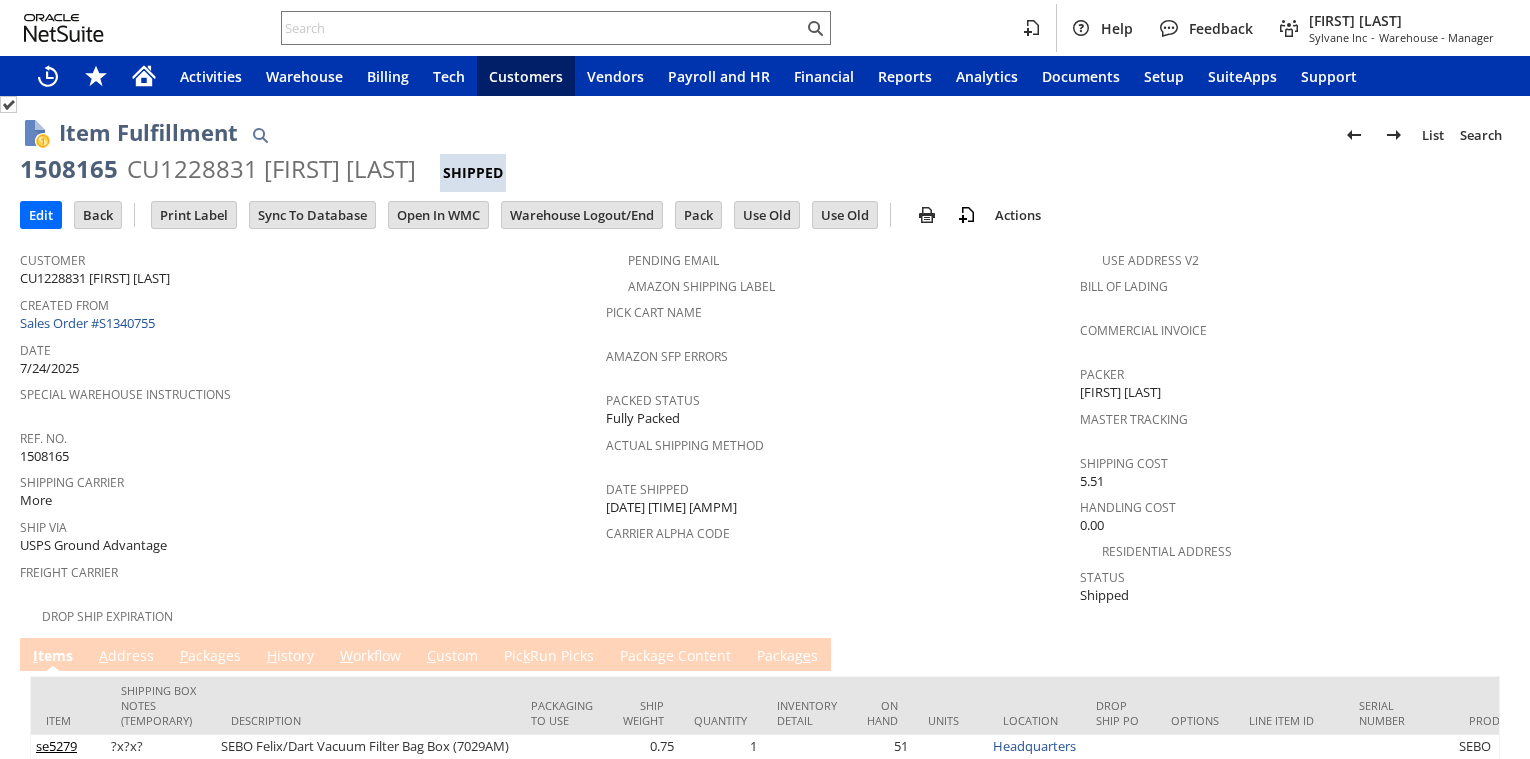scroll, scrollTop: 0, scrollLeft: 0, axis: both 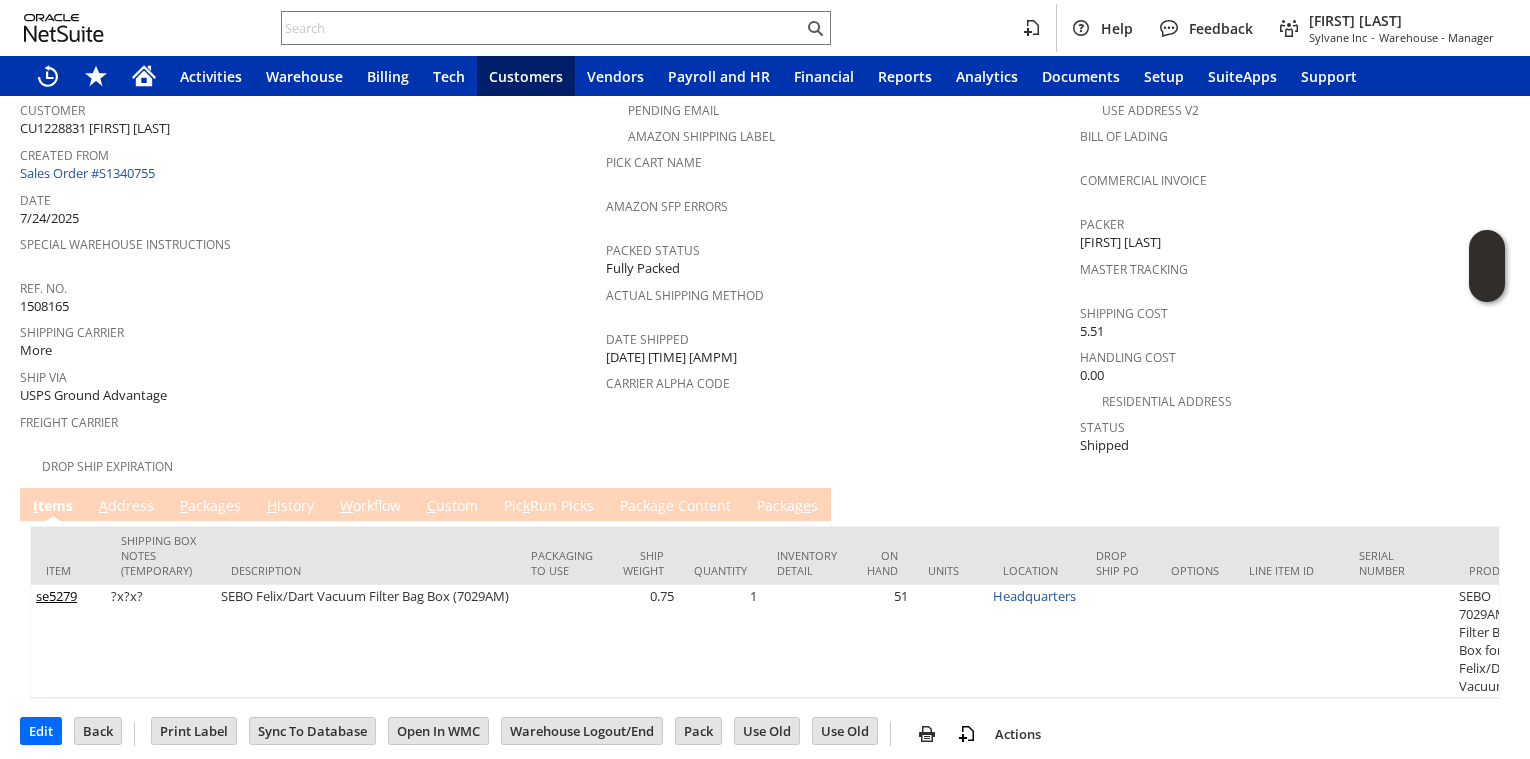 click on "H istory" at bounding box center [290, 507] 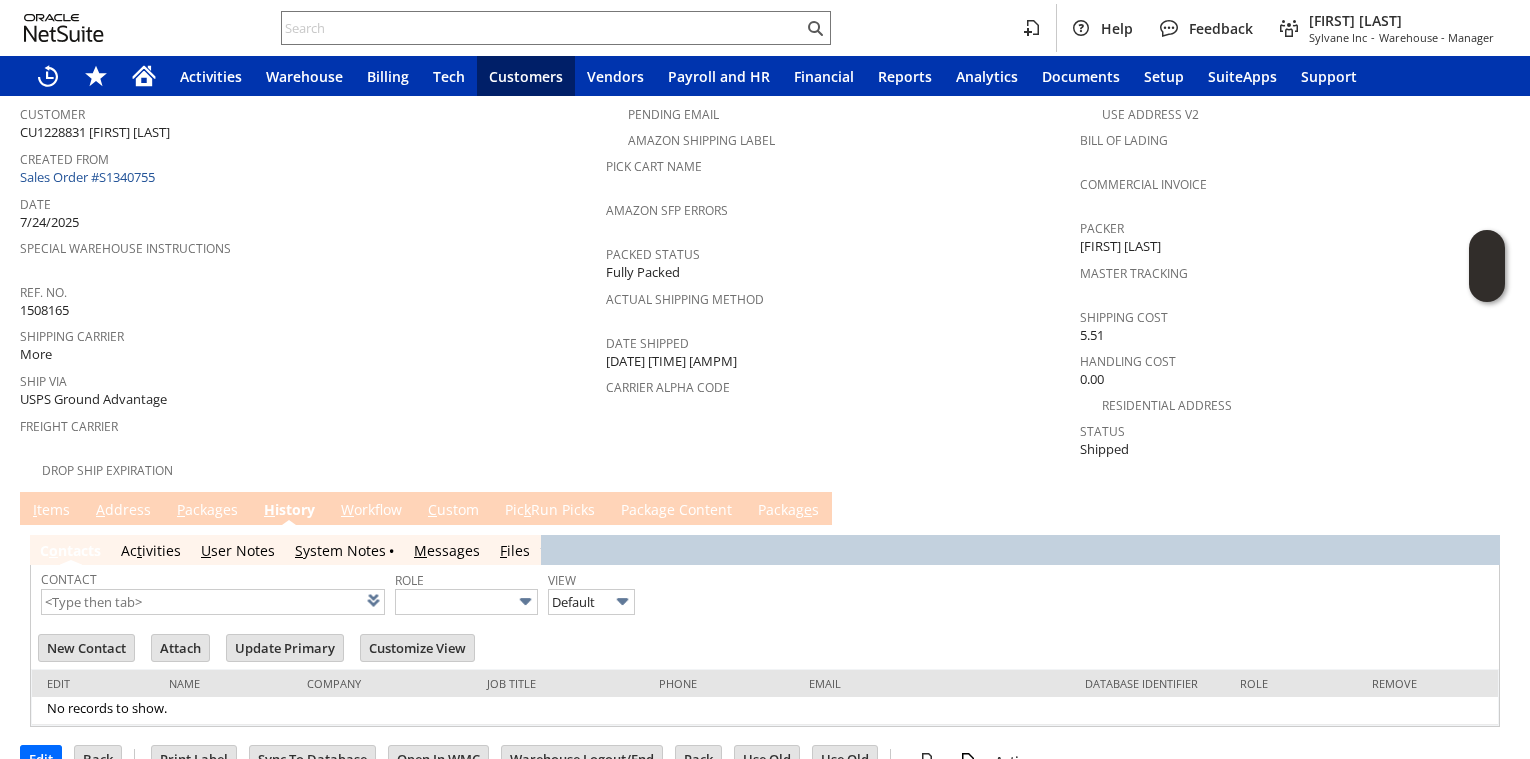 click on "P ackages" at bounding box center (207, 511) 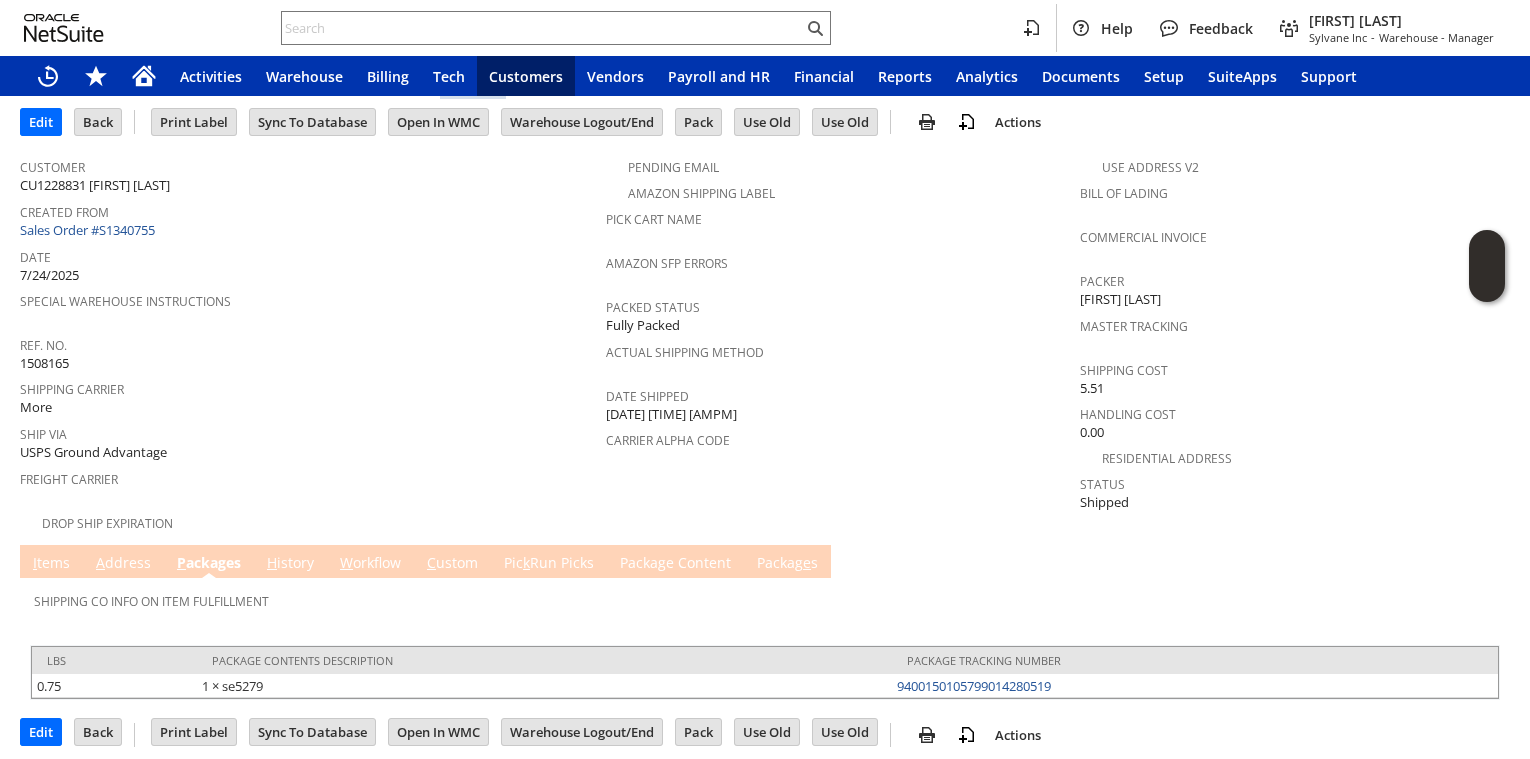 scroll, scrollTop: 0, scrollLeft: 0, axis: both 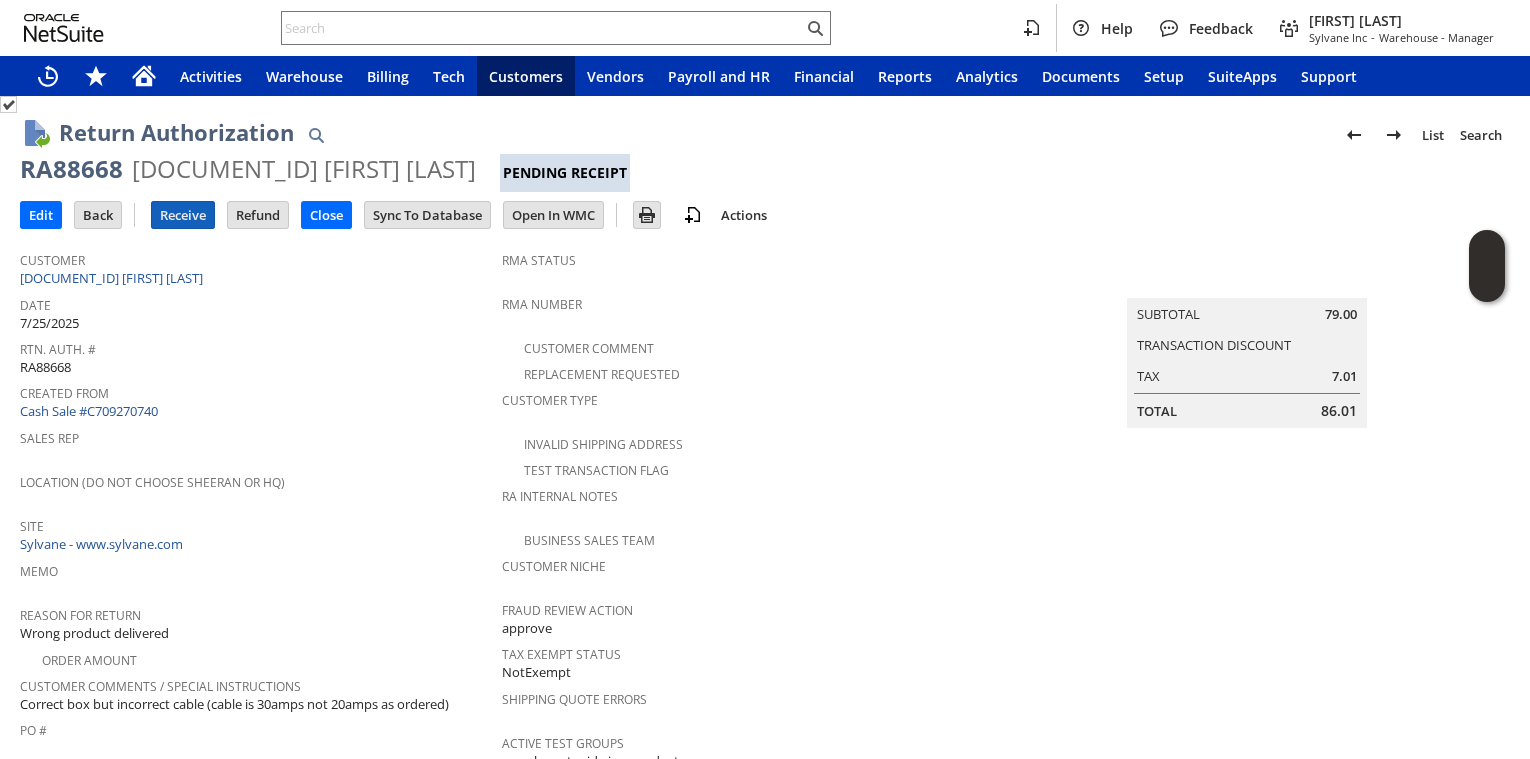click on "Receive" at bounding box center [183, 215] 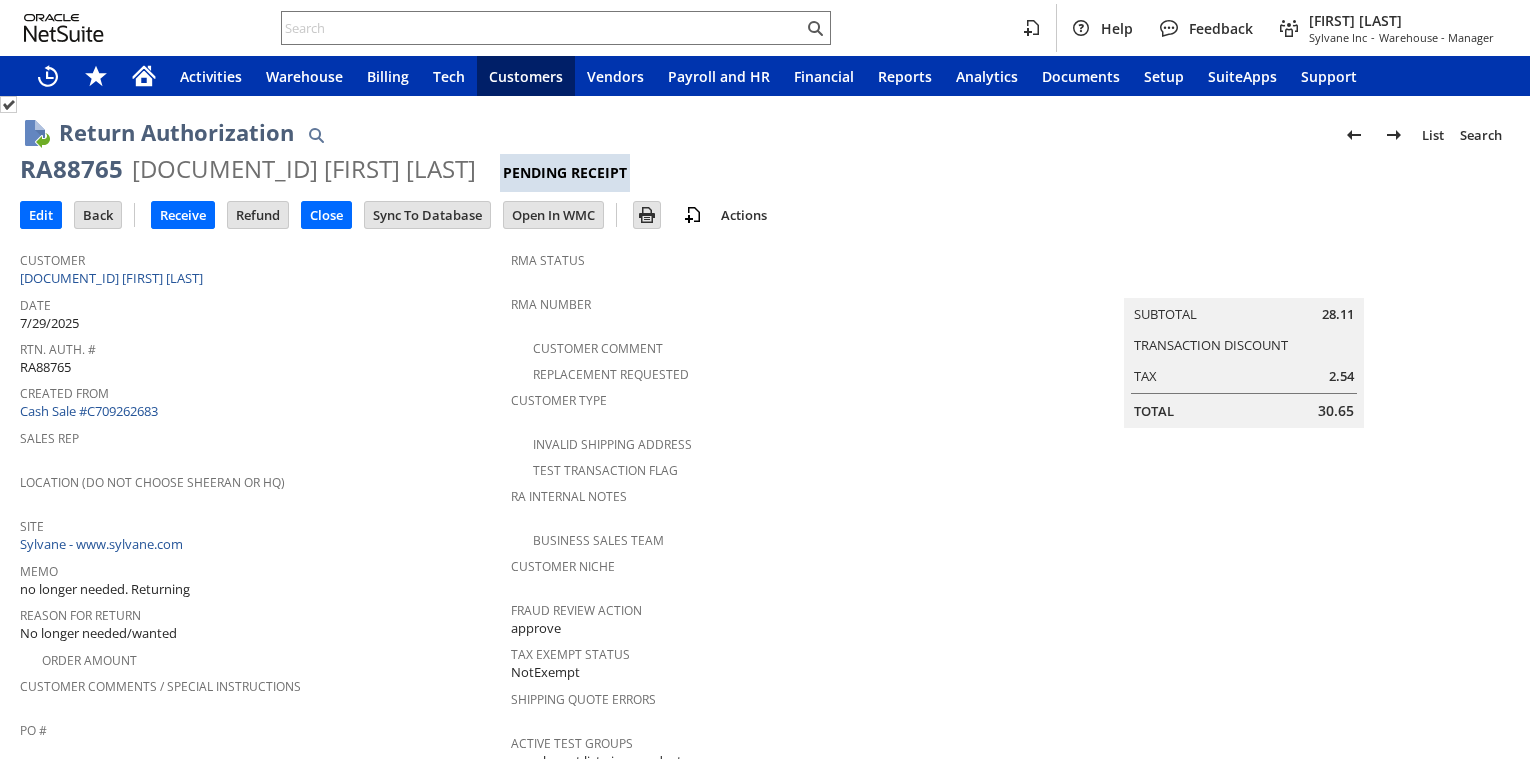 scroll, scrollTop: 0, scrollLeft: 0, axis: both 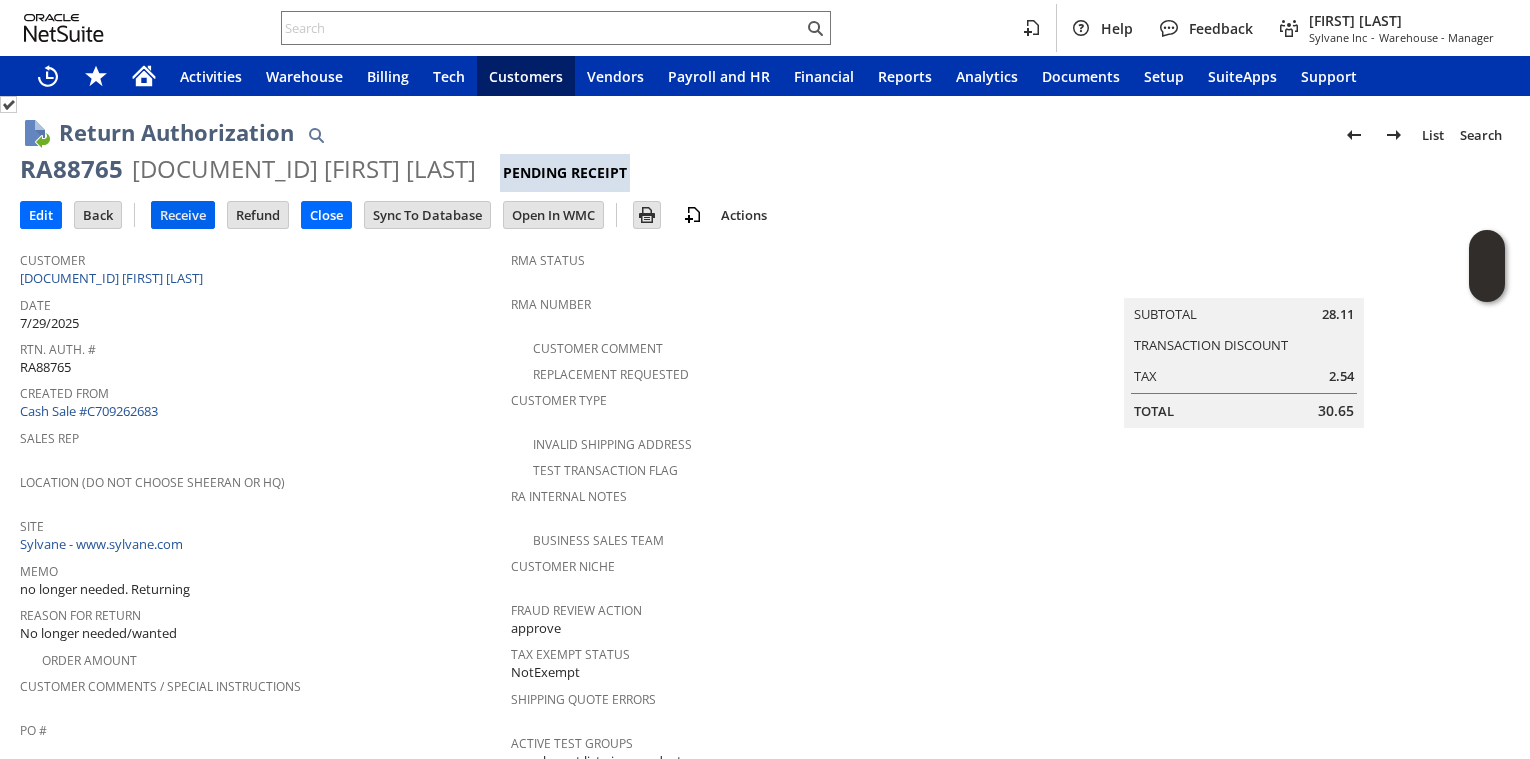 click on "Receive" at bounding box center [183, 215] 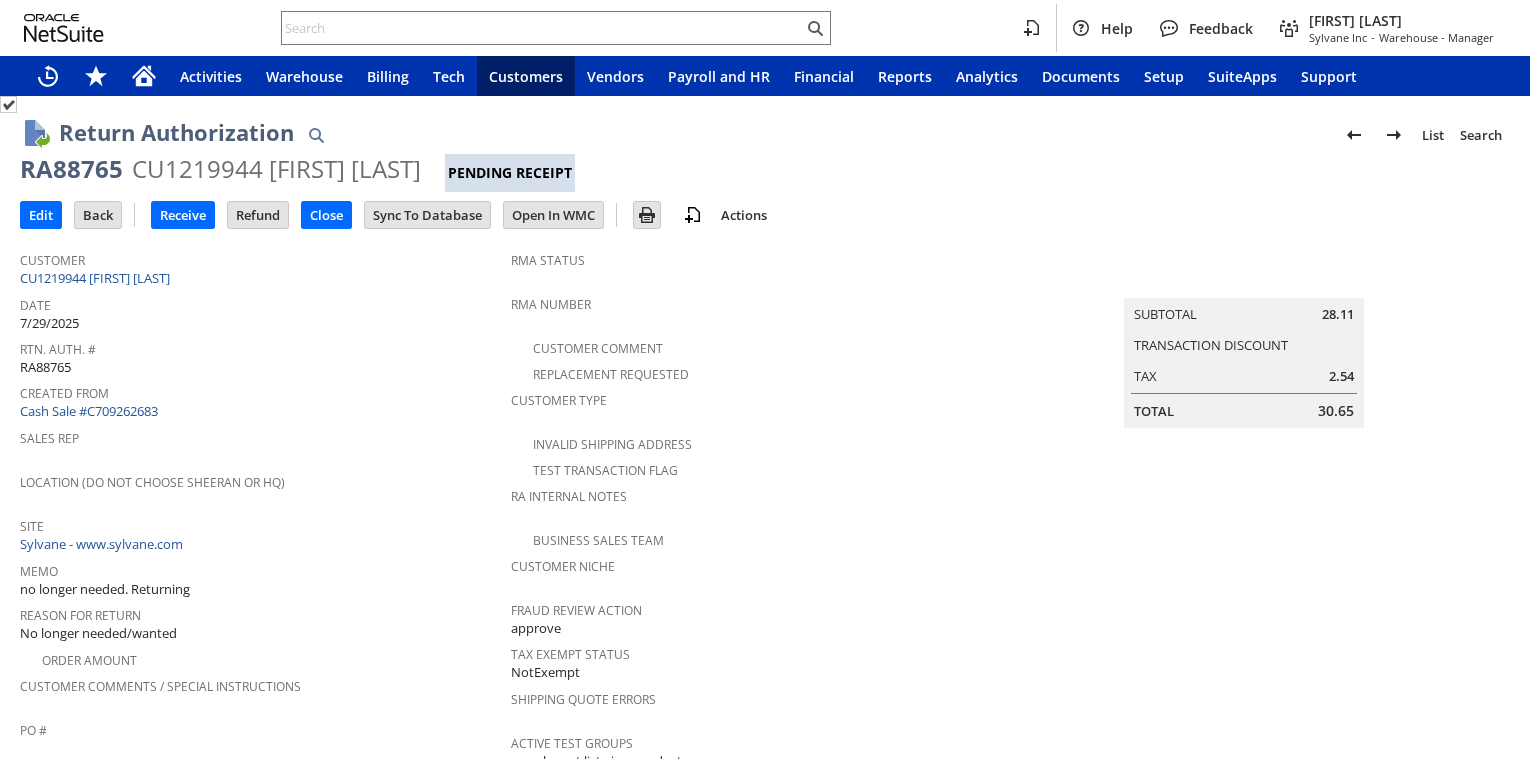 scroll, scrollTop: 0, scrollLeft: 0, axis: both 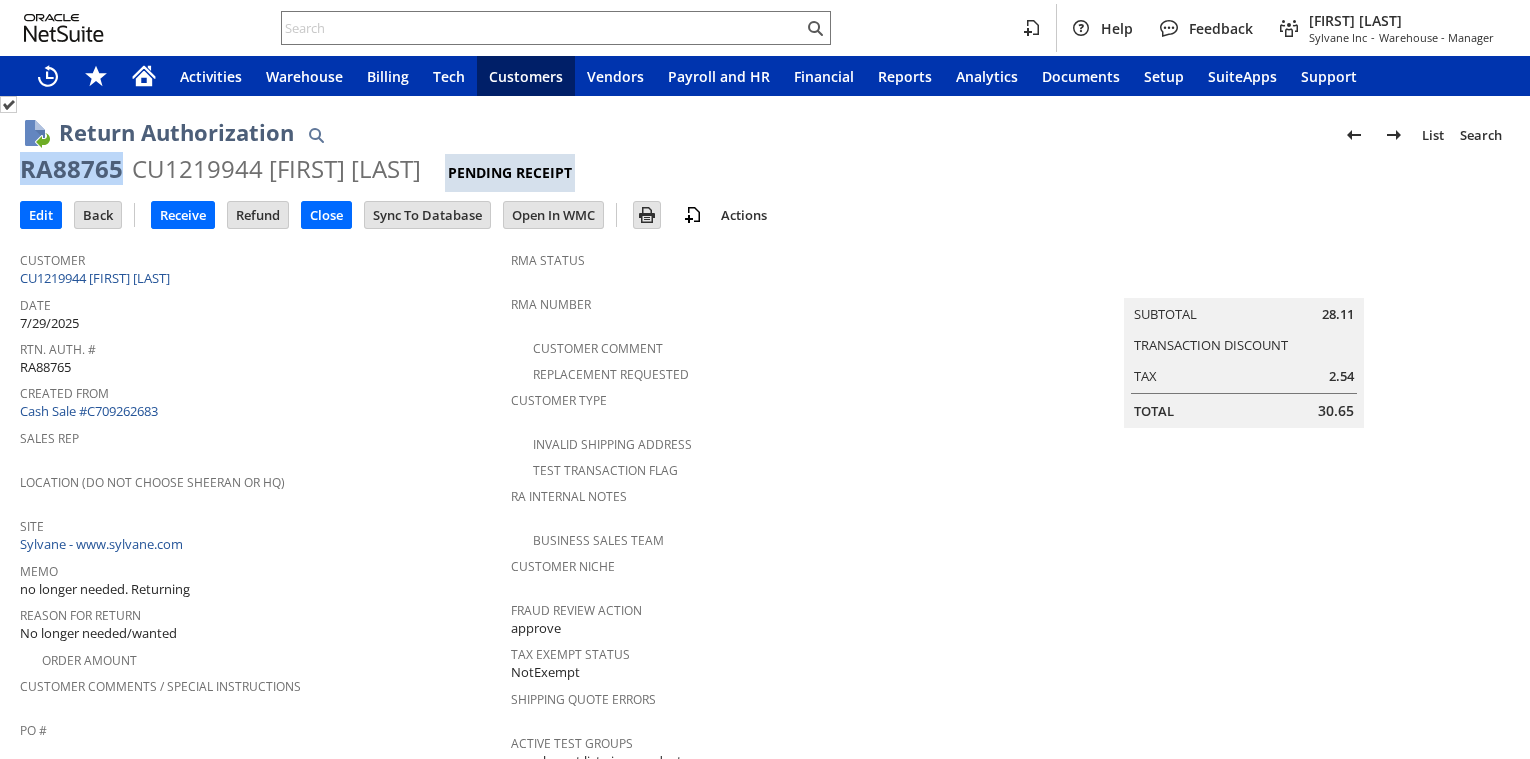 click on "RA88765" at bounding box center (71, 169) 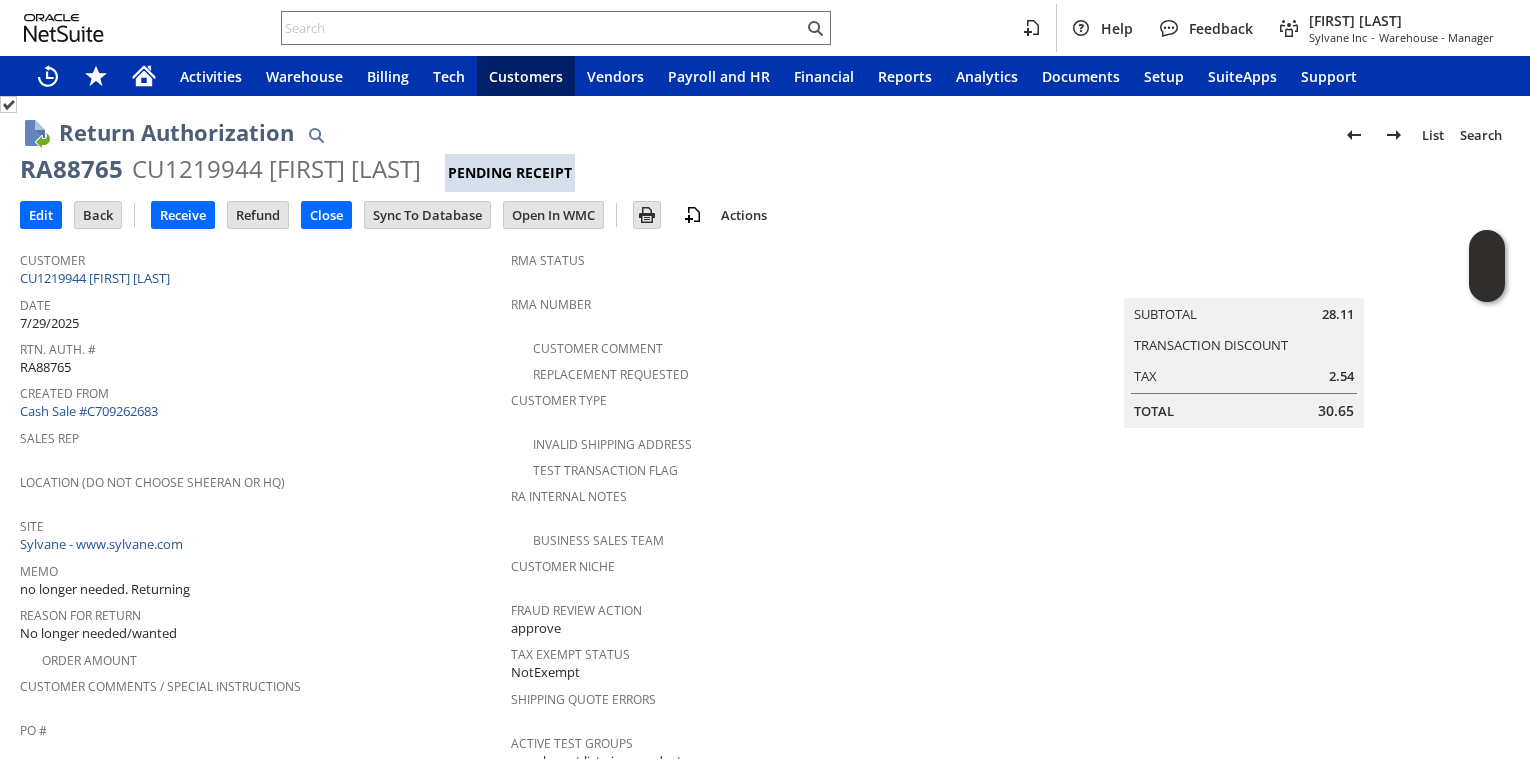 click on "Reason For Return
No longer needed/wanted" at bounding box center (260, 622) 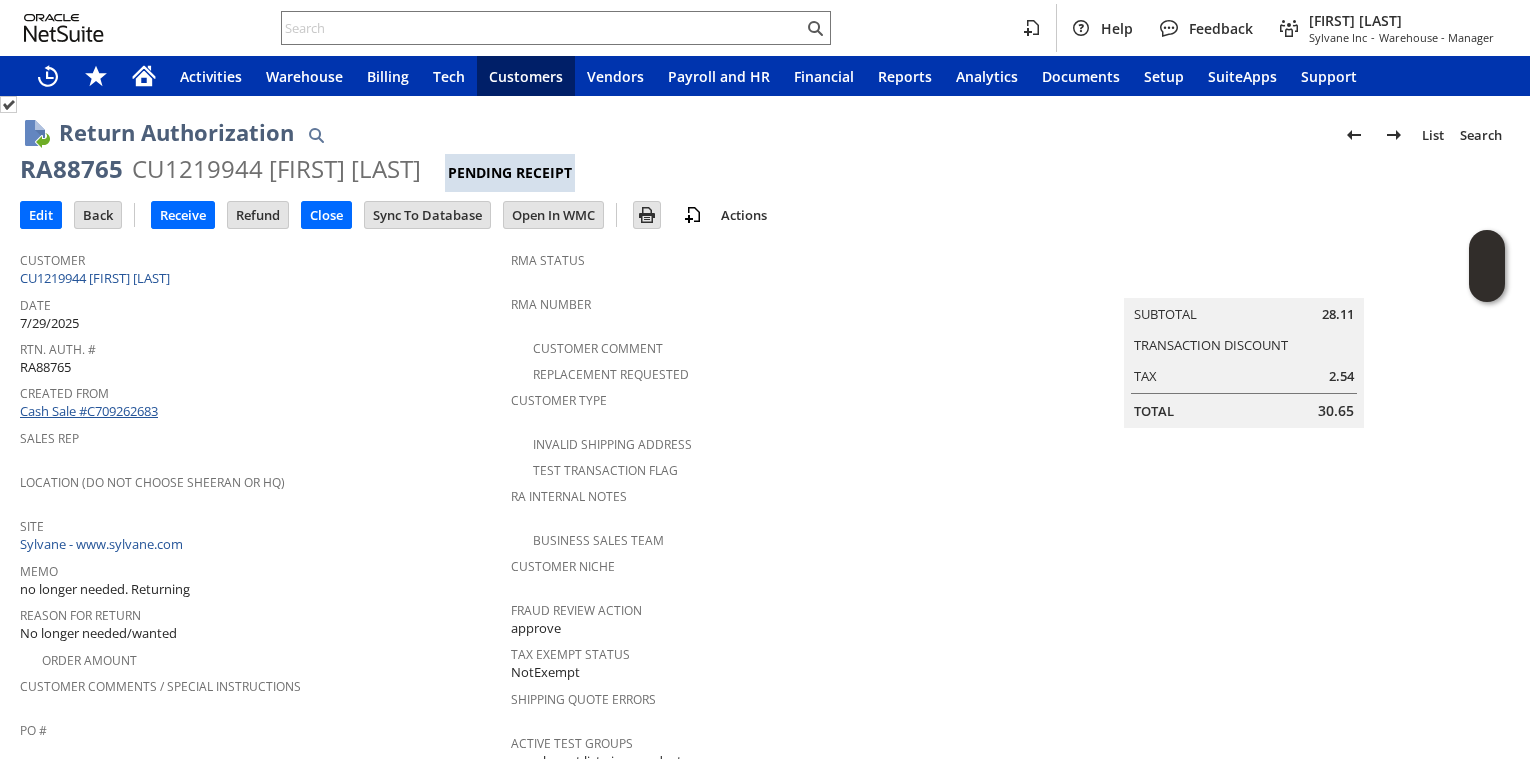 click on "Cash Sale #C709262683" at bounding box center [89, 411] 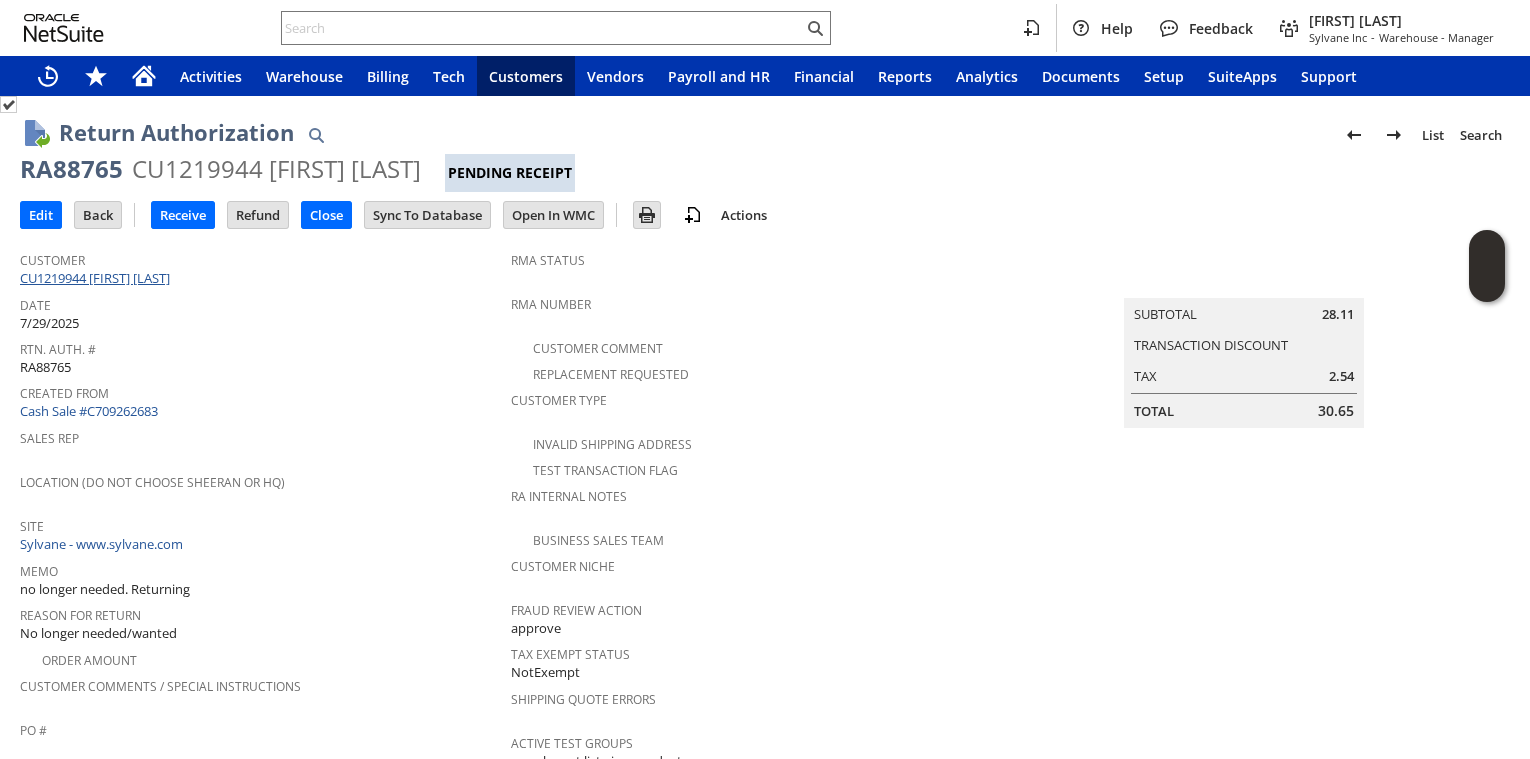 click on "CU1219944 [NAME] [LAST]" at bounding box center [97, 278] 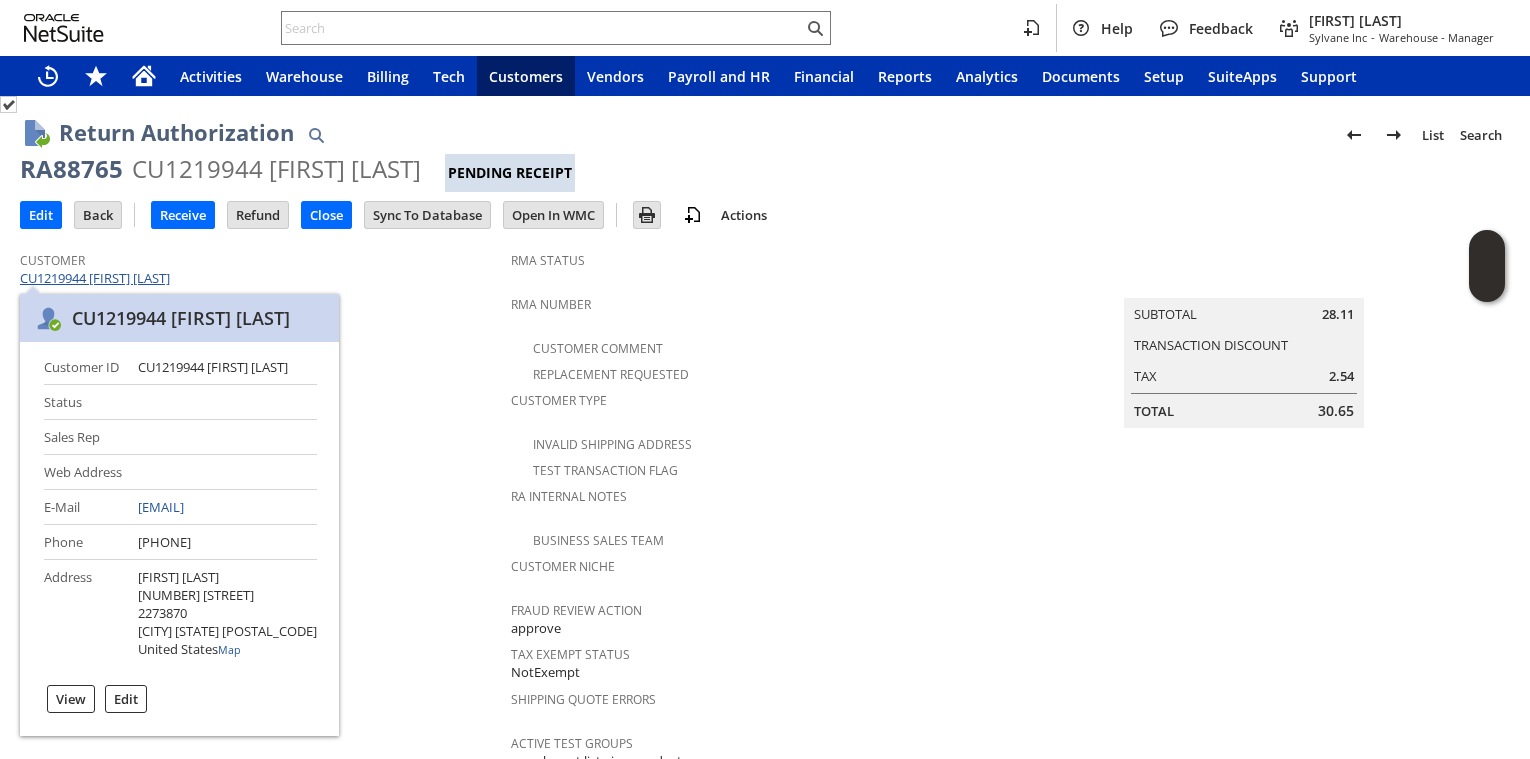 click on "CU1219944 [NAME] [LAST]" at bounding box center (97, 278) 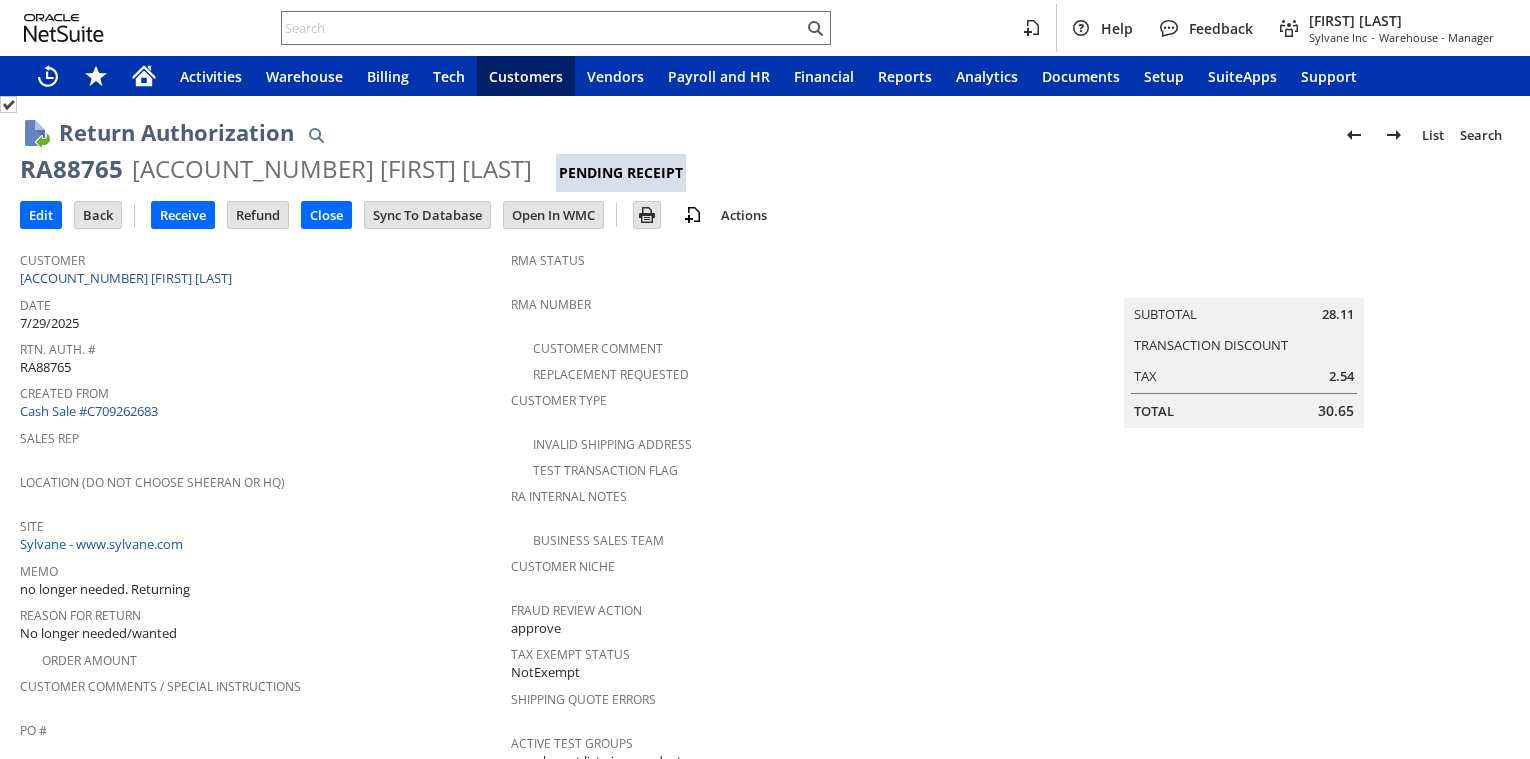 scroll, scrollTop: 0, scrollLeft: 0, axis: both 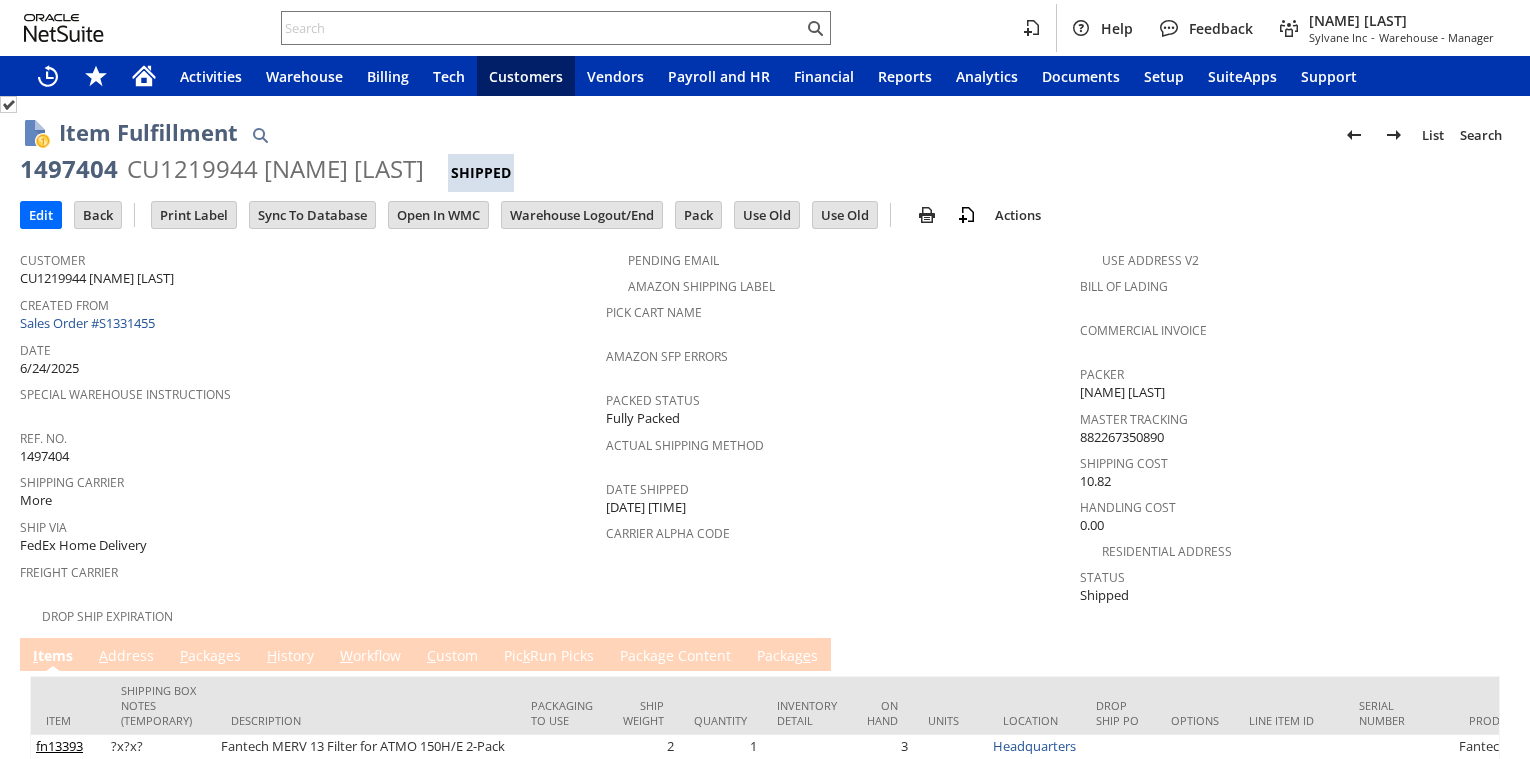 click on "P ackages" at bounding box center (210, 657) 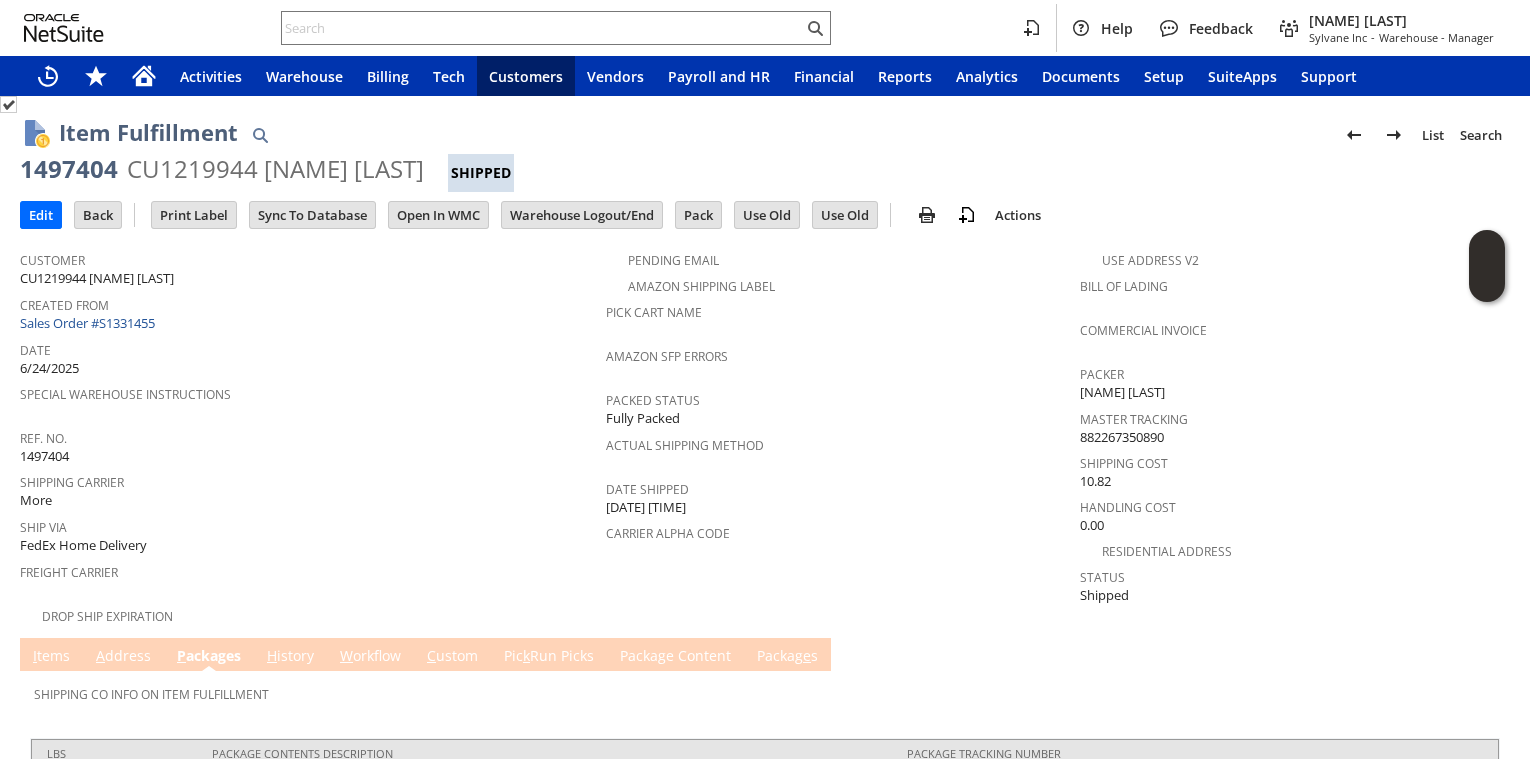 scroll, scrollTop: 93, scrollLeft: 0, axis: vertical 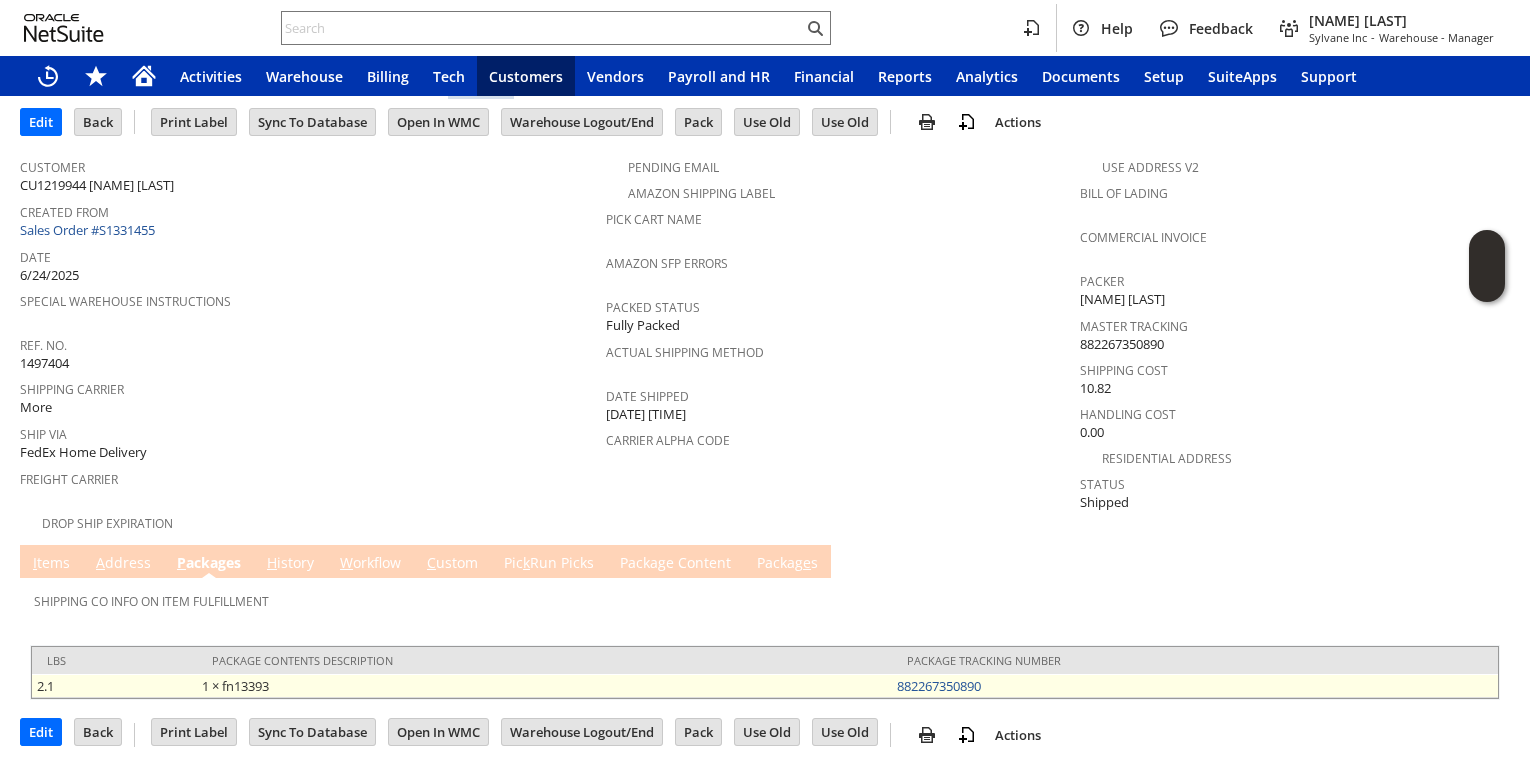 click on "882267350890" at bounding box center [1195, 686] 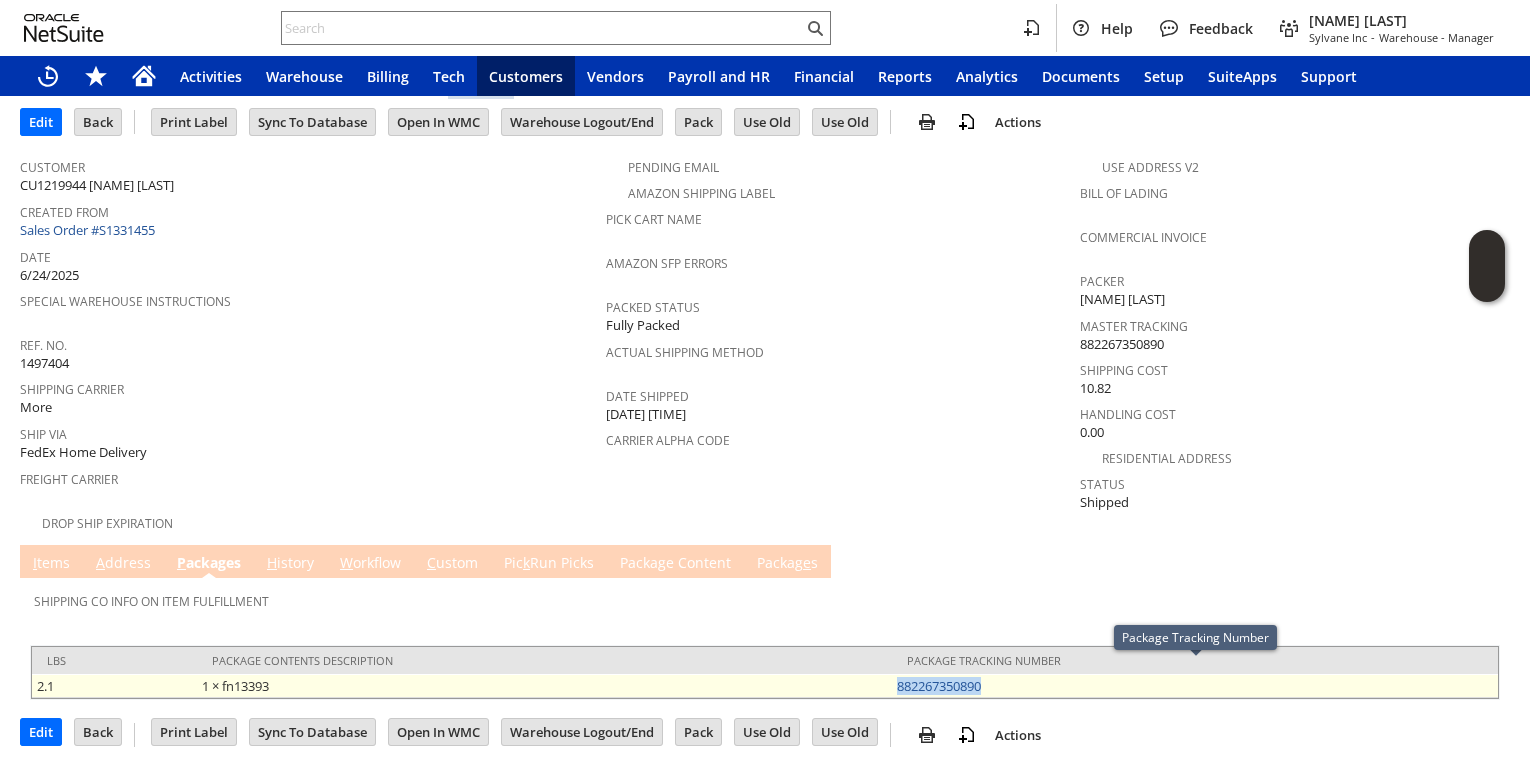 click on "882267350890" at bounding box center (1195, 686) 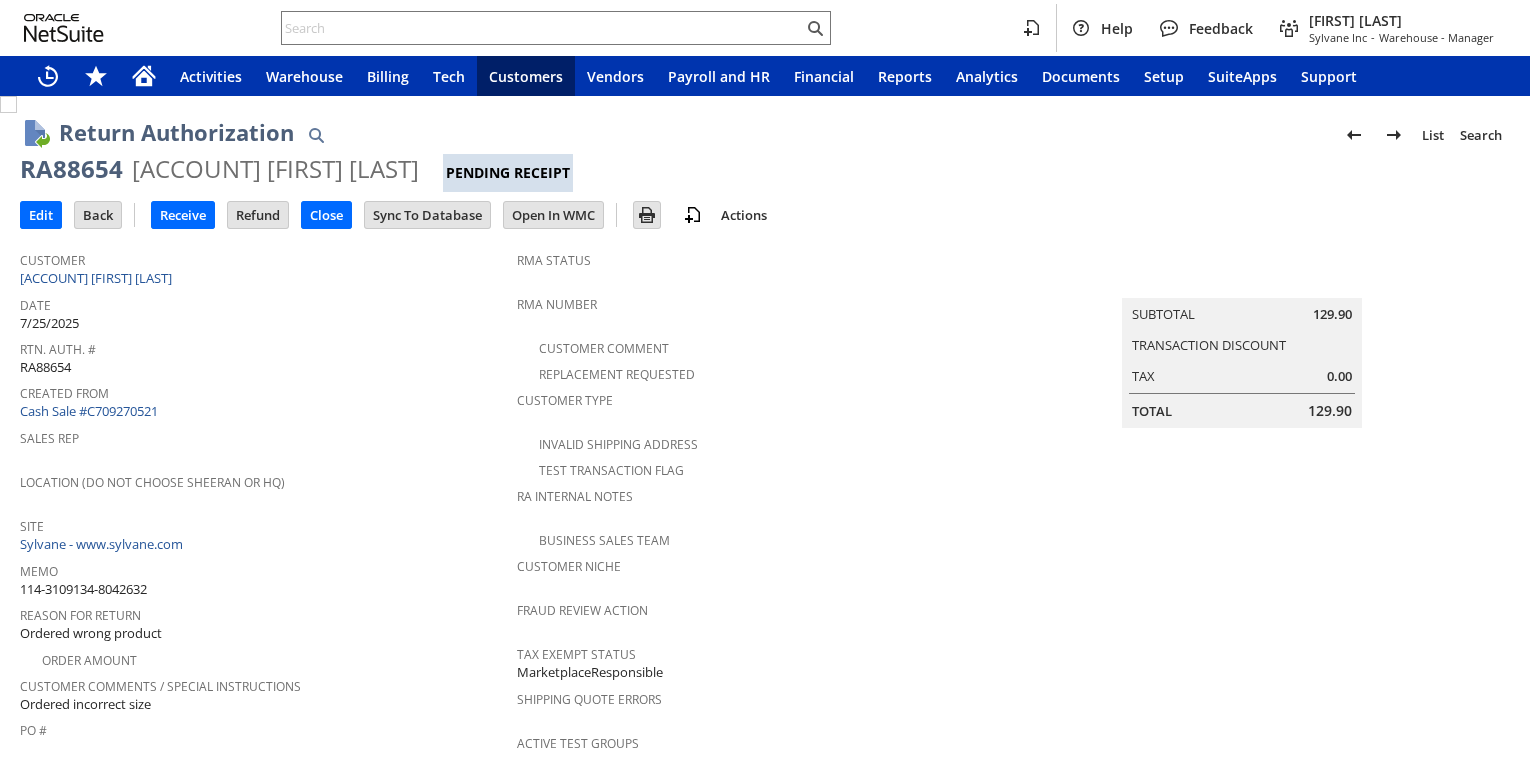 scroll, scrollTop: 0, scrollLeft: 0, axis: both 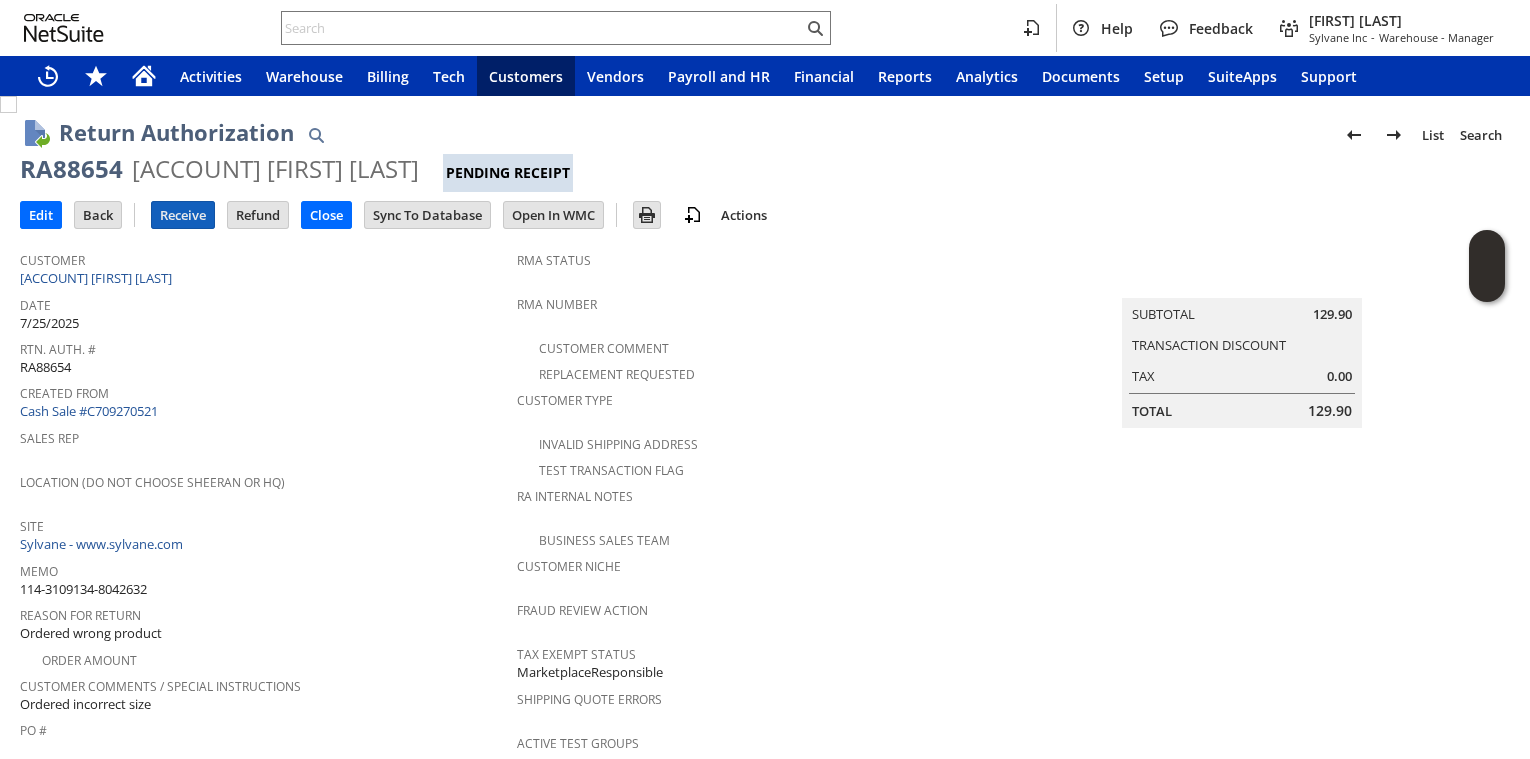 click on "Receive" at bounding box center (183, 215) 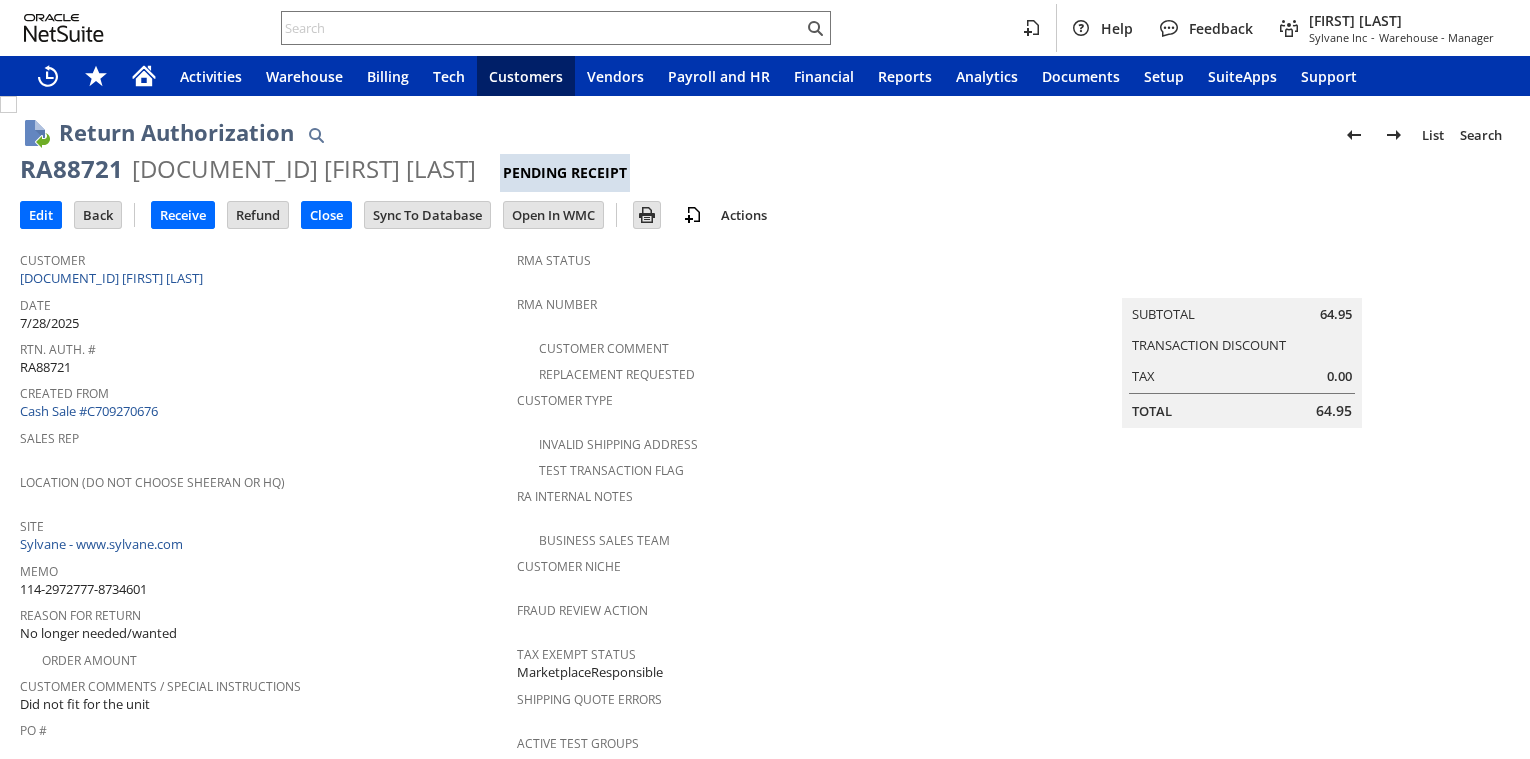 scroll, scrollTop: 0, scrollLeft: 0, axis: both 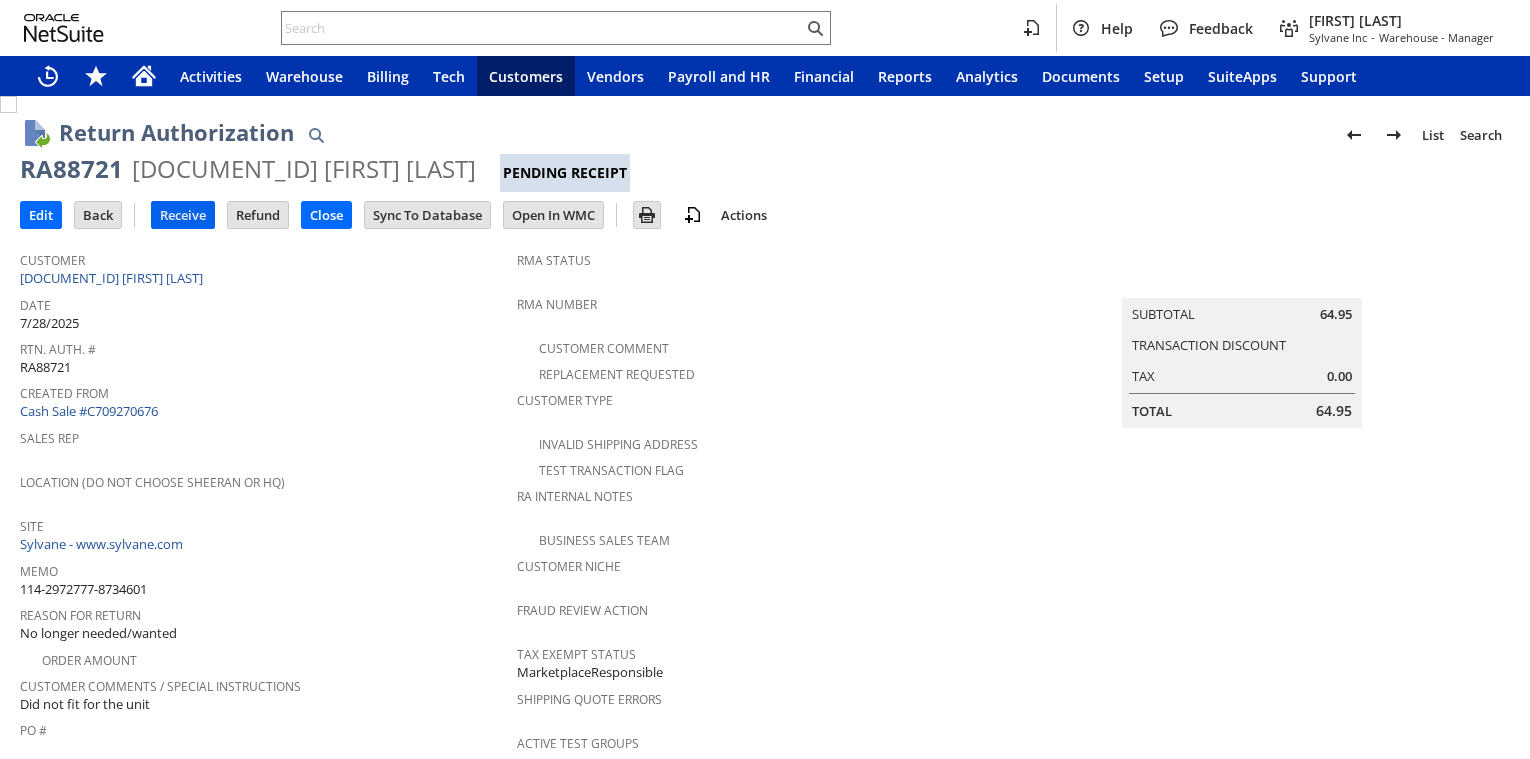 click on "Receive" at bounding box center (183, 215) 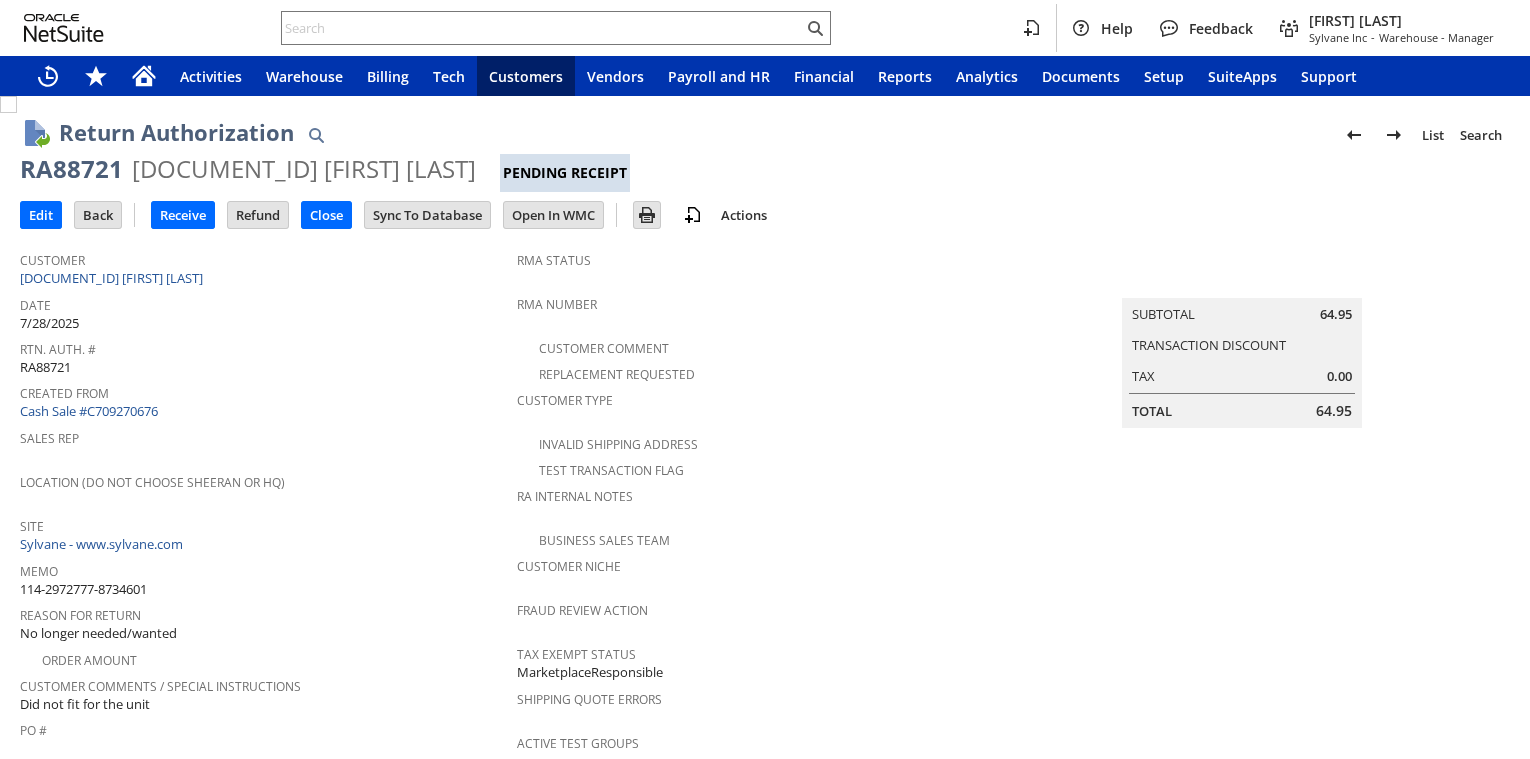 scroll, scrollTop: 660, scrollLeft: 0, axis: vertical 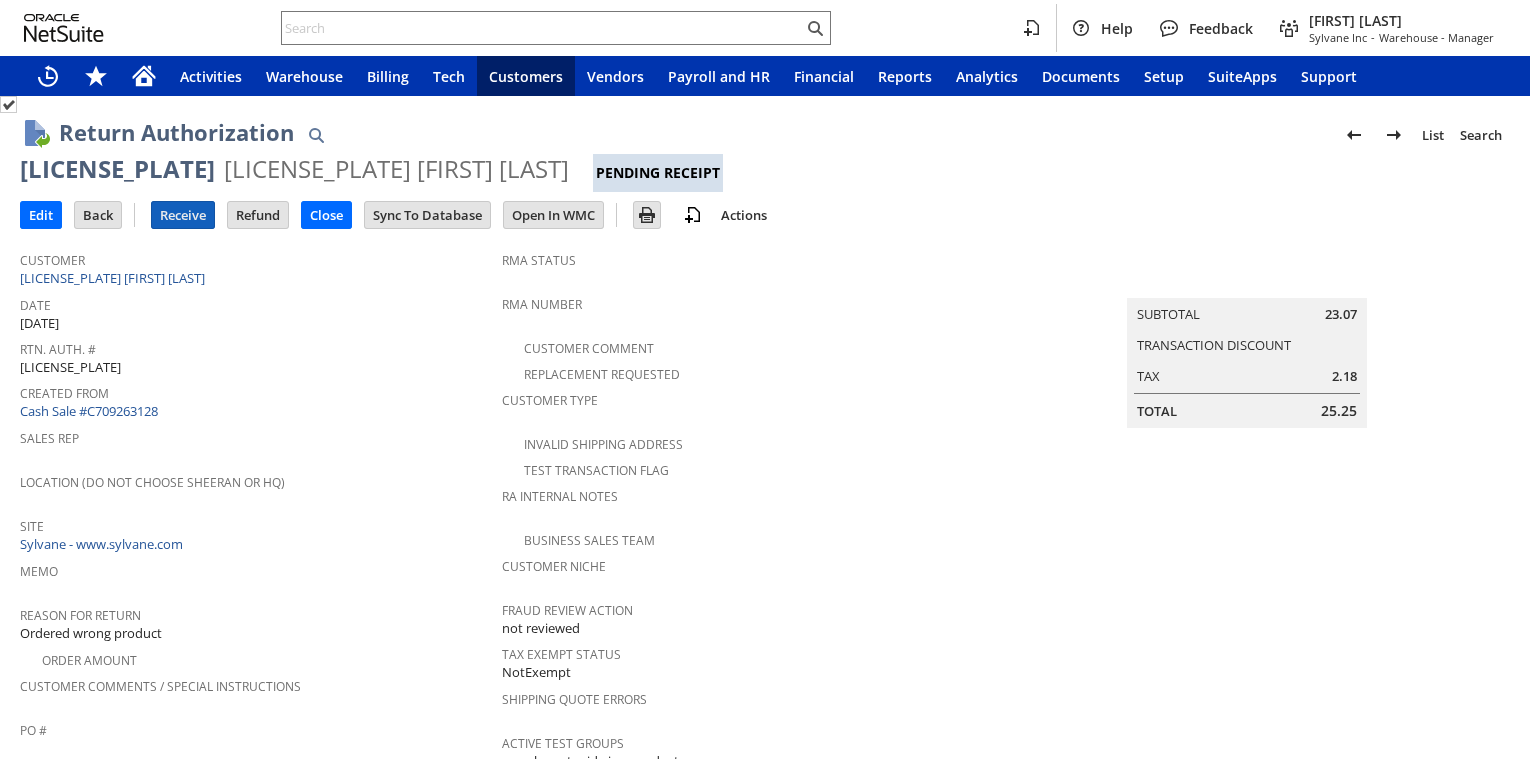 click on "Receive" at bounding box center [183, 215] 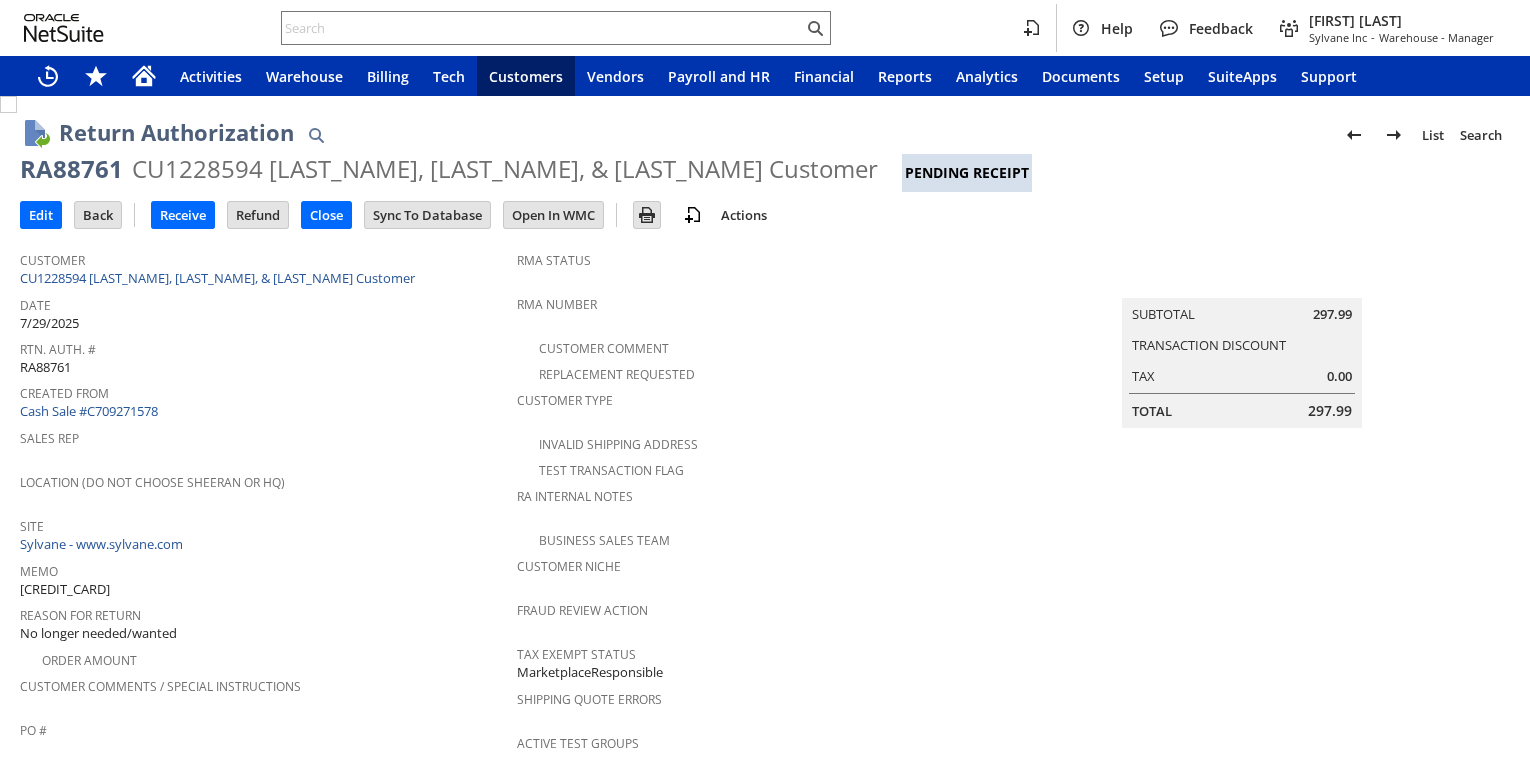 scroll, scrollTop: 0, scrollLeft: 0, axis: both 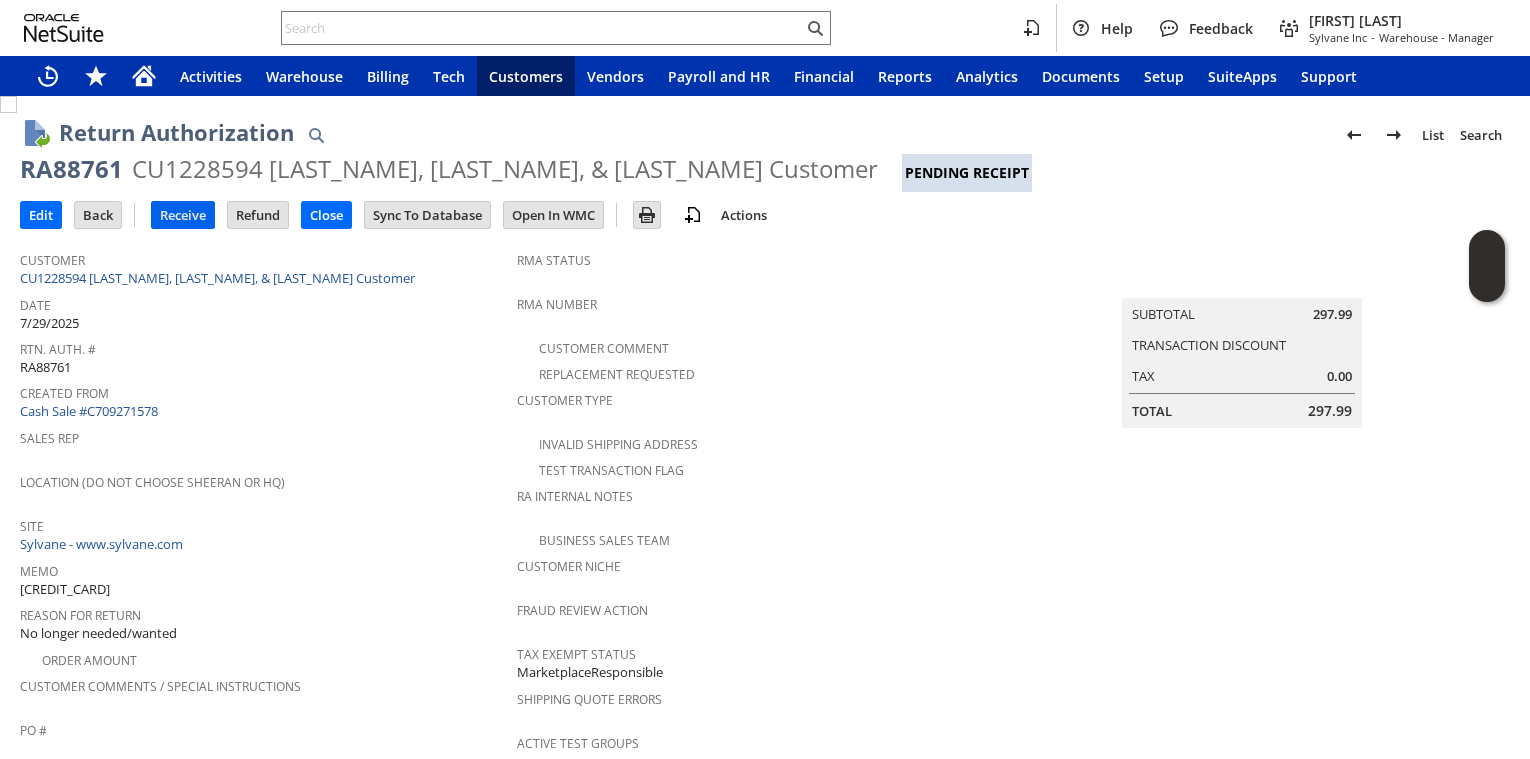 click on "Receive" at bounding box center (183, 215) 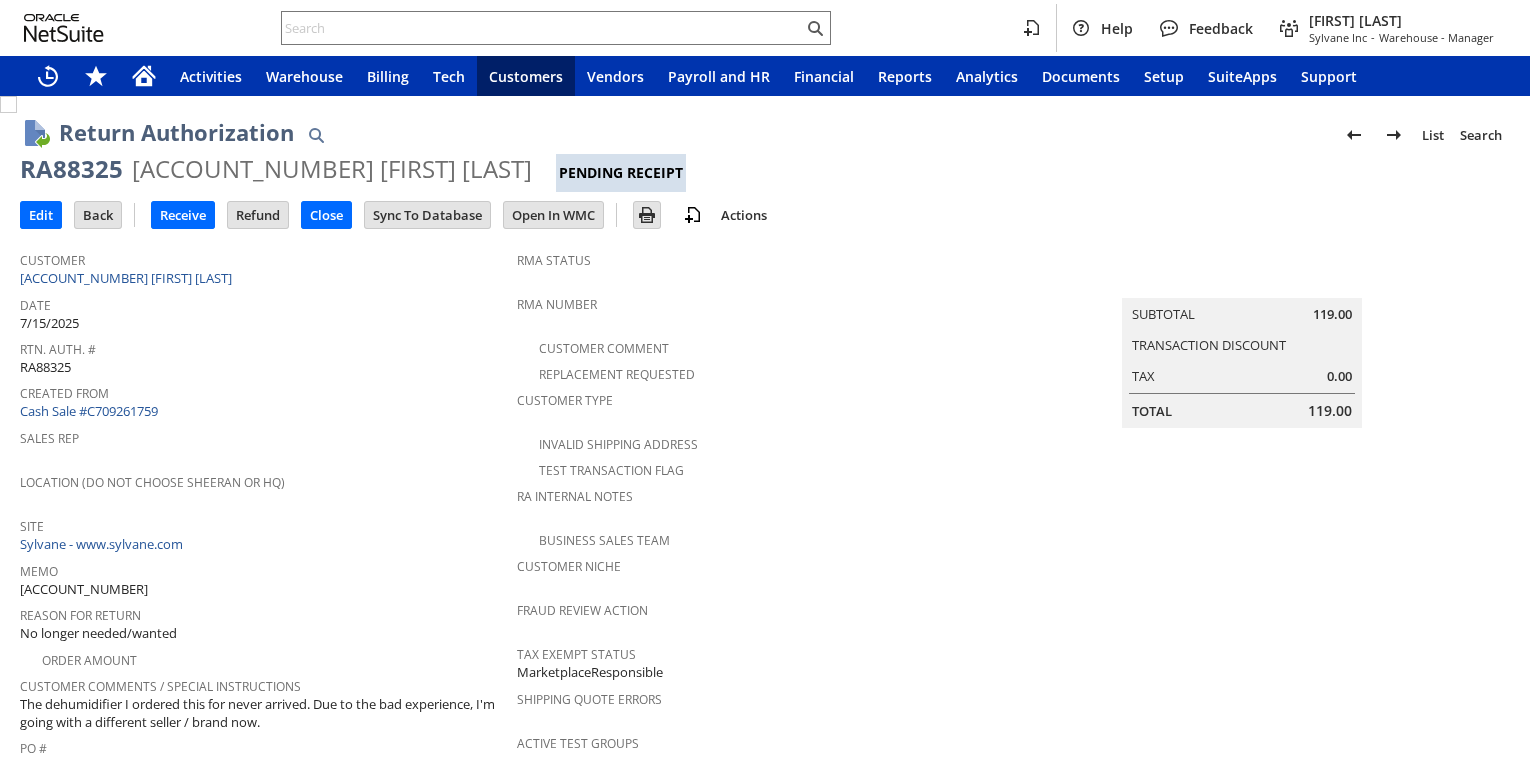 scroll, scrollTop: 0, scrollLeft: 0, axis: both 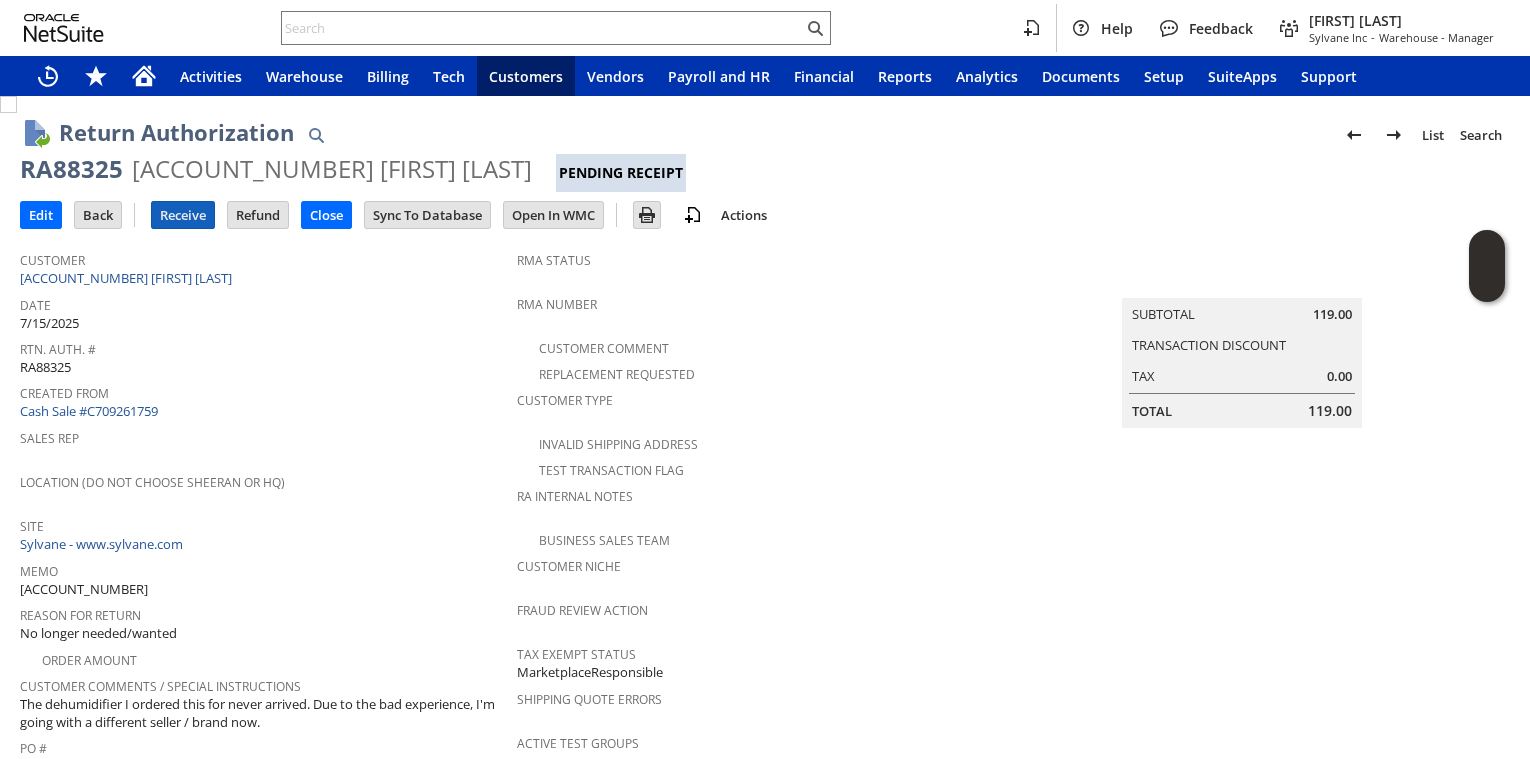 click on "Receive" at bounding box center [183, 215] 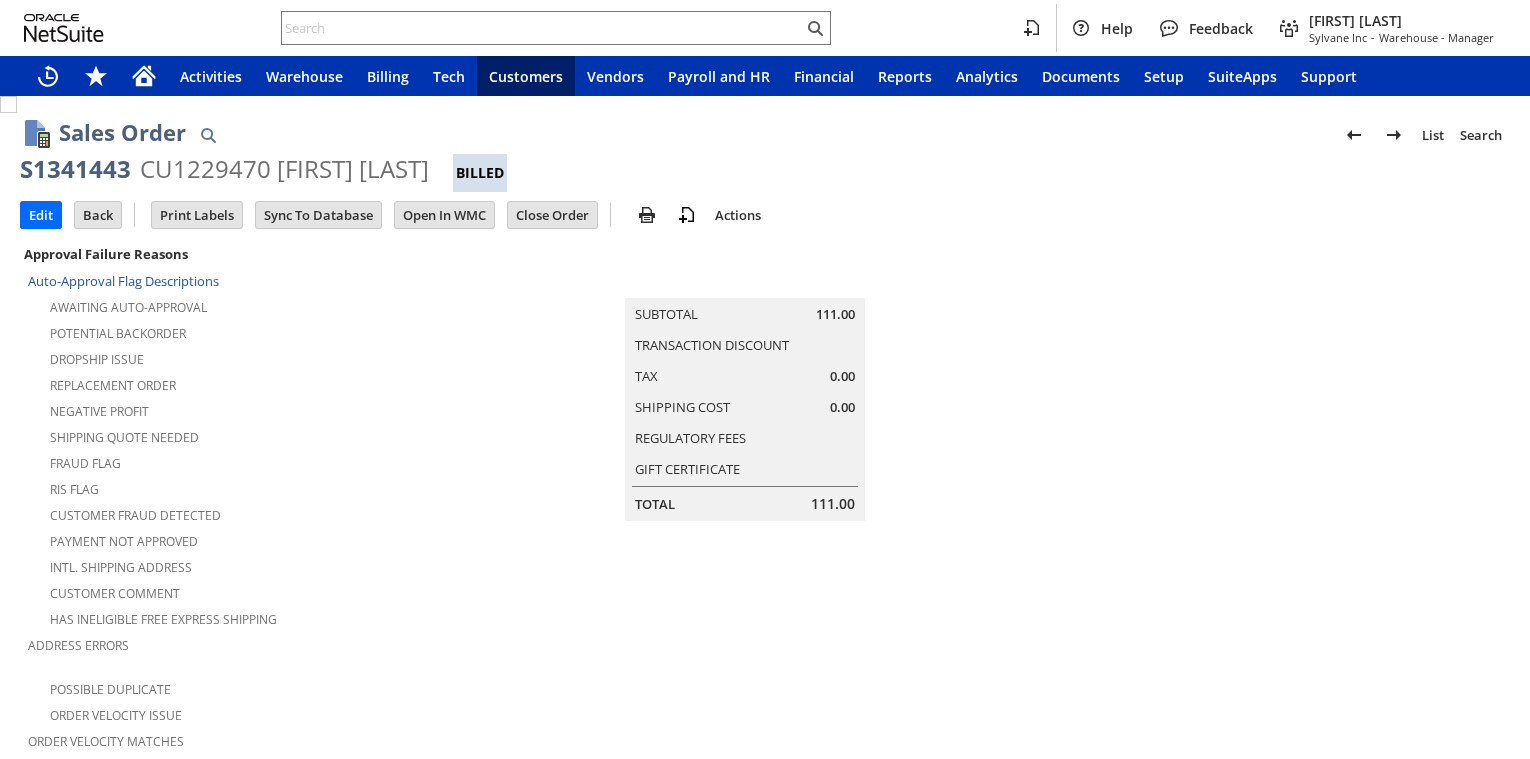 scroll, scrollTop: 0, scrollLeft: 0, axis: both 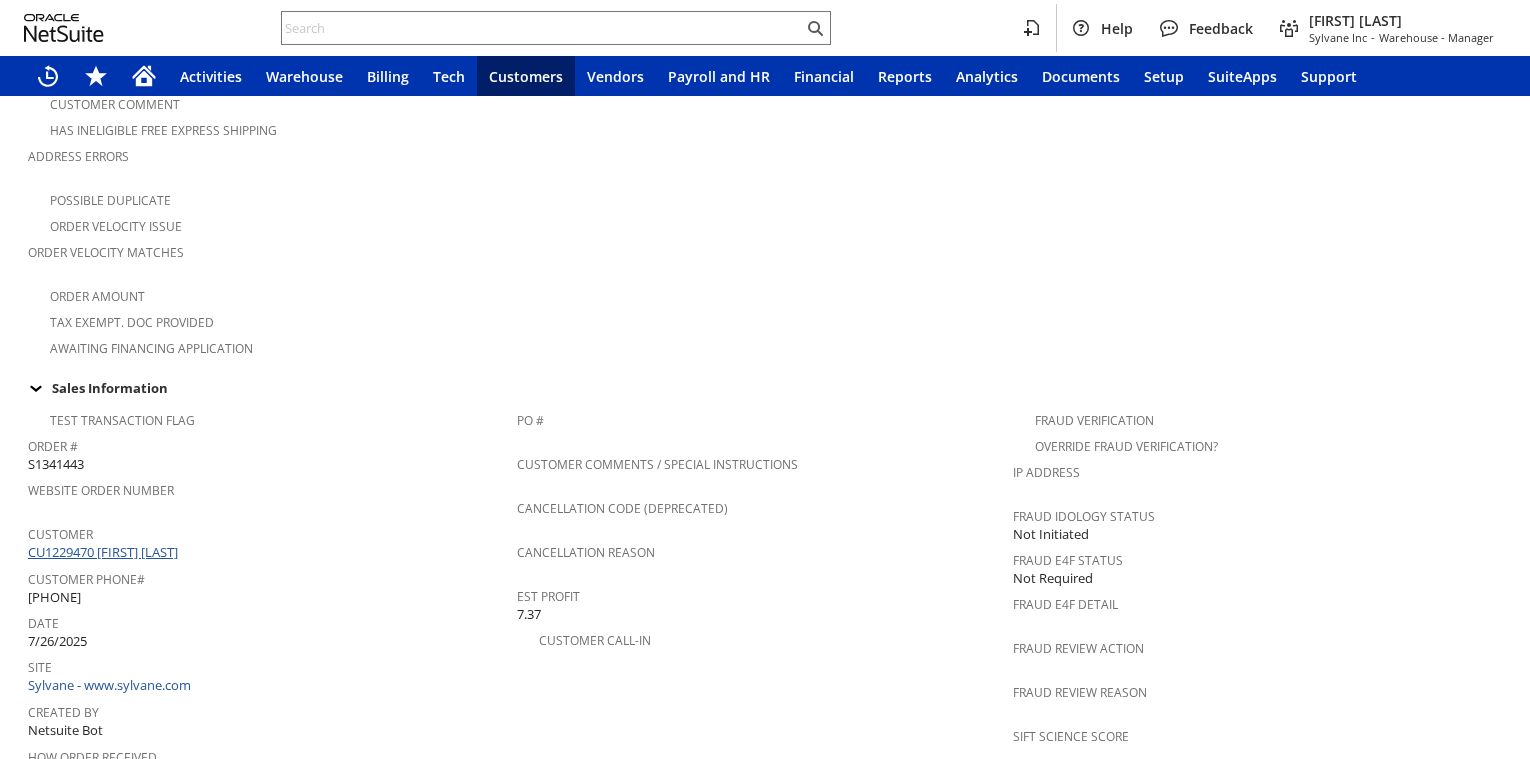 click on "CU[NUMBER] [LAST] [LAST]" at bounding box center (105, 552) 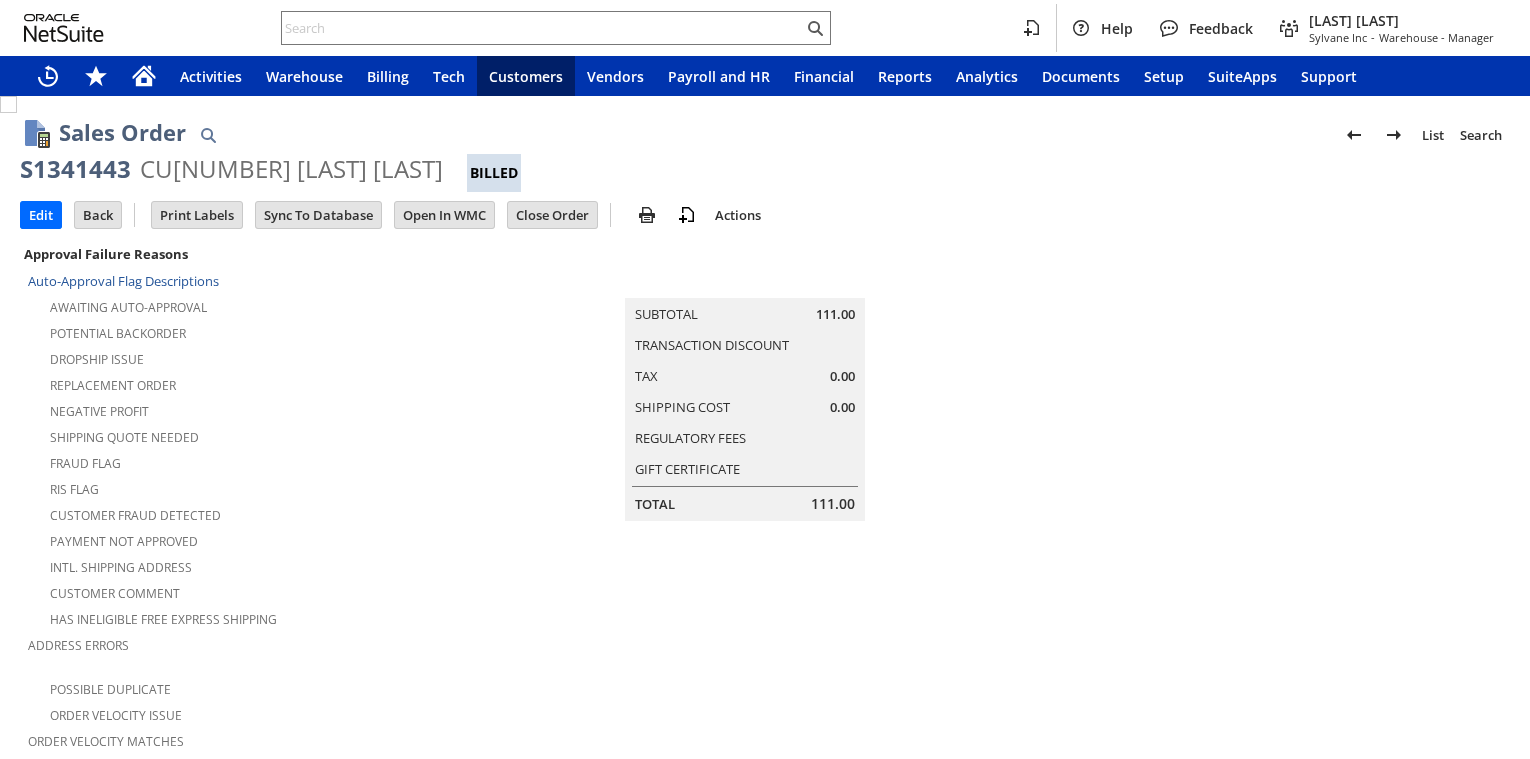 scroll, scrollTop: 0, scrollLeft: 0, axis: both 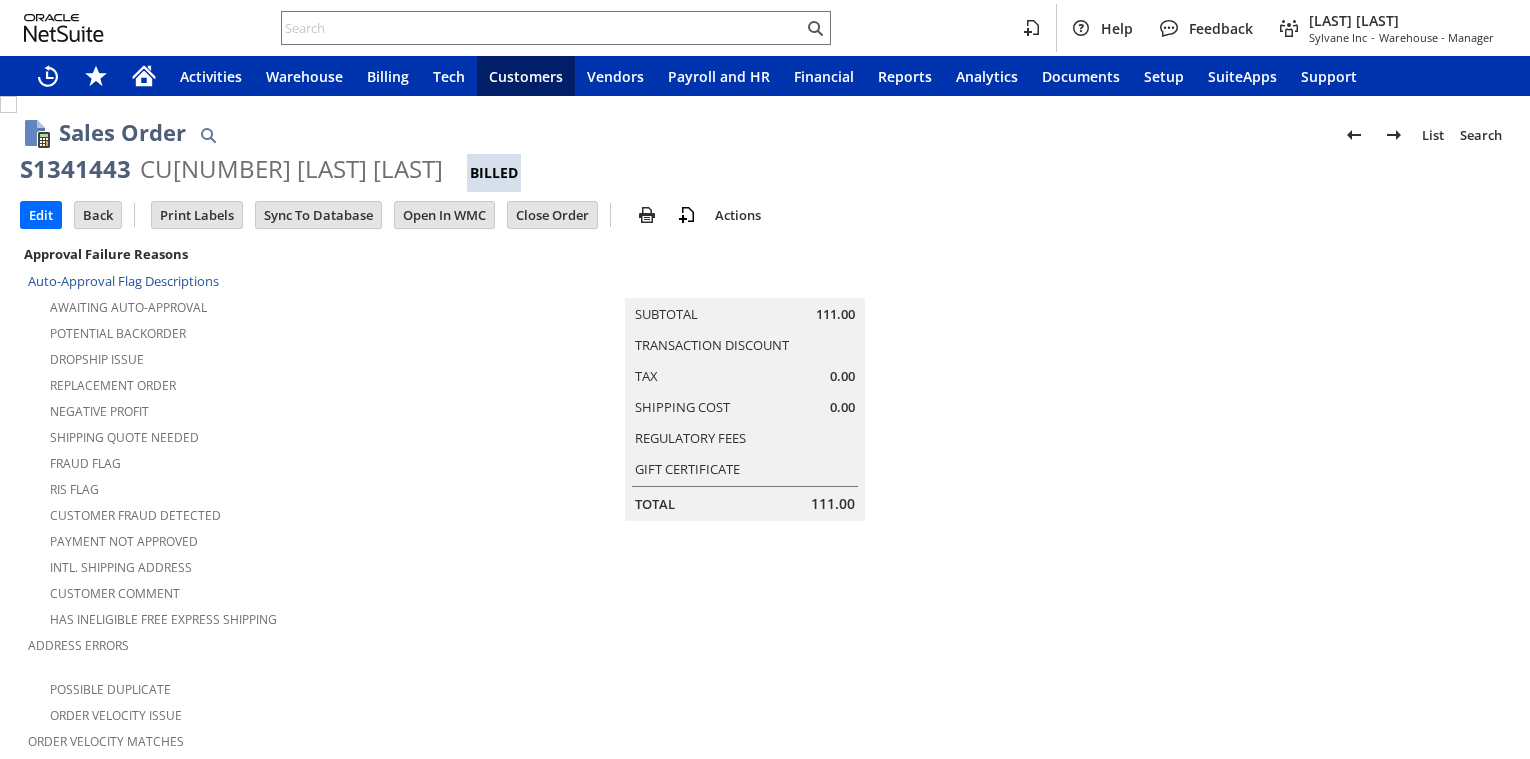 click on "Negative Profit" at bounding box center [272, 409] 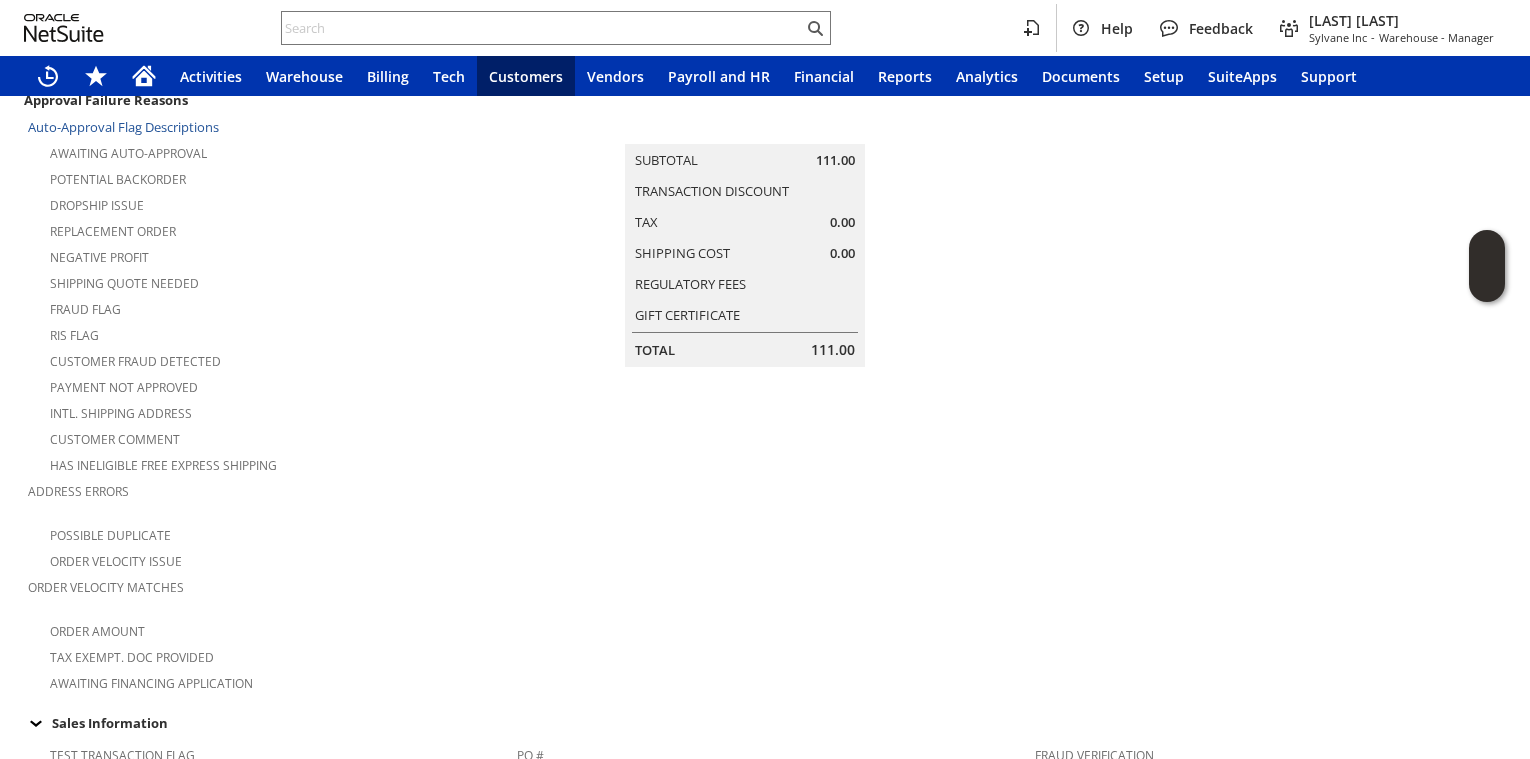 scroll, scrollTop: 14, scrollLeft: 0, axis: vertical 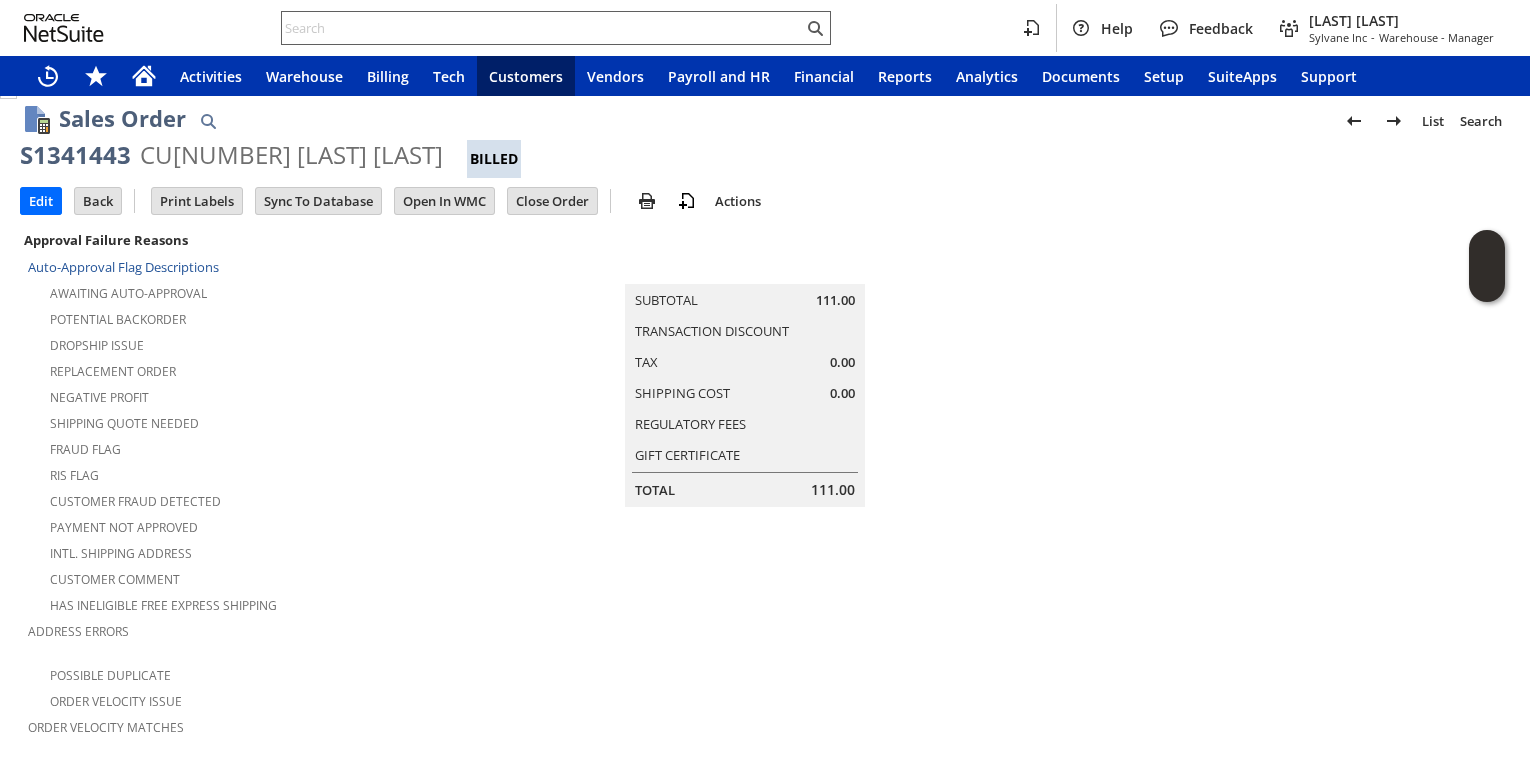 click at bounding box center (542, 28) 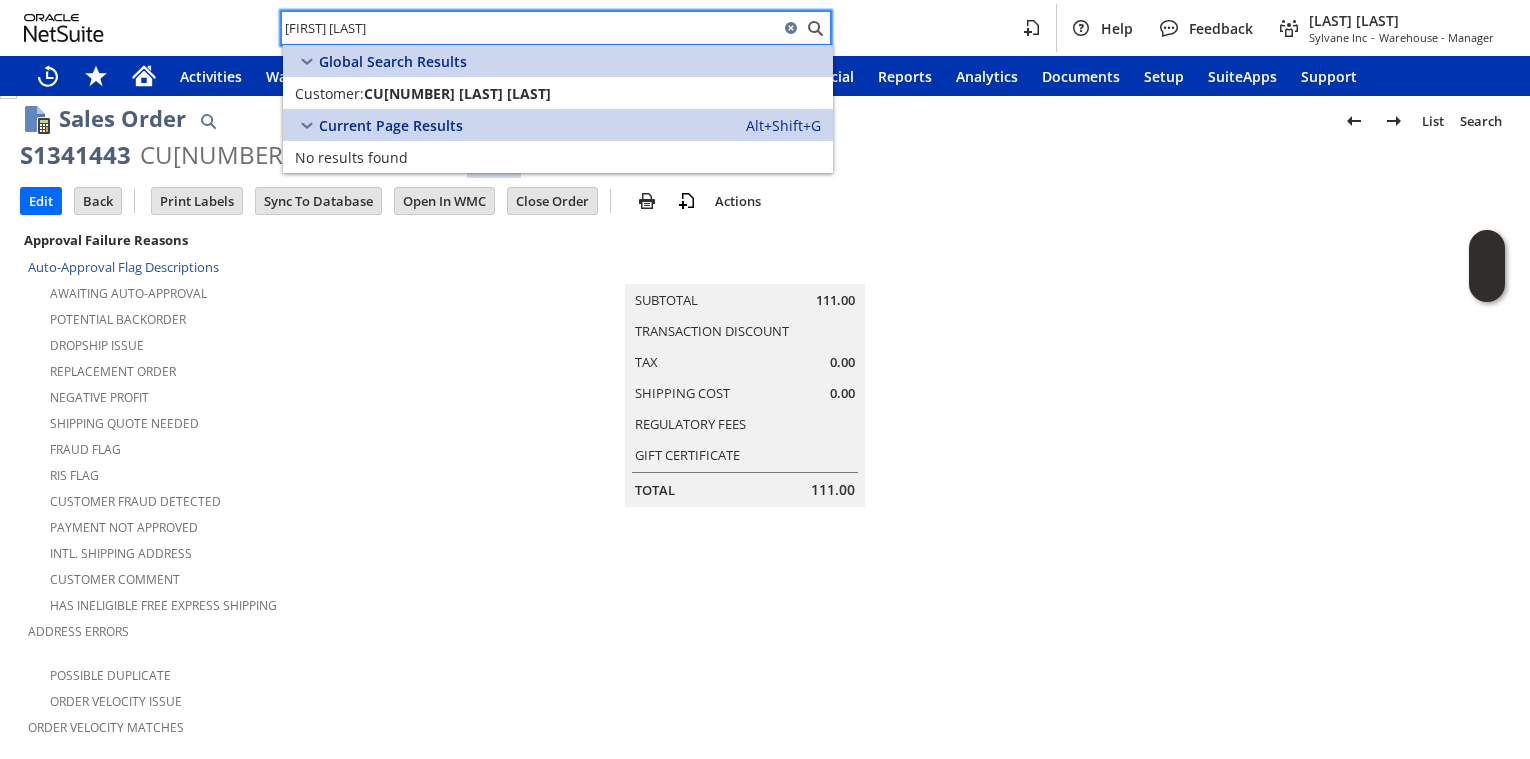 click on "robert stuard" at bounding box center [530, 28] 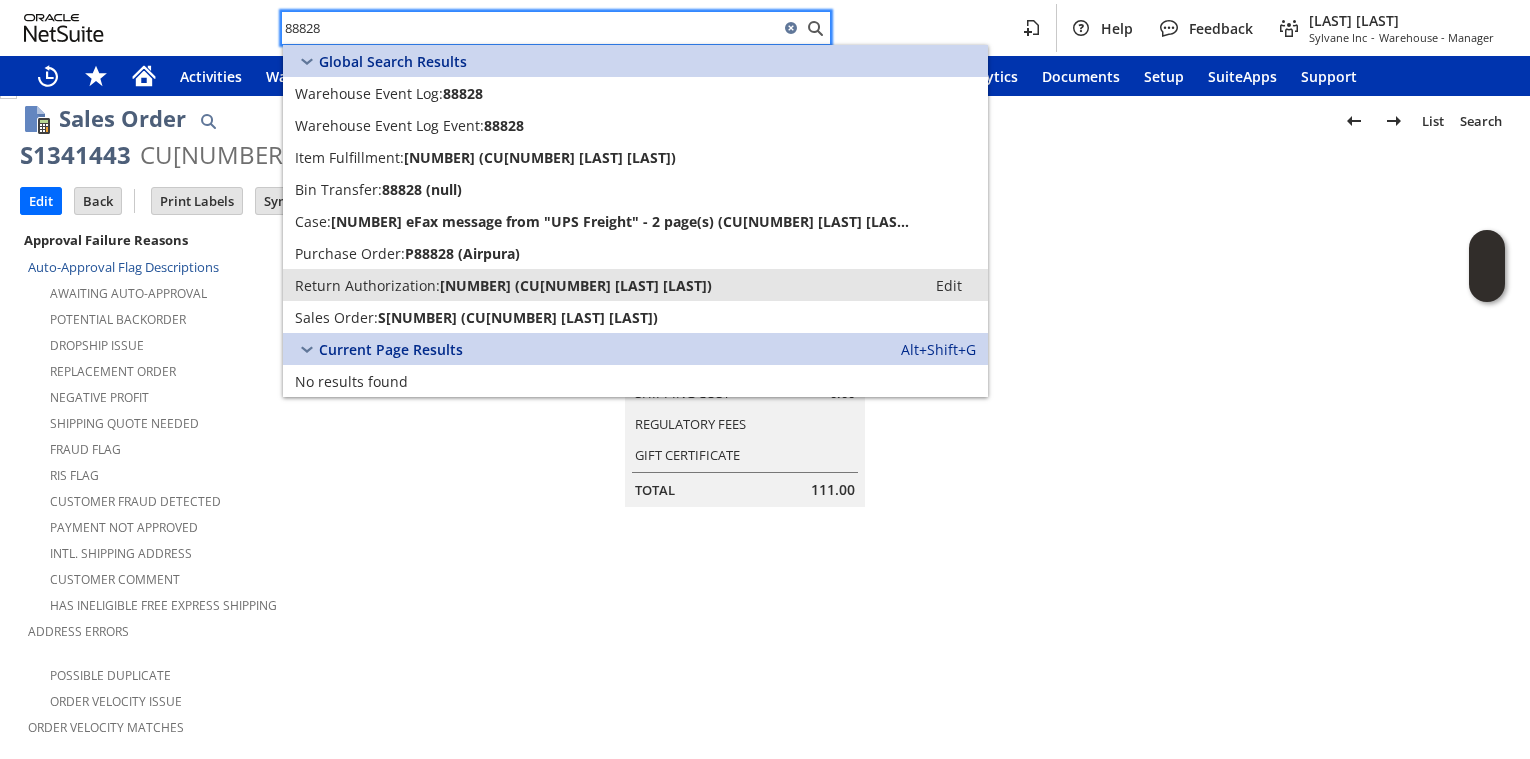 type on "88828" 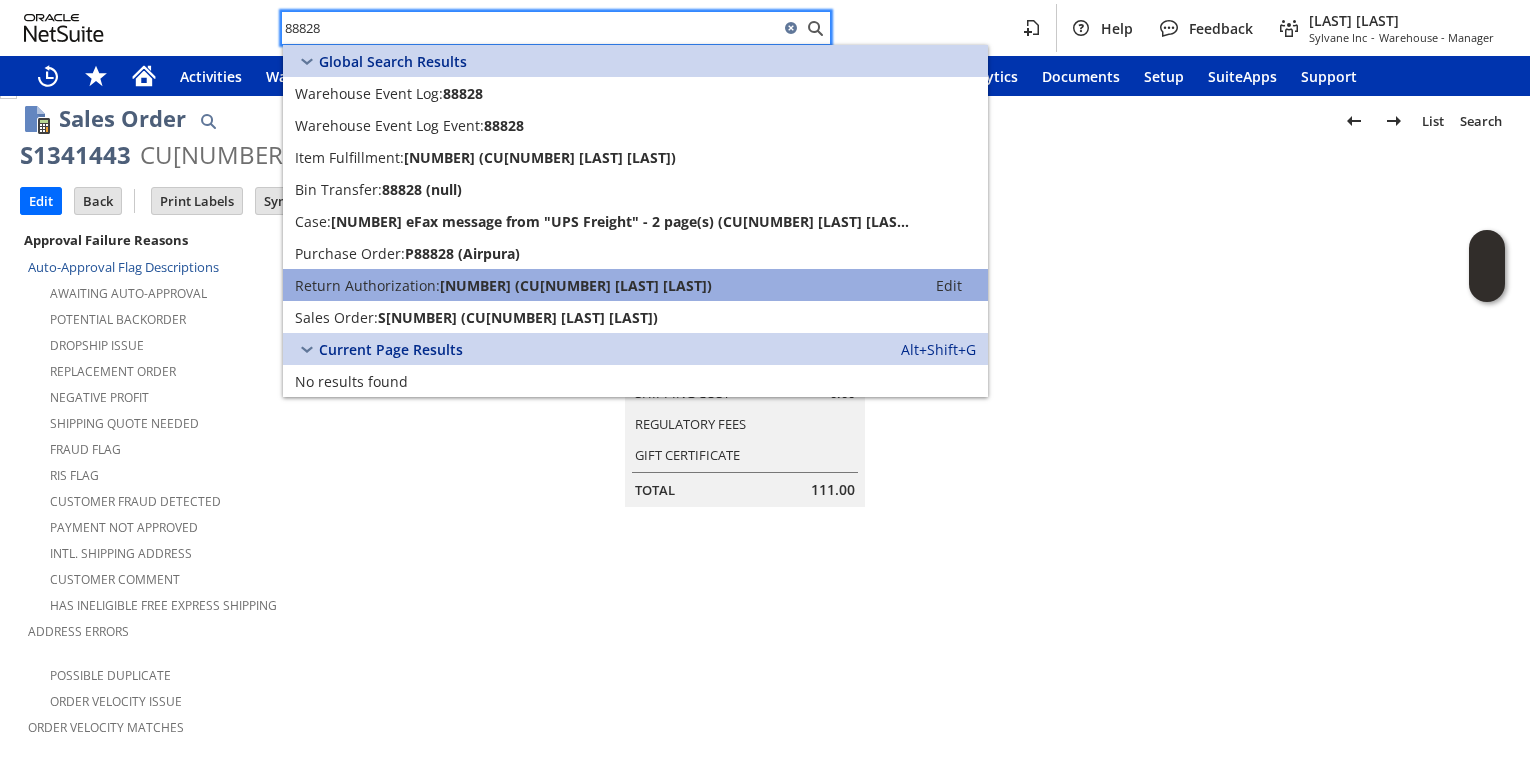 click on "RA88828 (CU1229470 Nazeer Gopaul)" at bounding box center [576, 285] 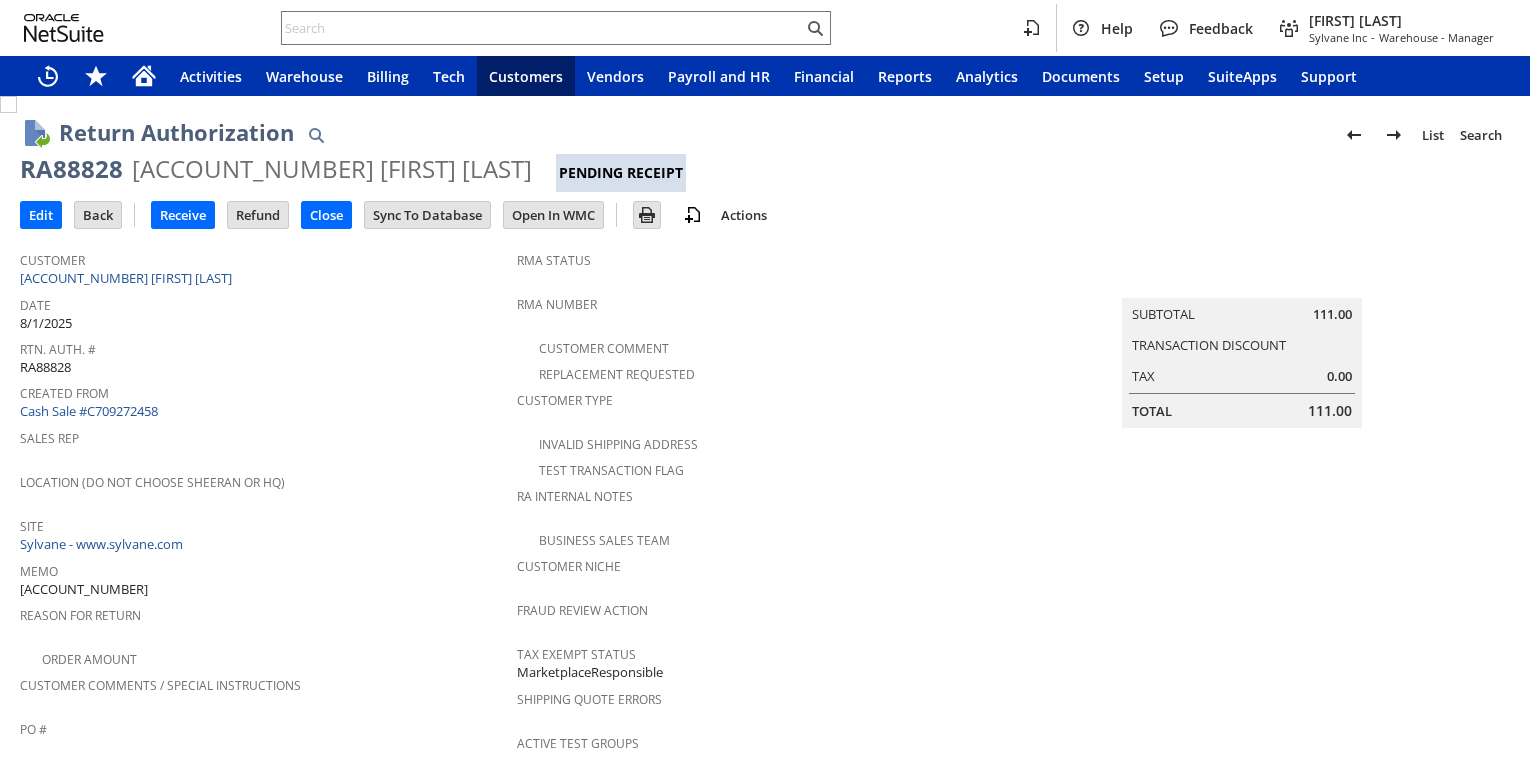 scroll, scrollTop: 0, scrollLeft: 0, axis: both 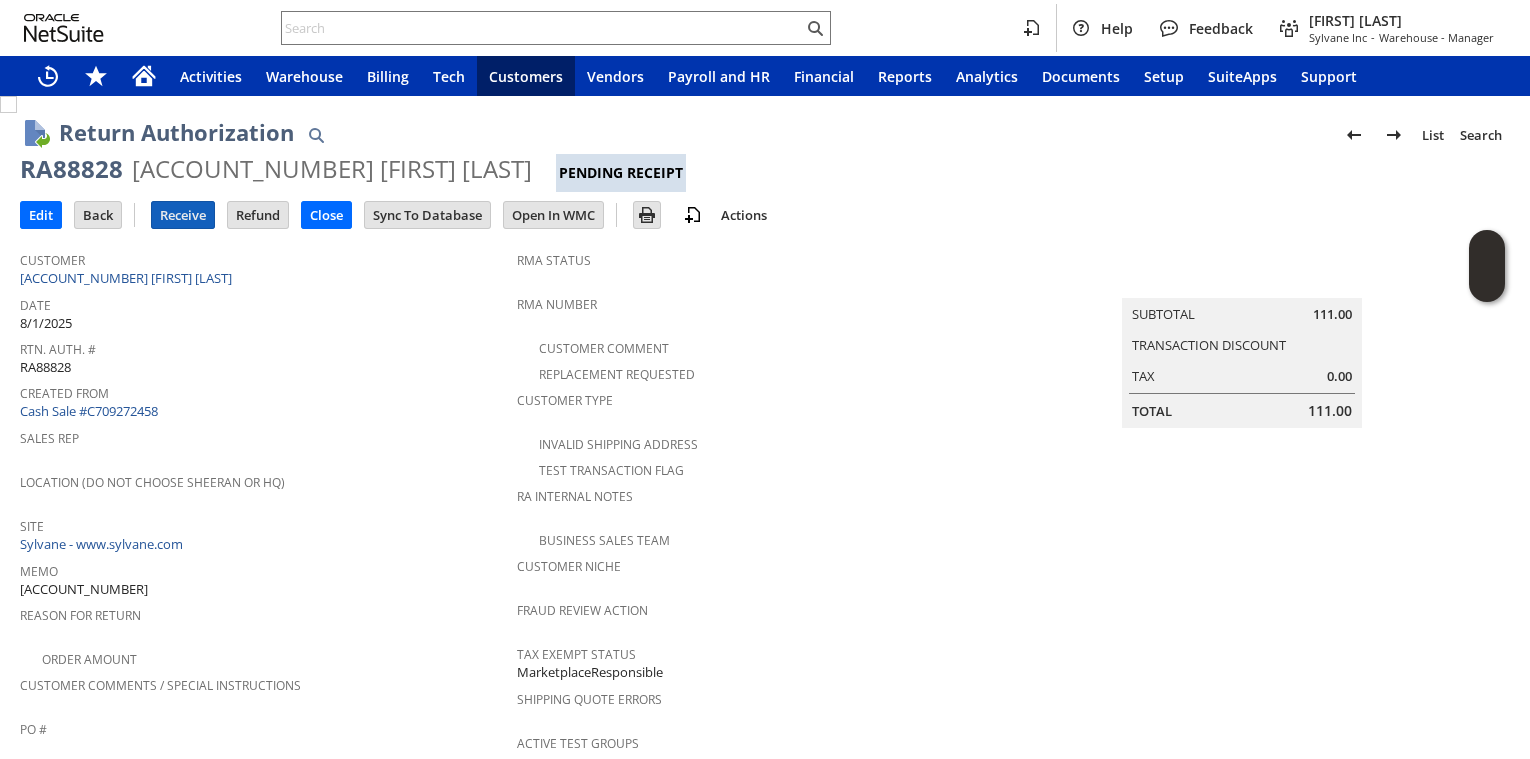 click on "Receive" at bounding box center (183, 215) 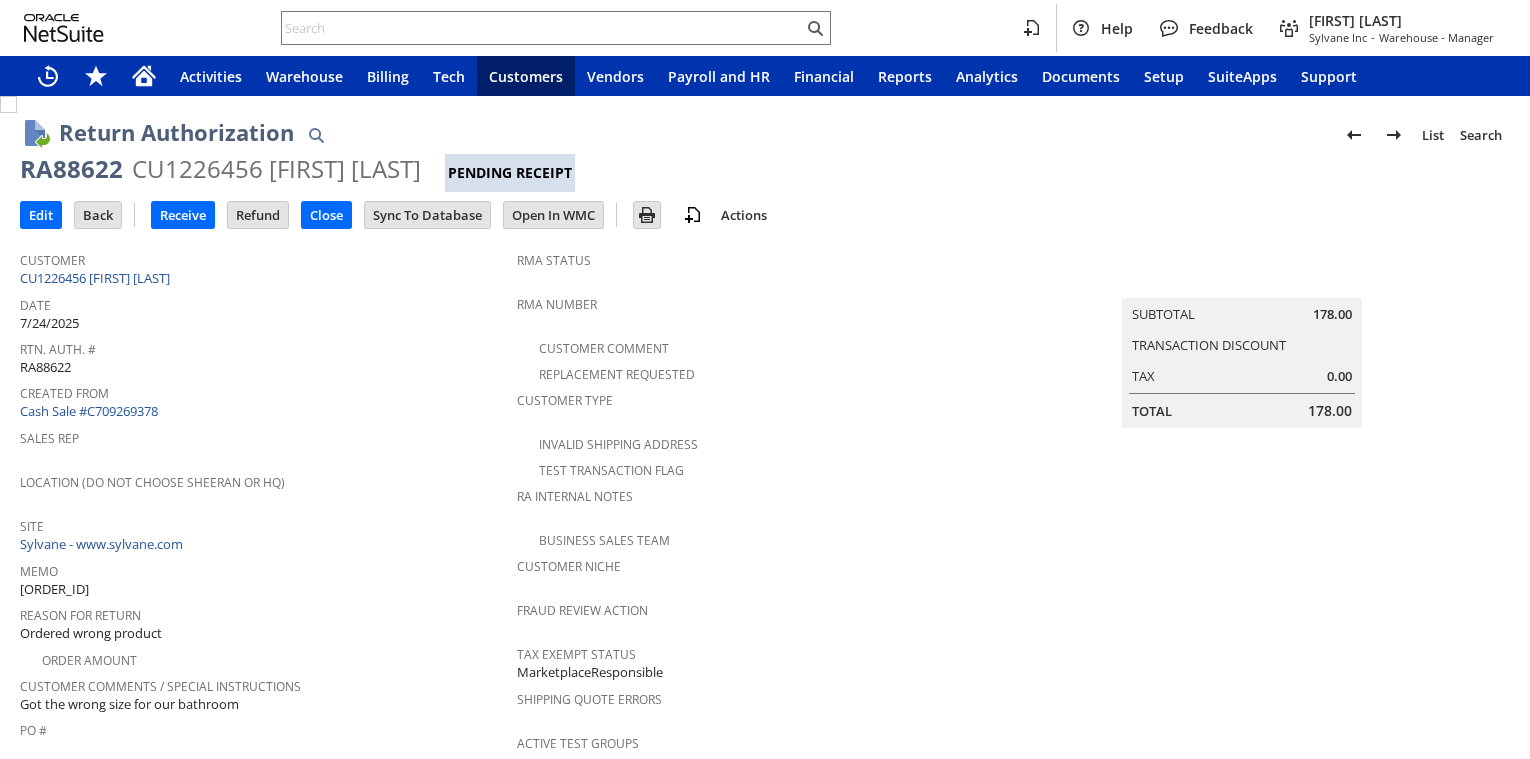 scroll, scrollTop: 0, scrollLeft: 0, axis: both 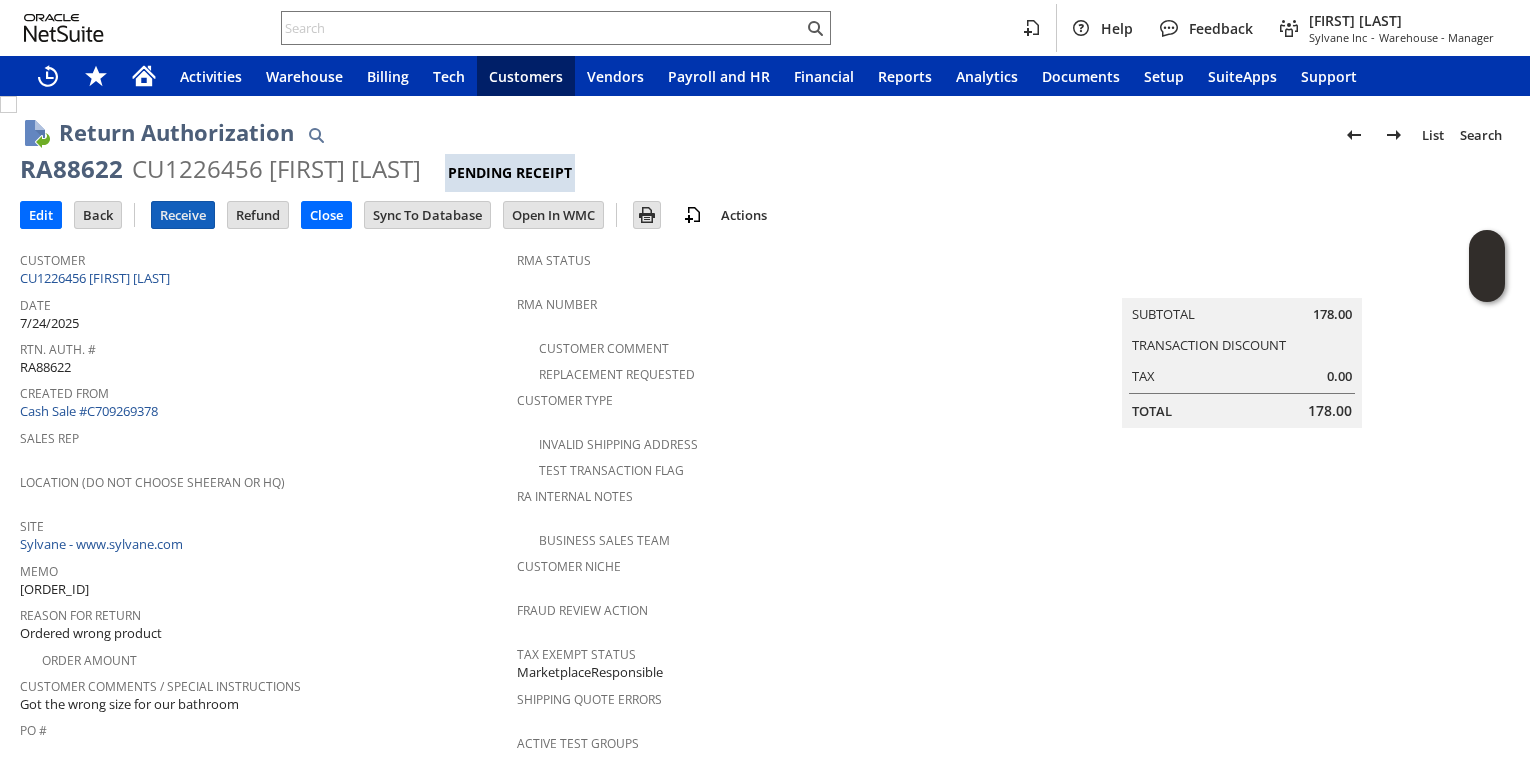 click on "Receive" at bounding box center [183, 215] 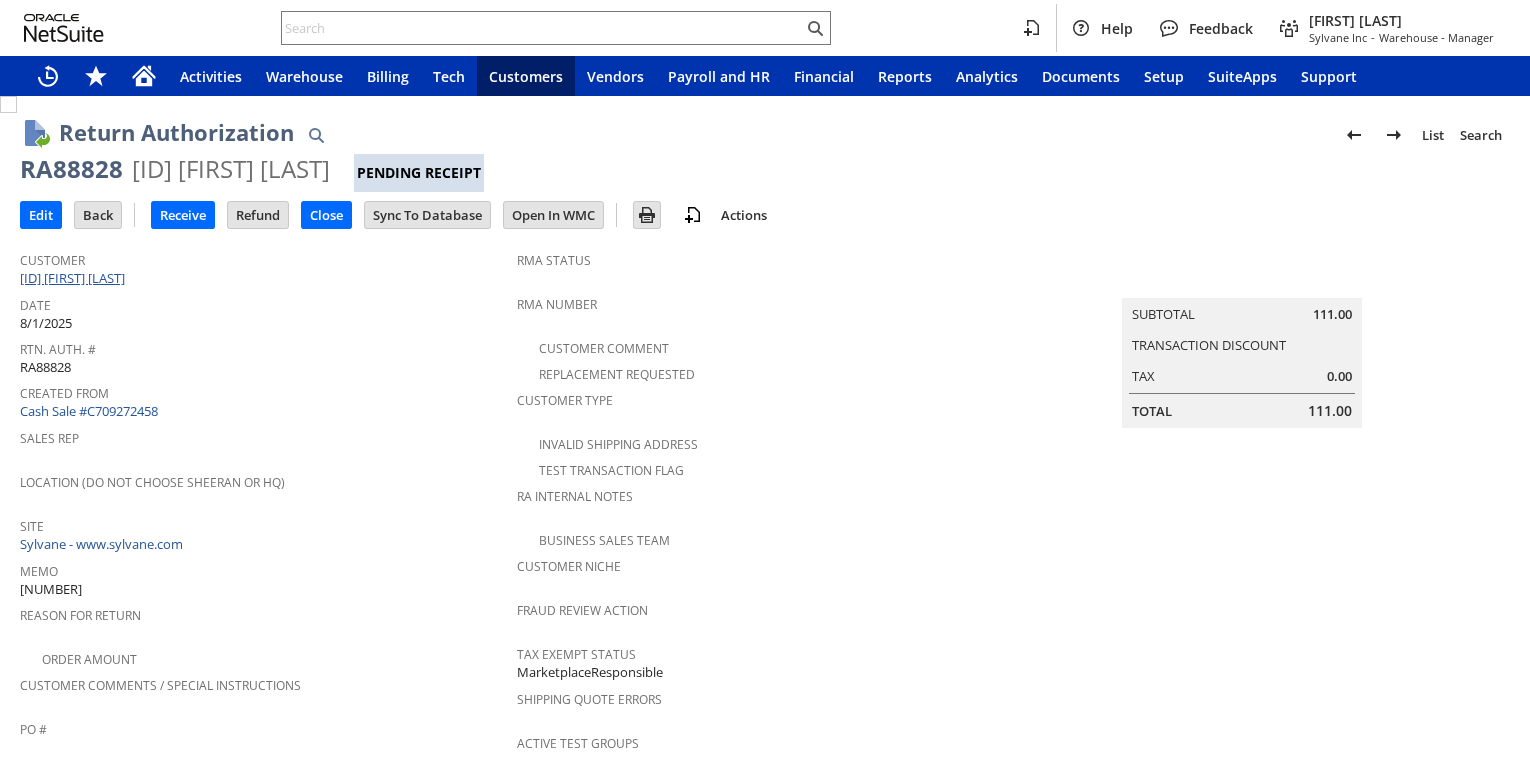 scroll, scrollTop: 0, scrollLeft: 0, axis: both 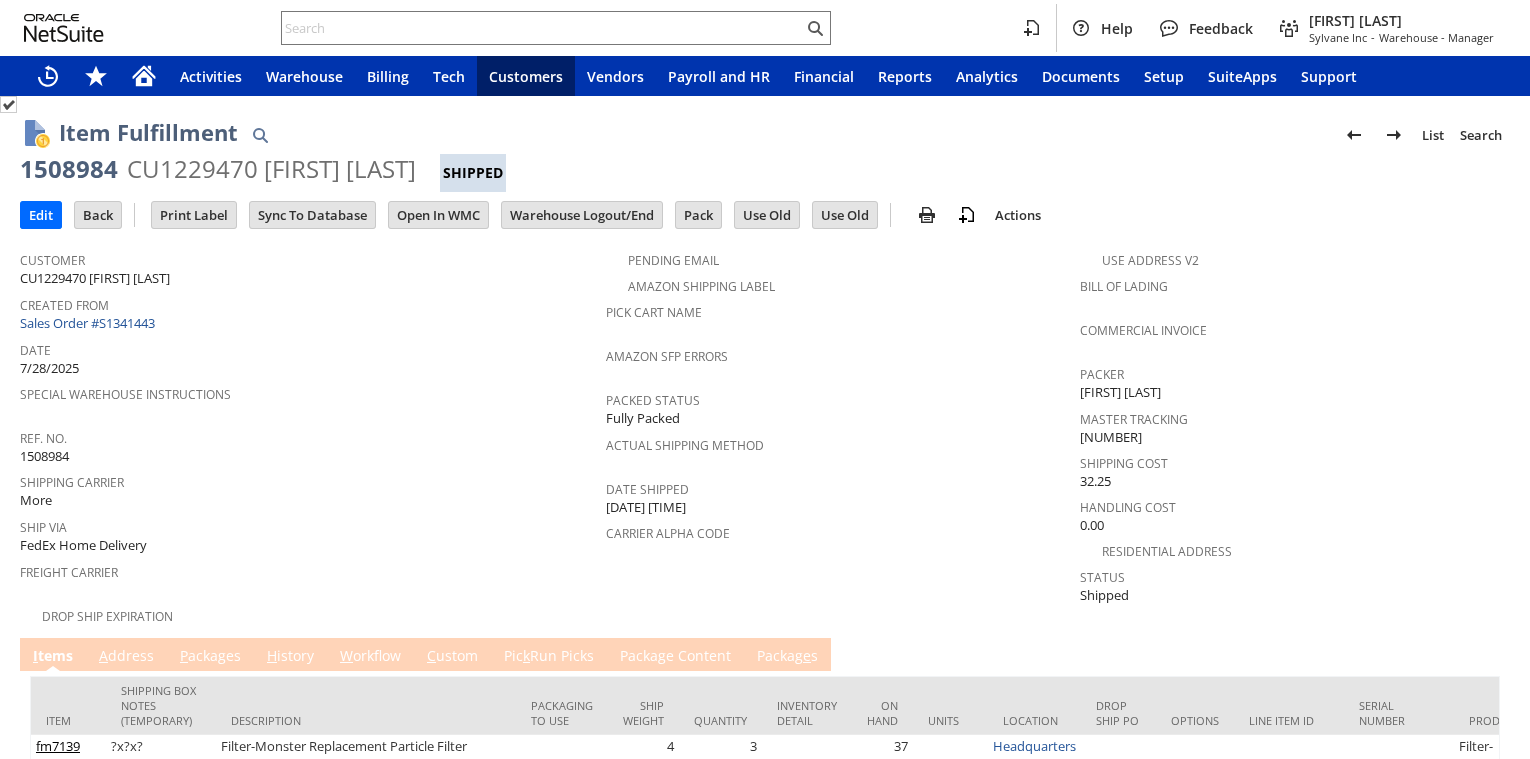 click on "P ackages" at bounding box center (210, 657) 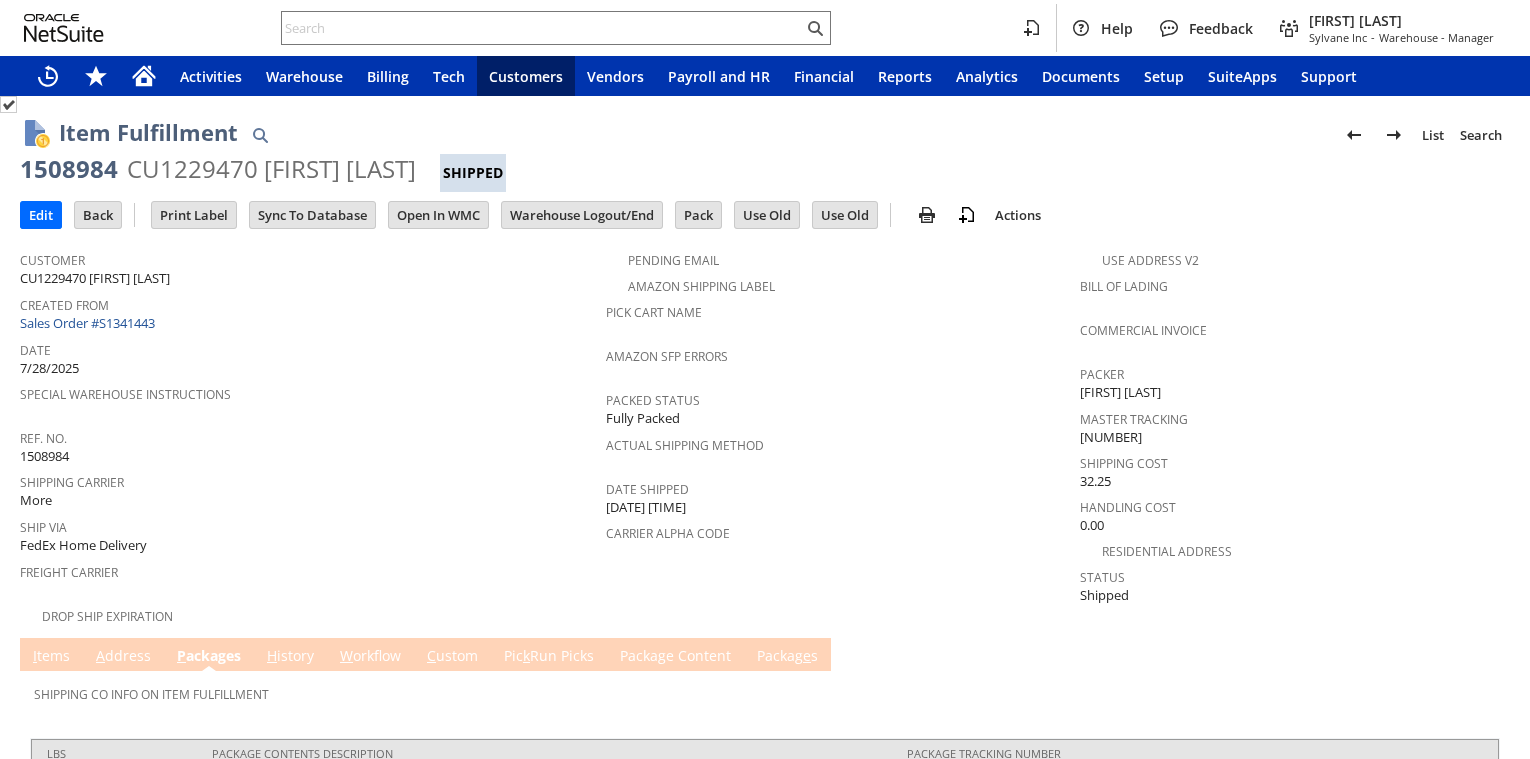 scroll, scrollTop: 141, scrollLeft: 0, axis: vertical 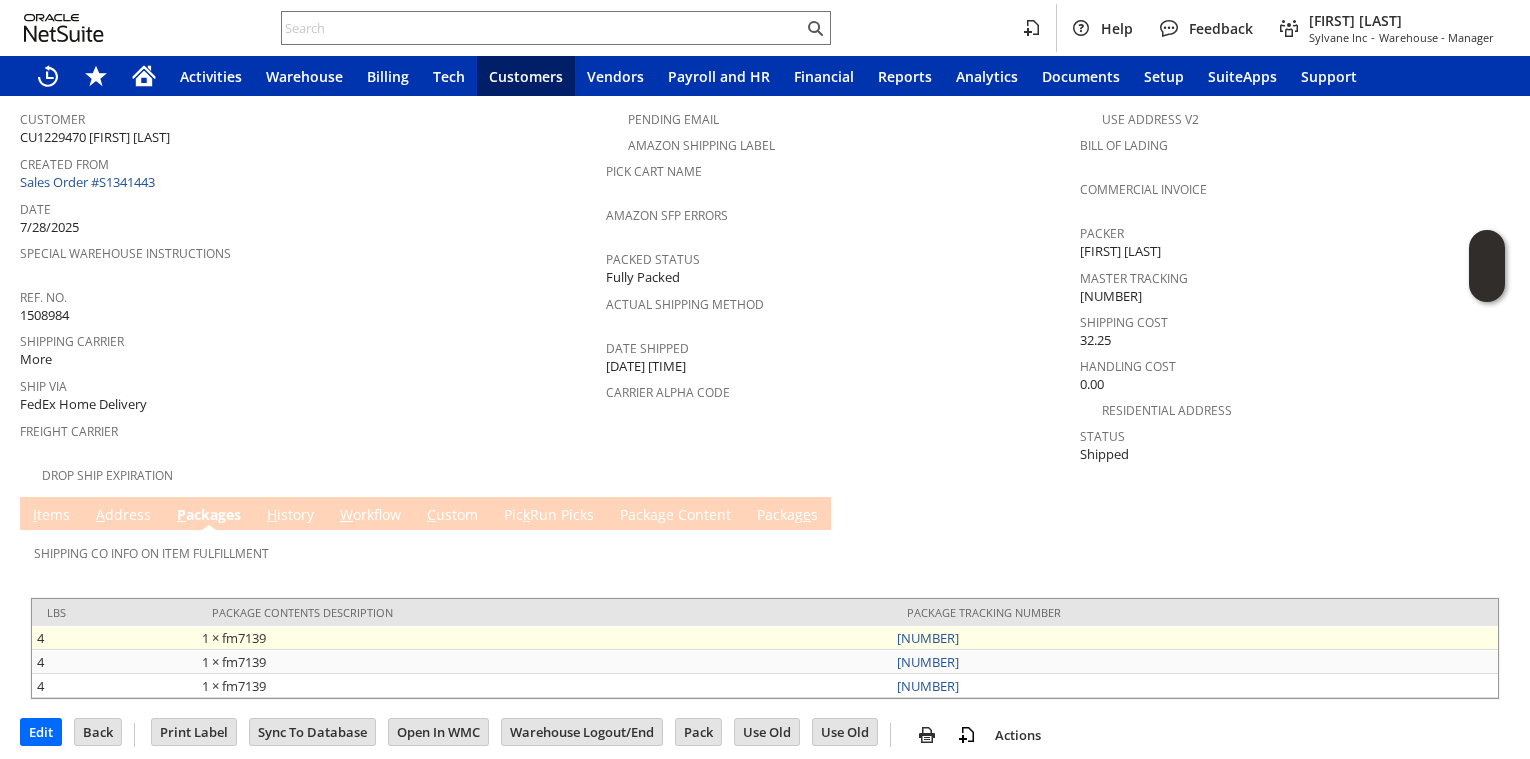 click on "883109299834" at bounding box center (1195, 638) 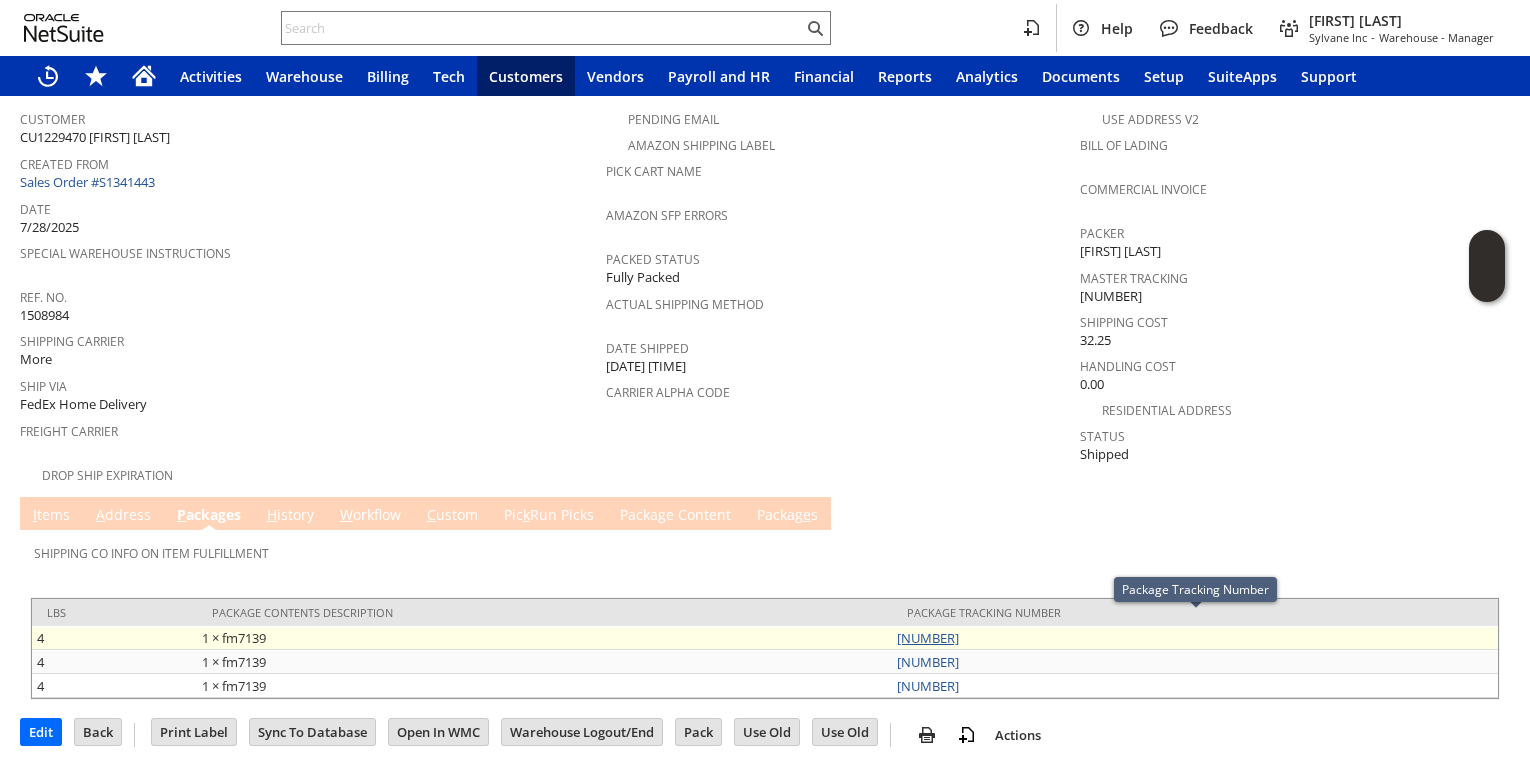 copy on "883109299834" 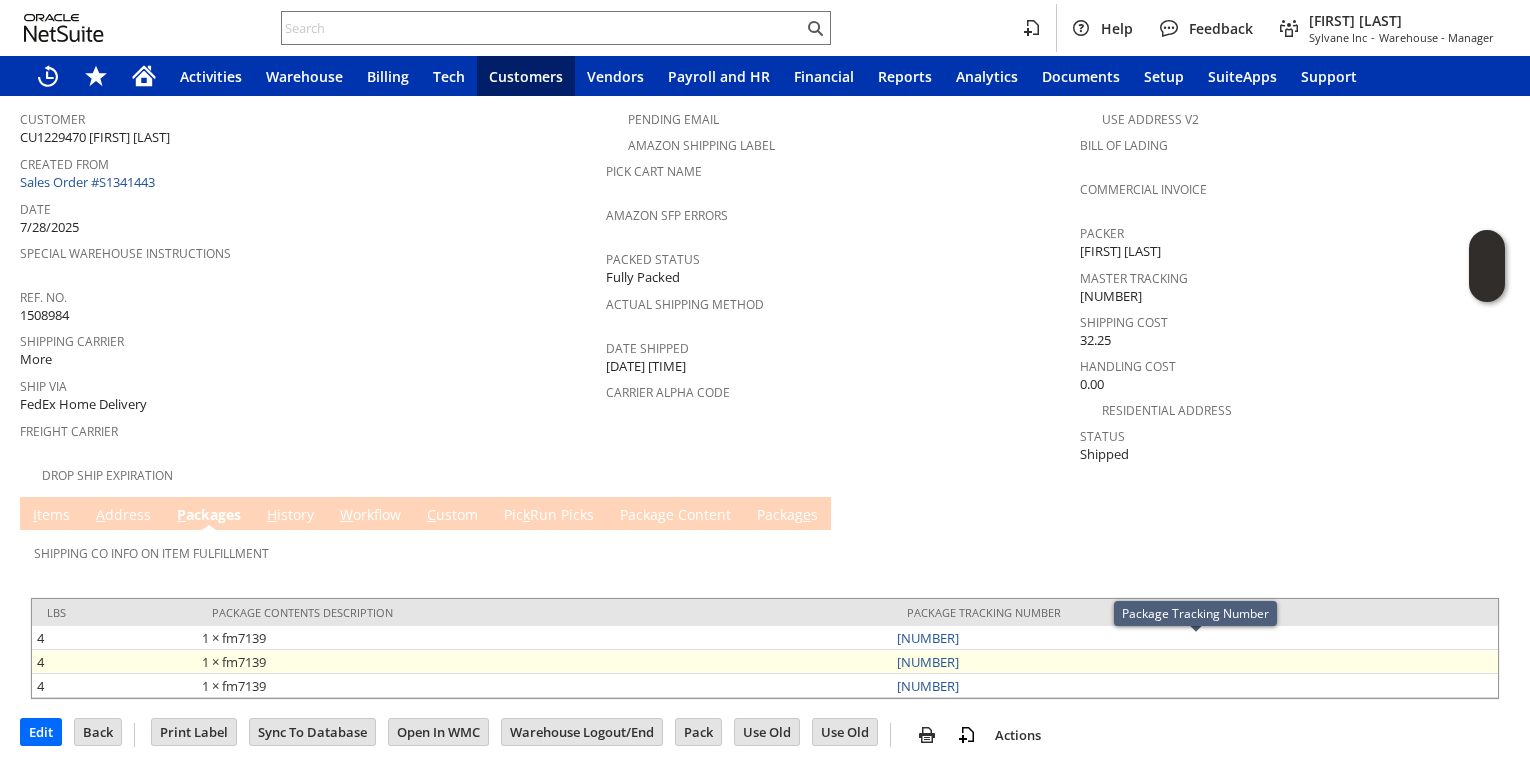 click on "883109299845" at bounding box center [1195, 662] 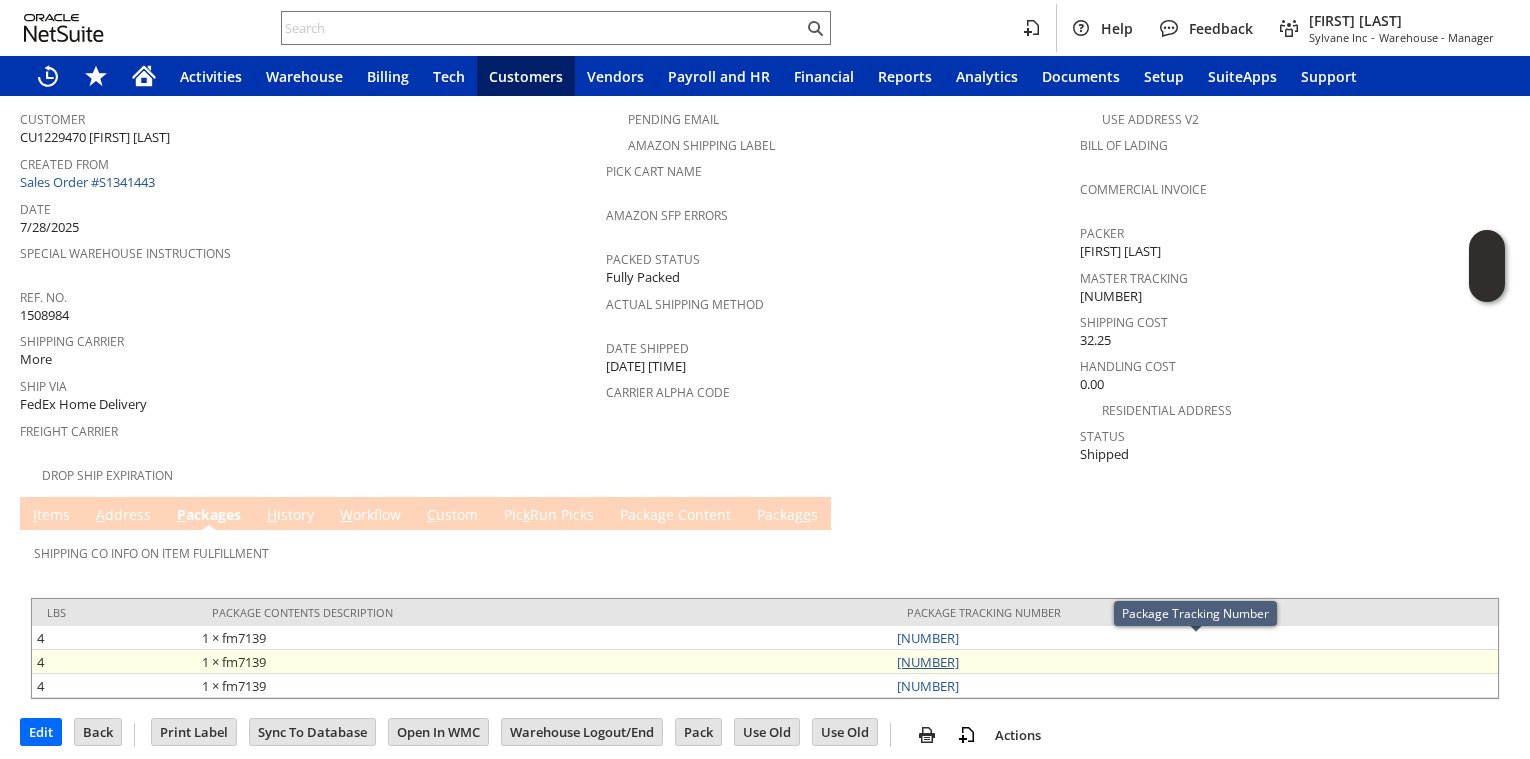 copy on "883109299845" 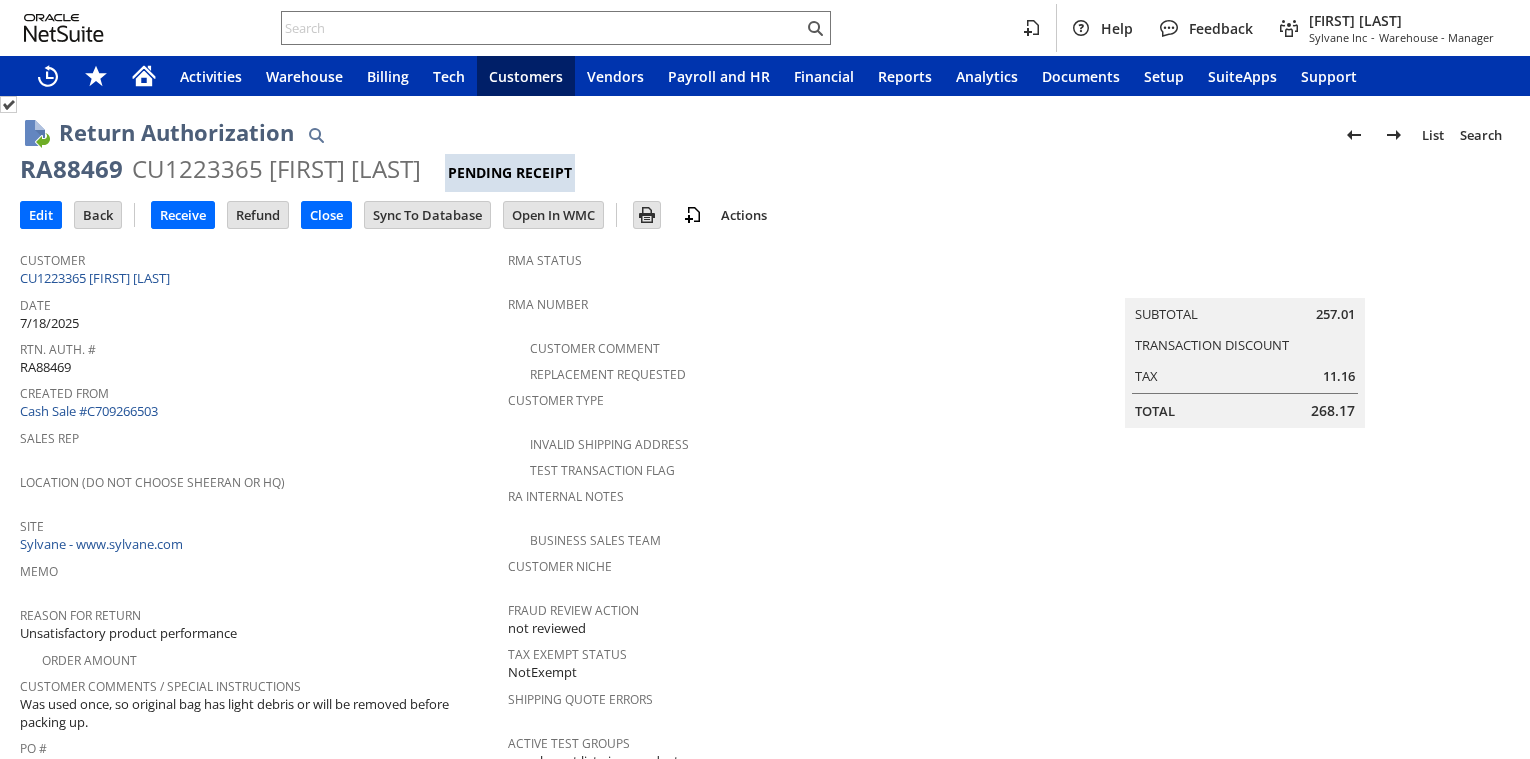scroll, scrollTop: 0, scrollLeft: 0, axis: both 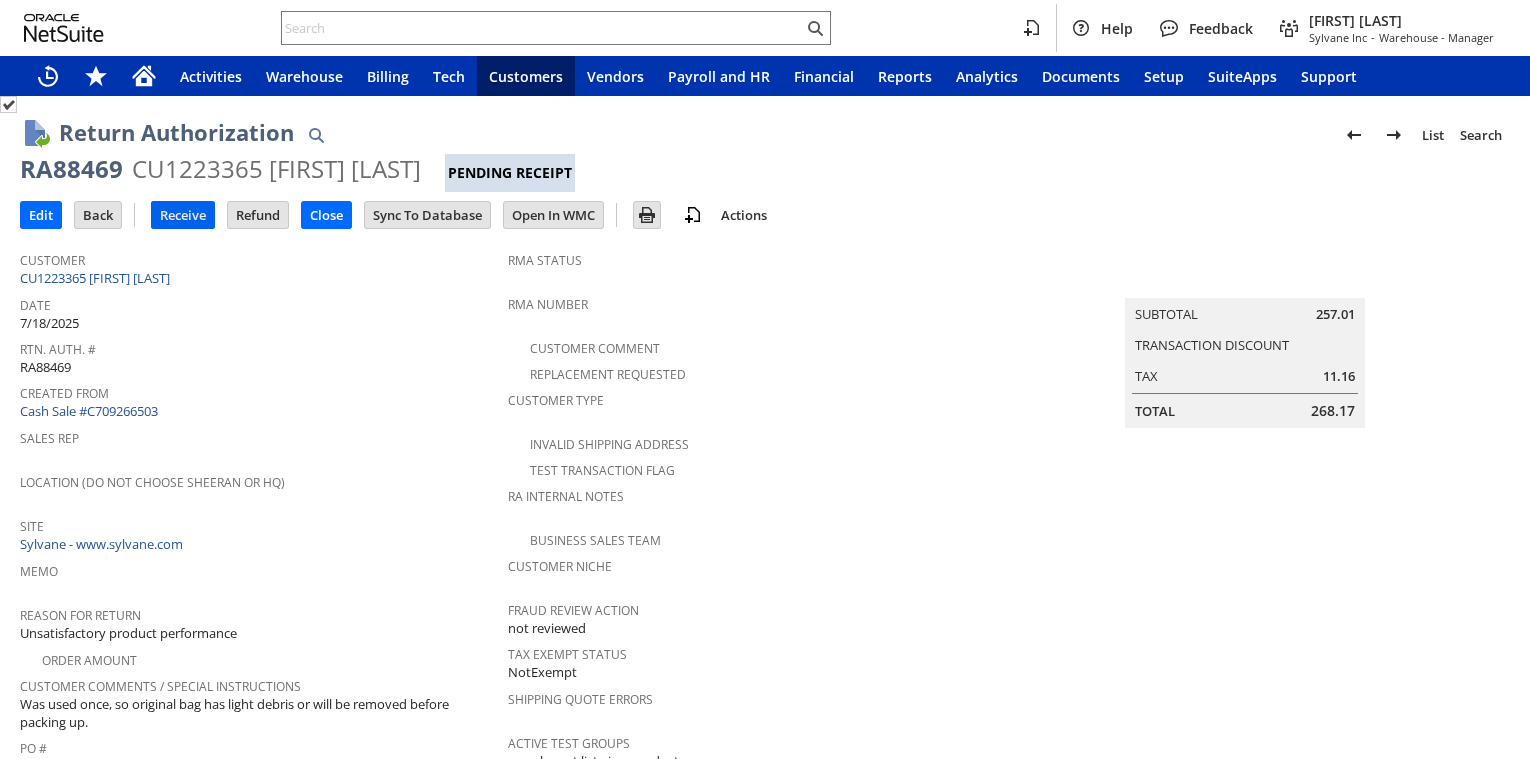 click on "Receive" at bounding box center (183, 215) 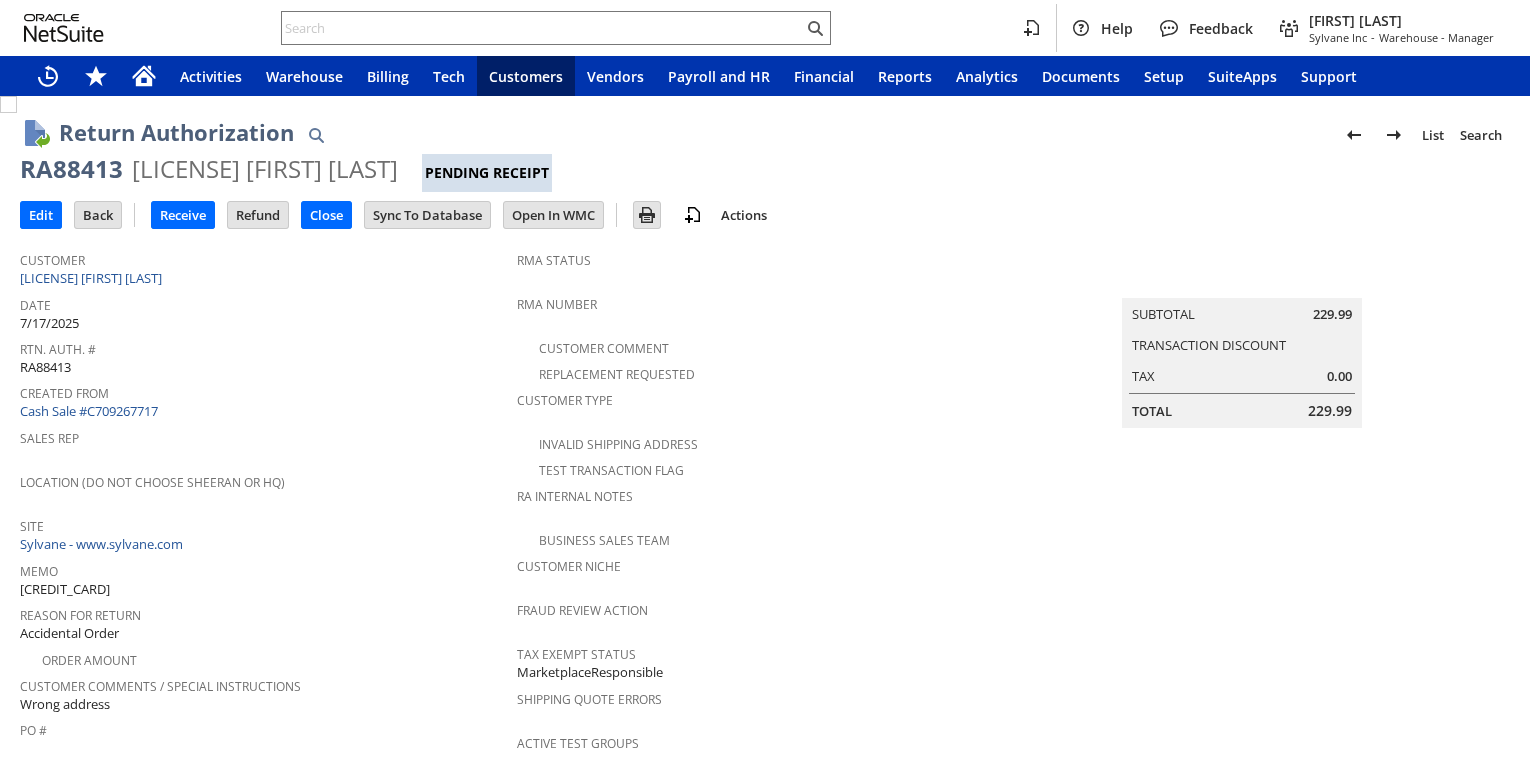 scroll, scrollTop: 0, scrollLeft: 0, axis: both 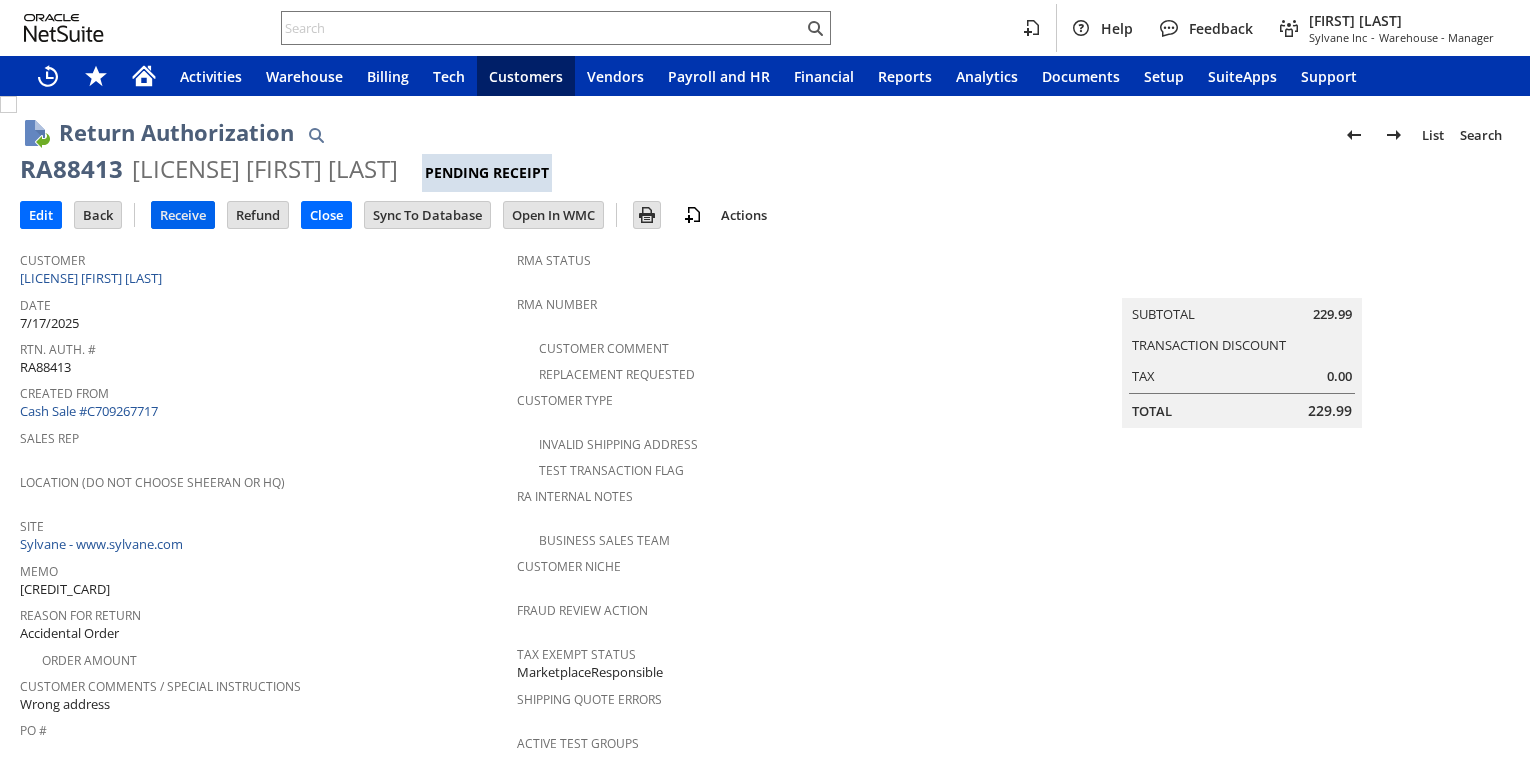 click on "Receive" at bounding box center (183, 215) 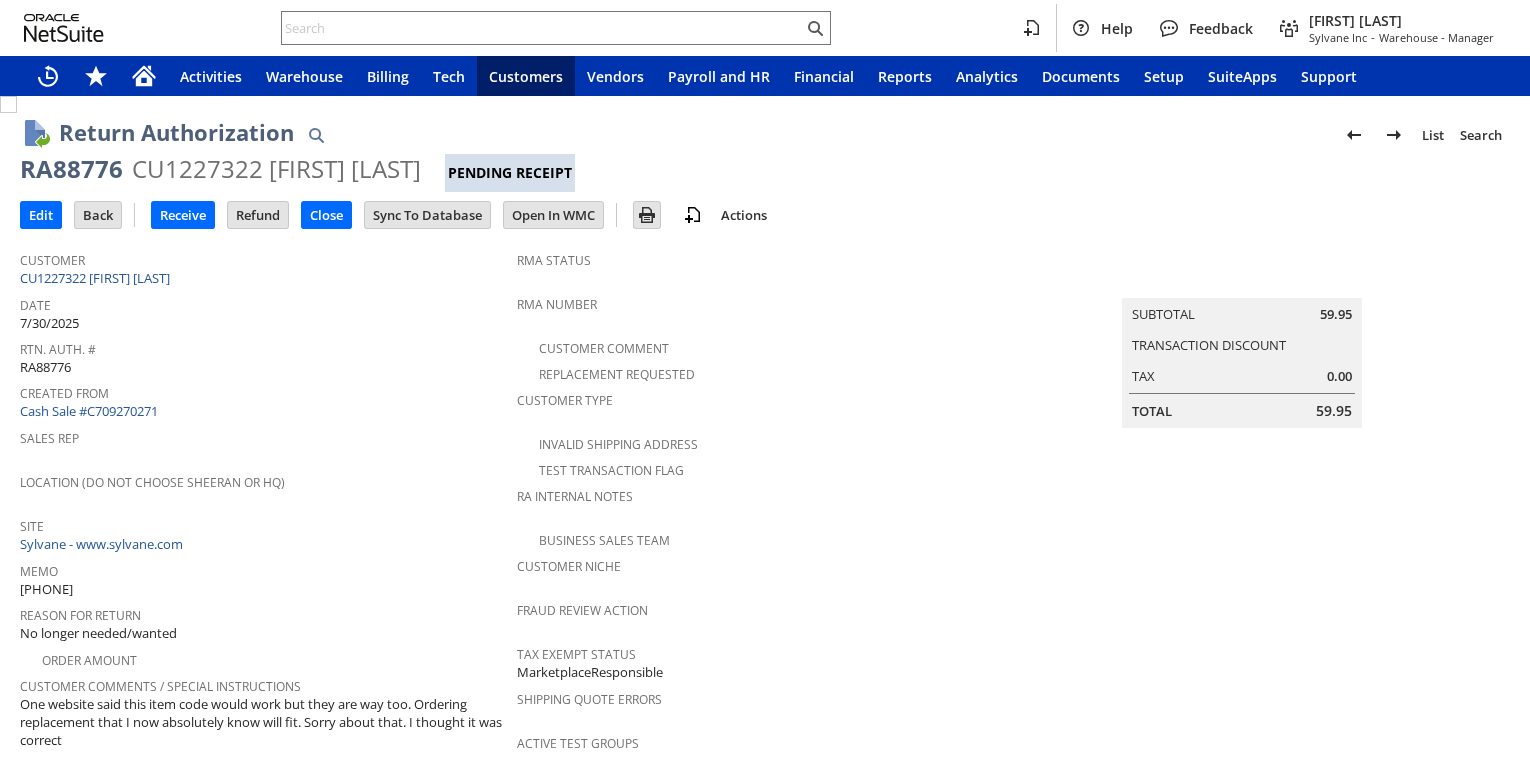 scroll, scrollTop: 0, scrollLeft: 0, axis: both 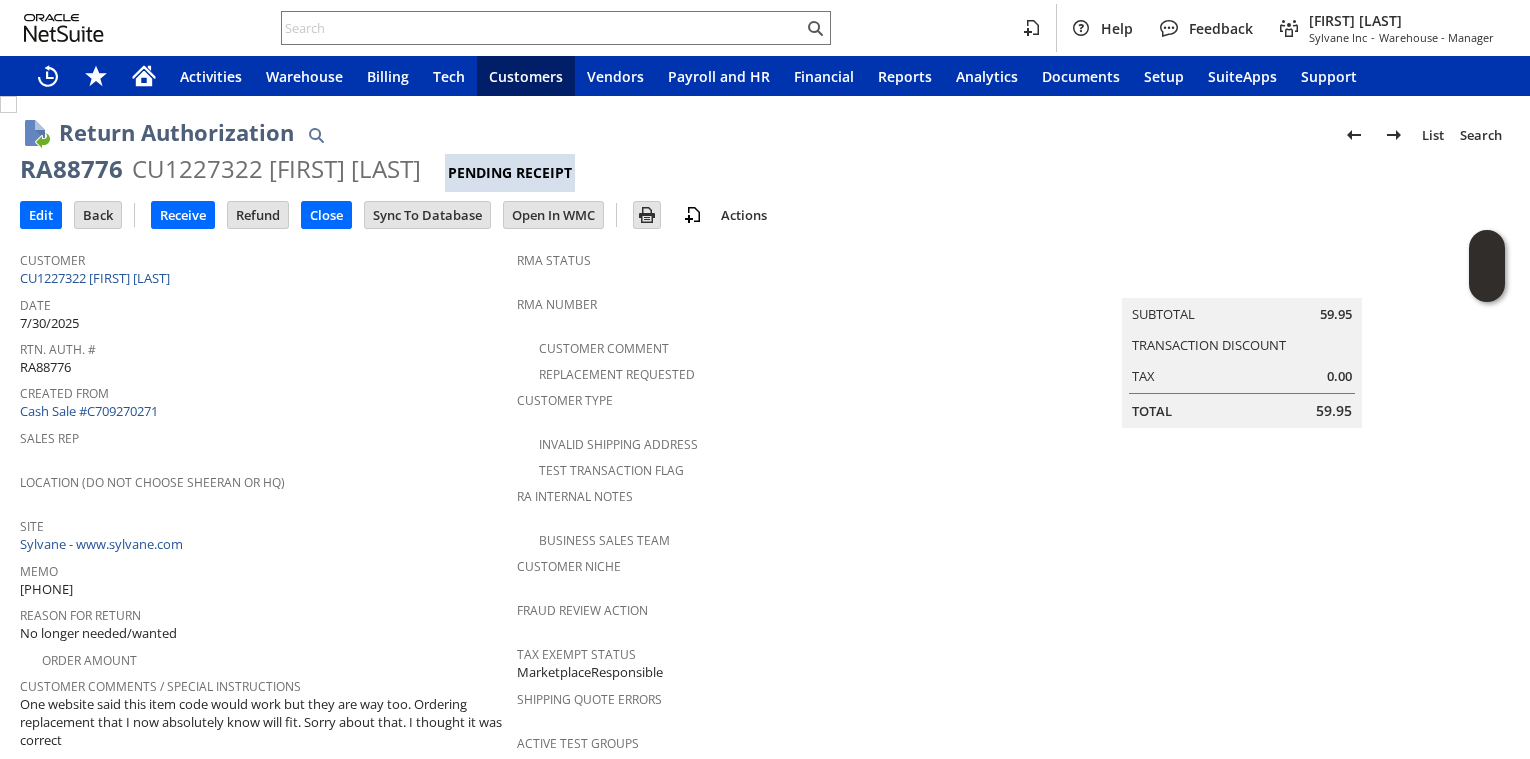 click on "Sales Rep" at bounding box center (263, 435) 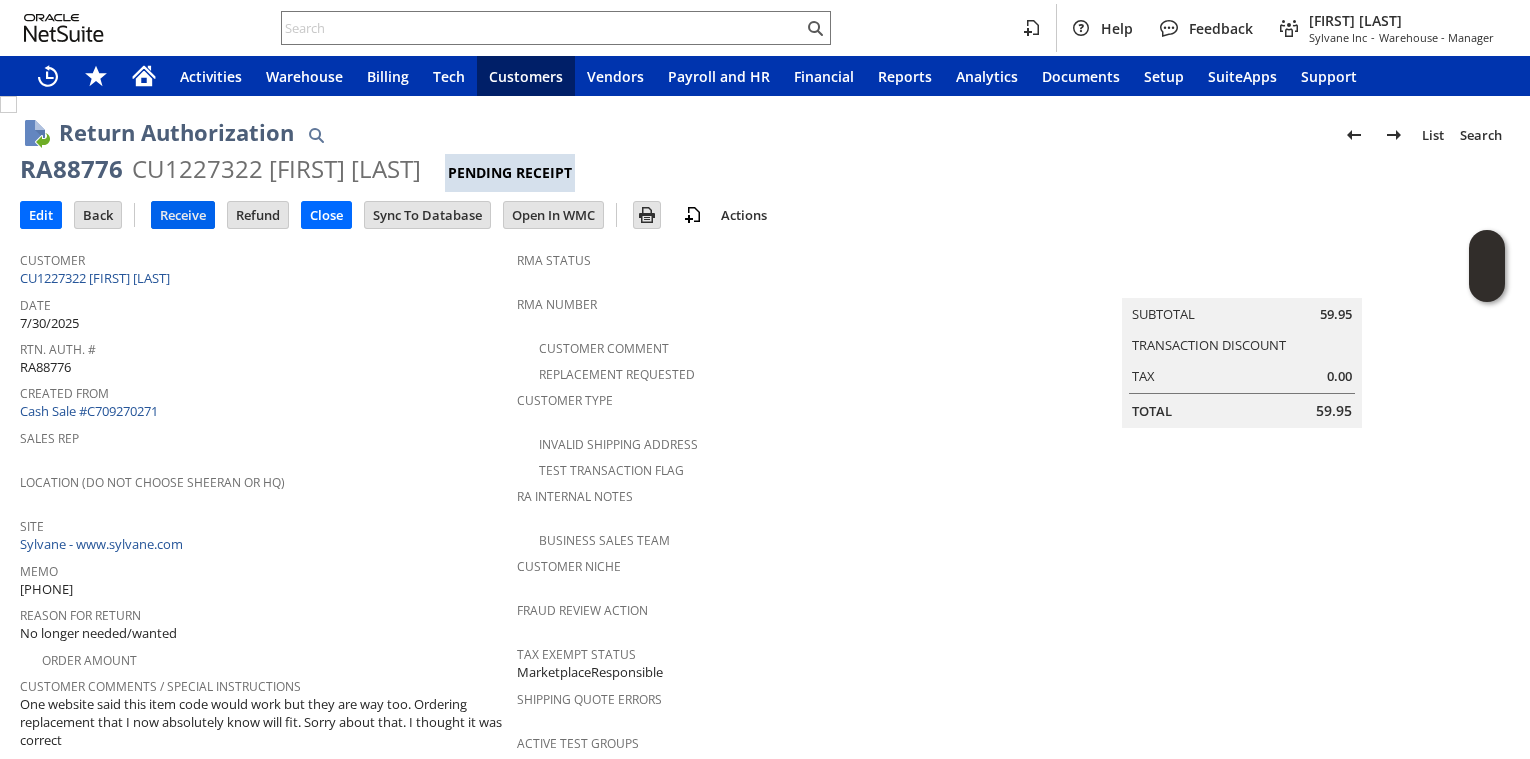 click on "Receive" at bounding box center [183, 215] 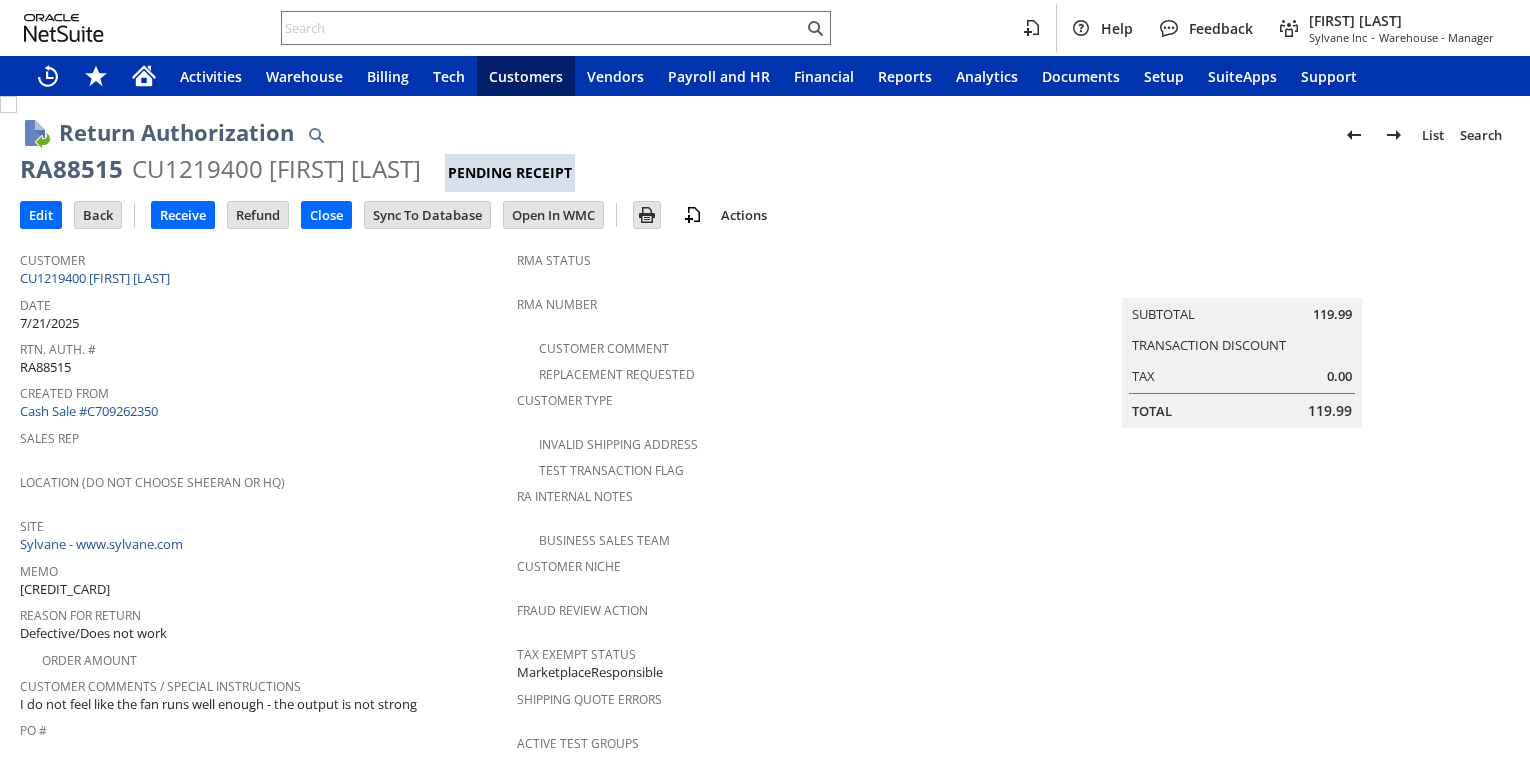 scroll, scrollTop: 0, scrollLeft: 0, axis: both 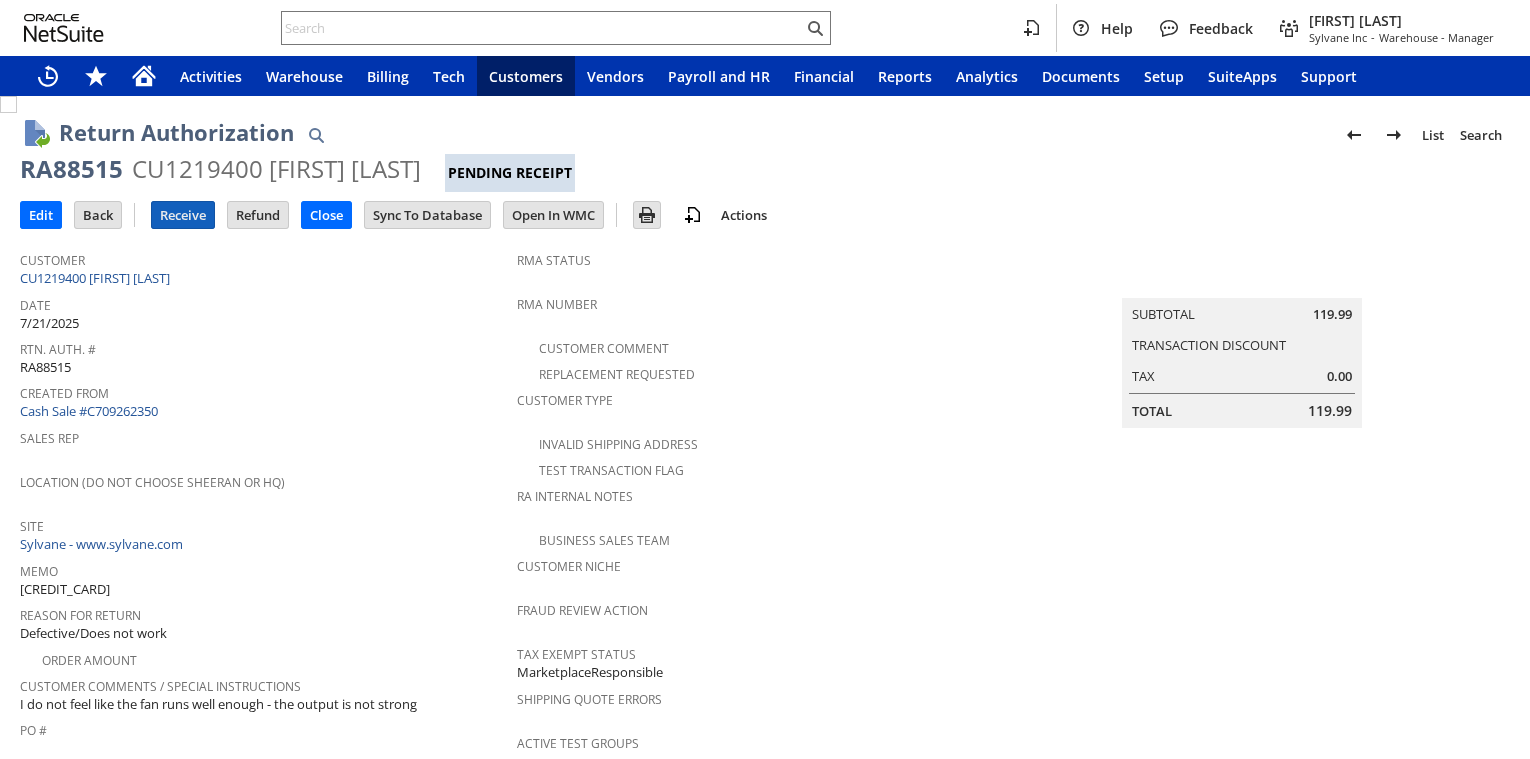 click on "Receive" at bounding box center [183, 215] 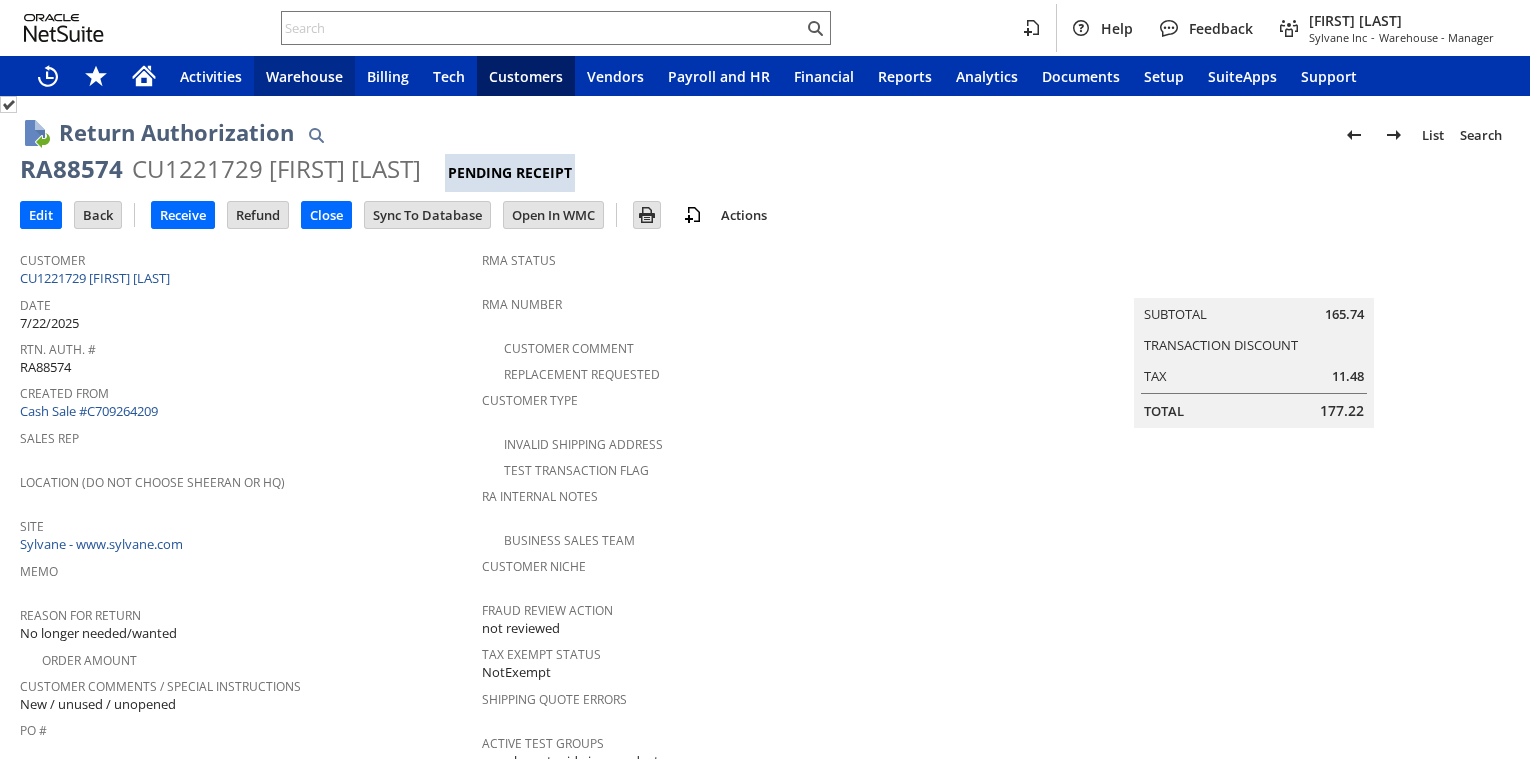 scroll, scrollTop: 0, scrollLeft: 0, axis: both 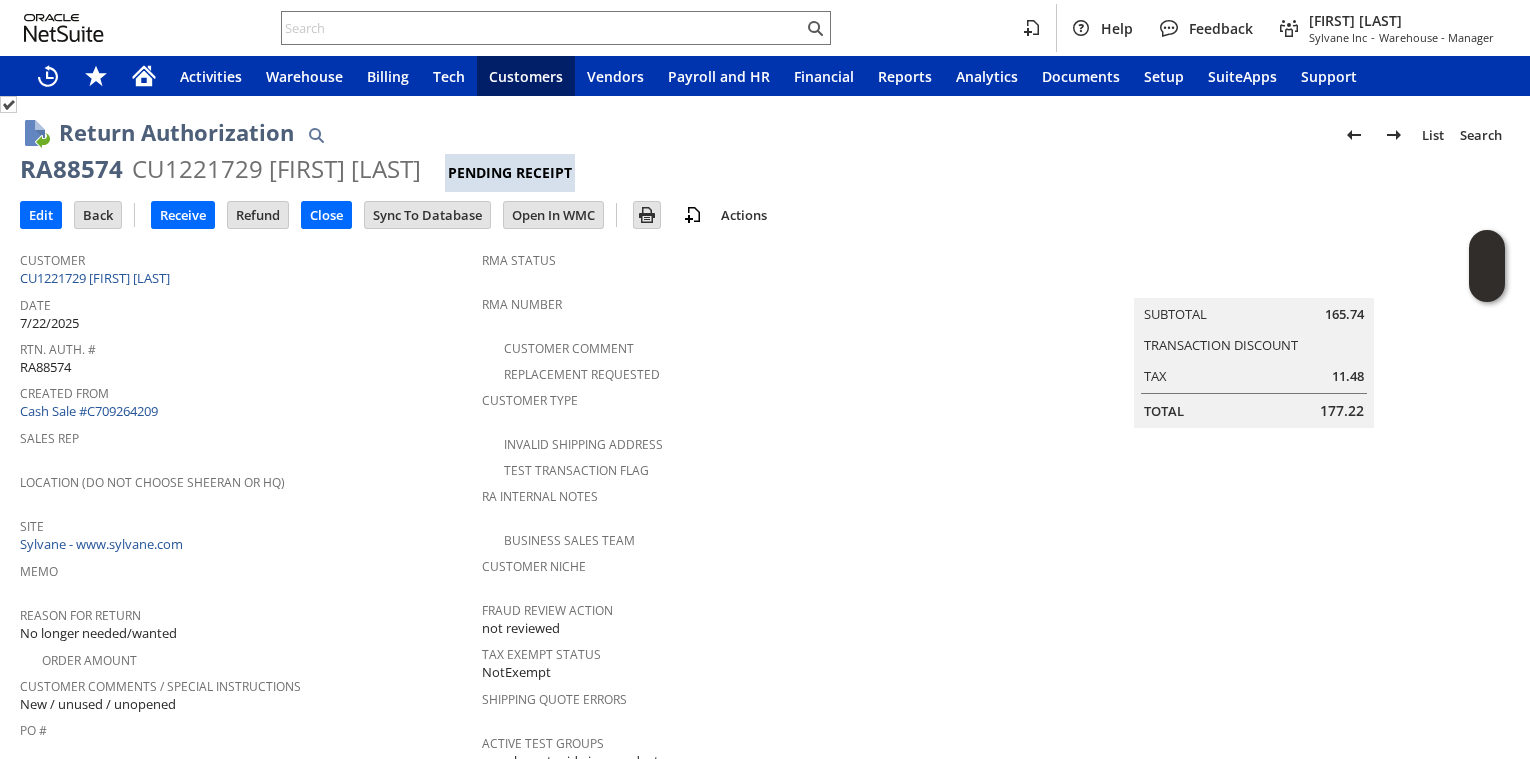 click on "Created From
Cash Sale #C709264209" at bounding box center (246, 400) 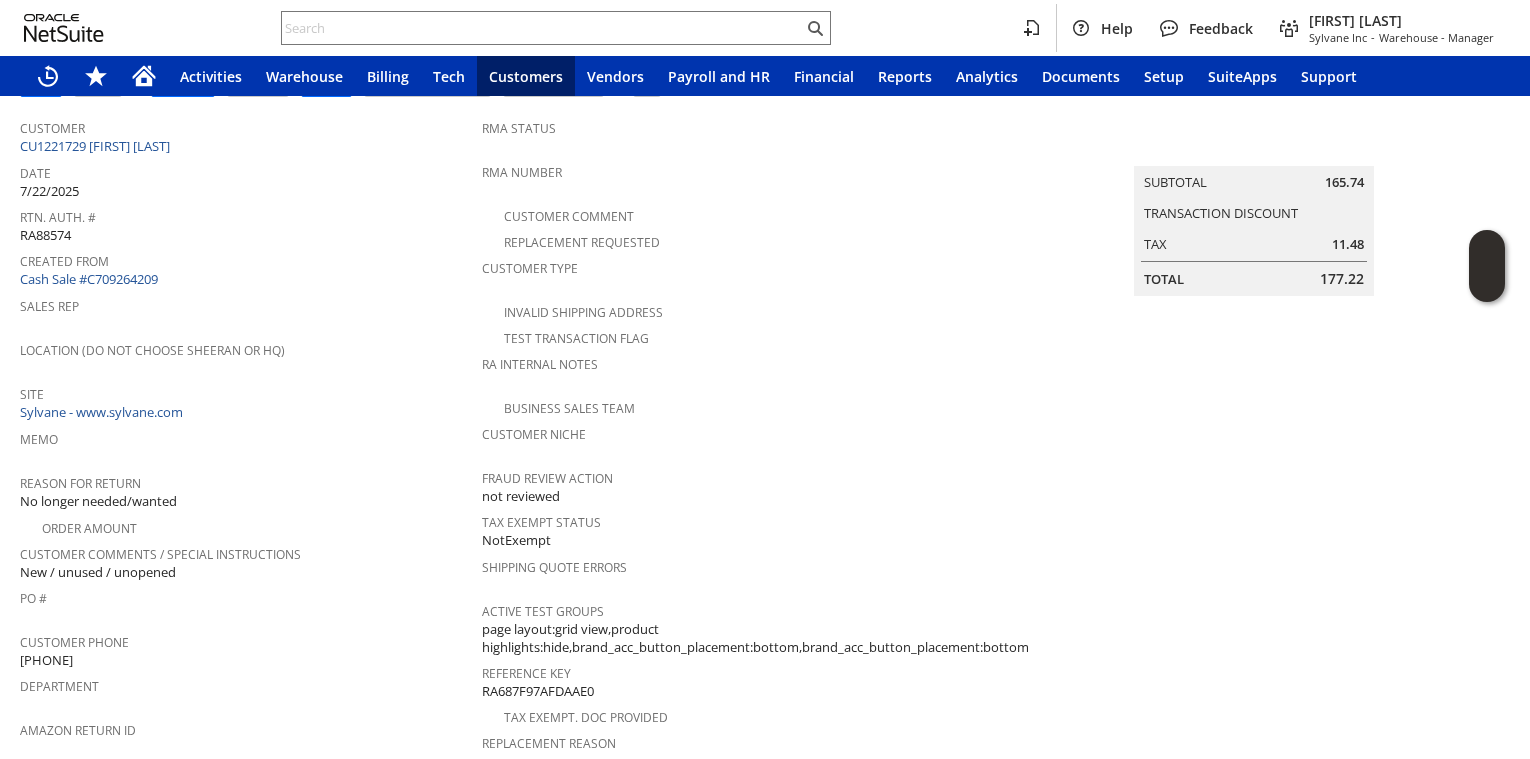 scroll, scrollTop: 0, scrollLeft: 0, axis: both 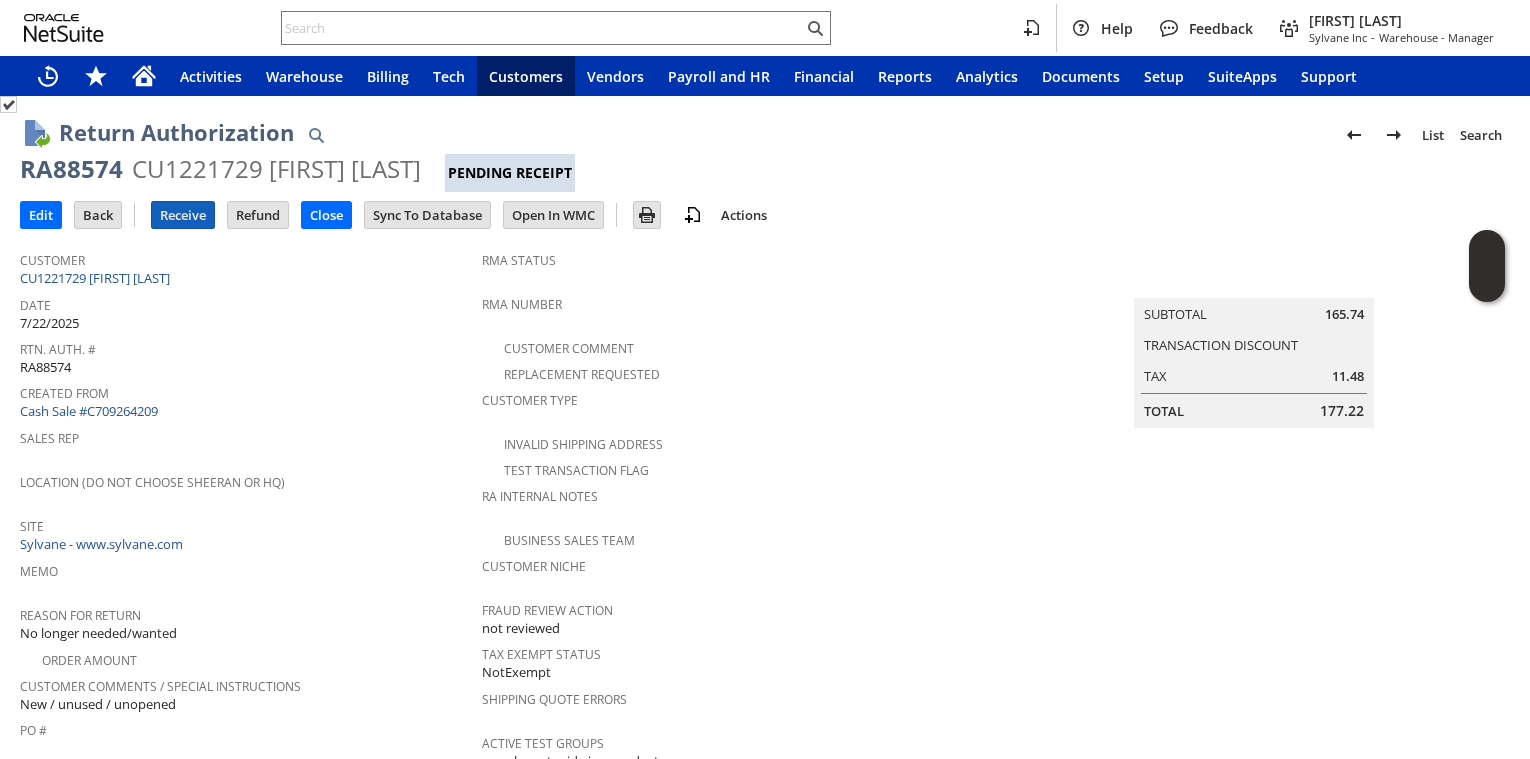 click on "Receive" at bounding box center [183, 215] 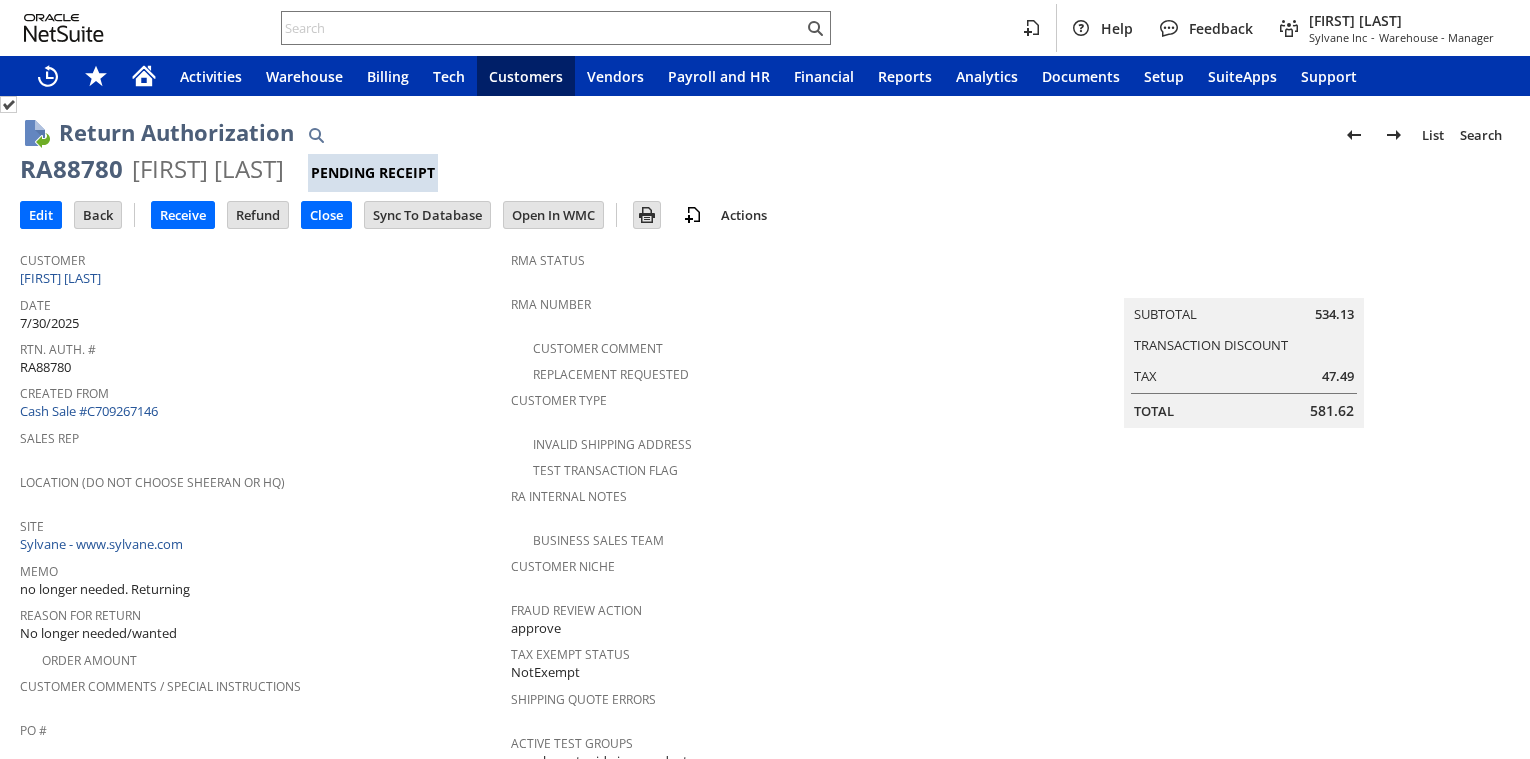 scroll, scrollTop: 0, scrollLeft: 0, axis: both 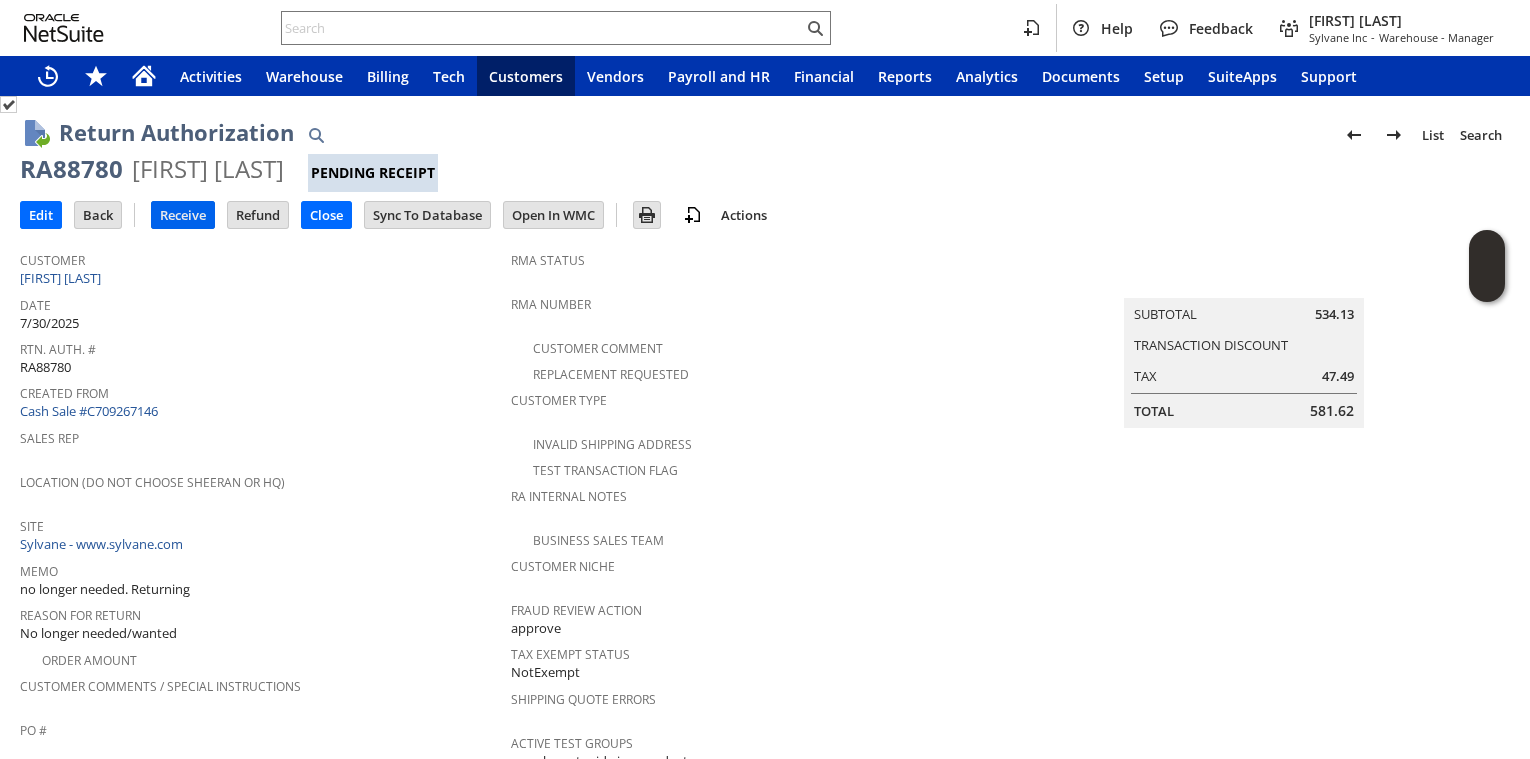click on "Receive" at bounding box center [183, 215] 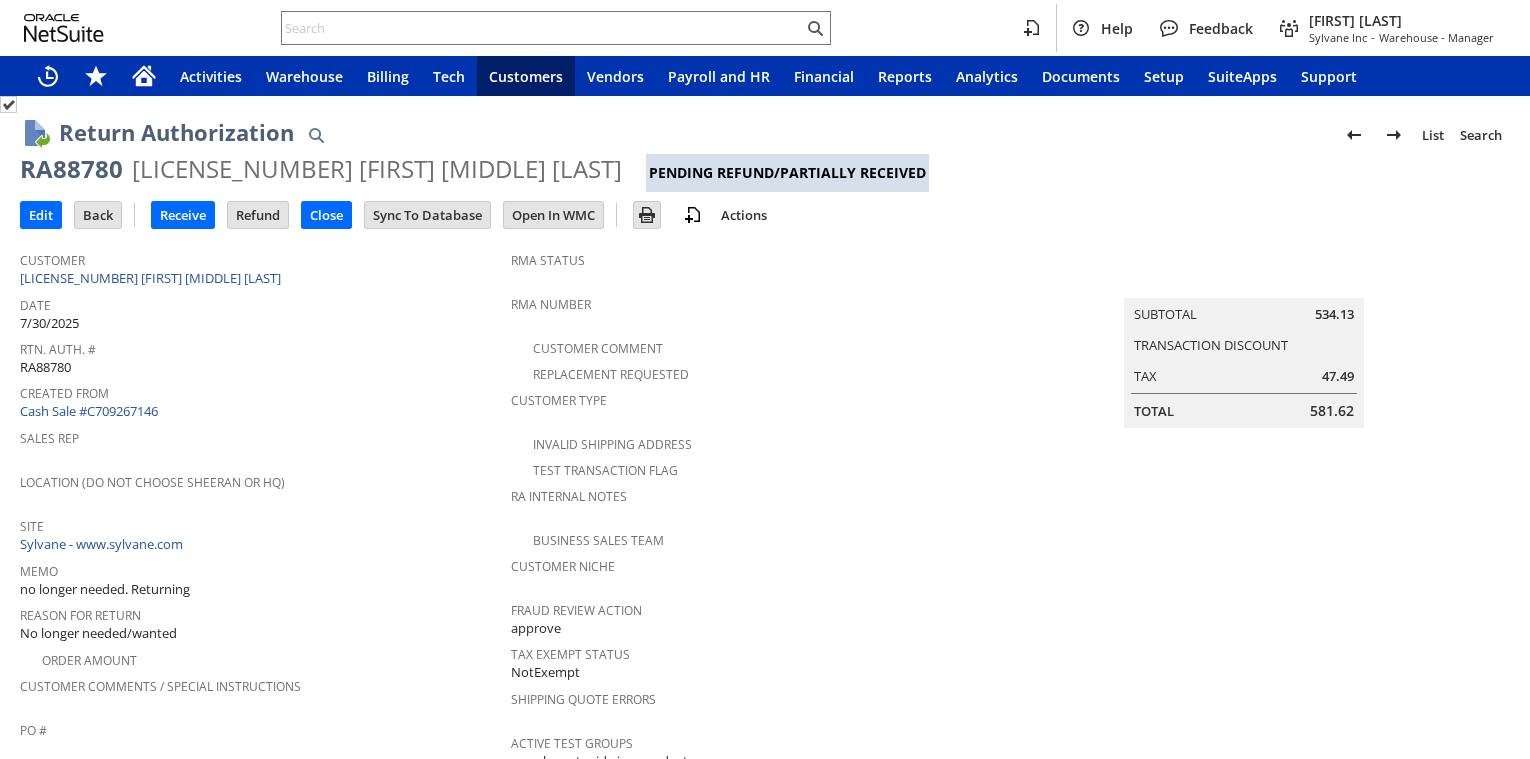 scroll, scrollTop: 0, scrollLeft: 0, axis: both 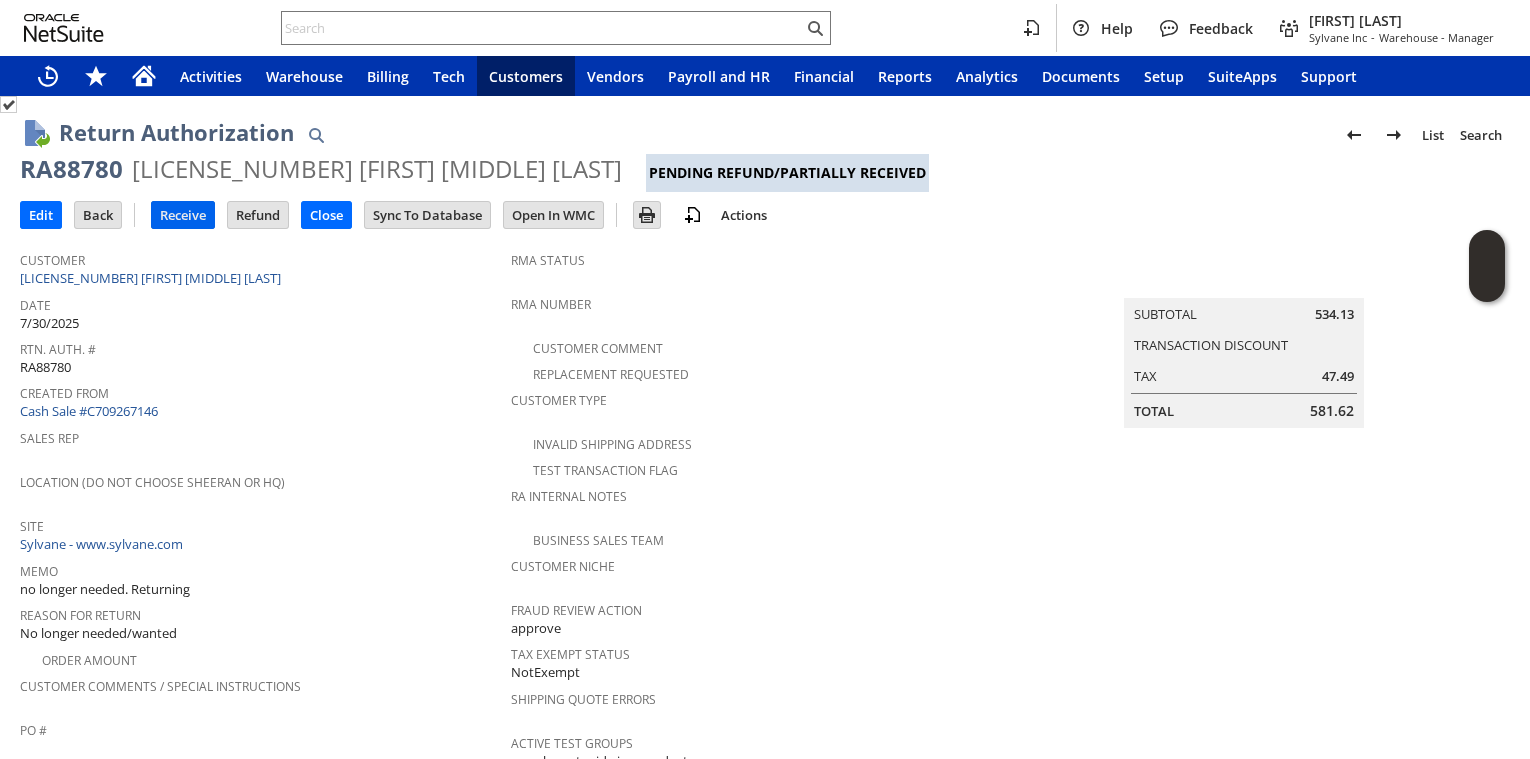 click on "Receive" at bounding box center (183, 215) 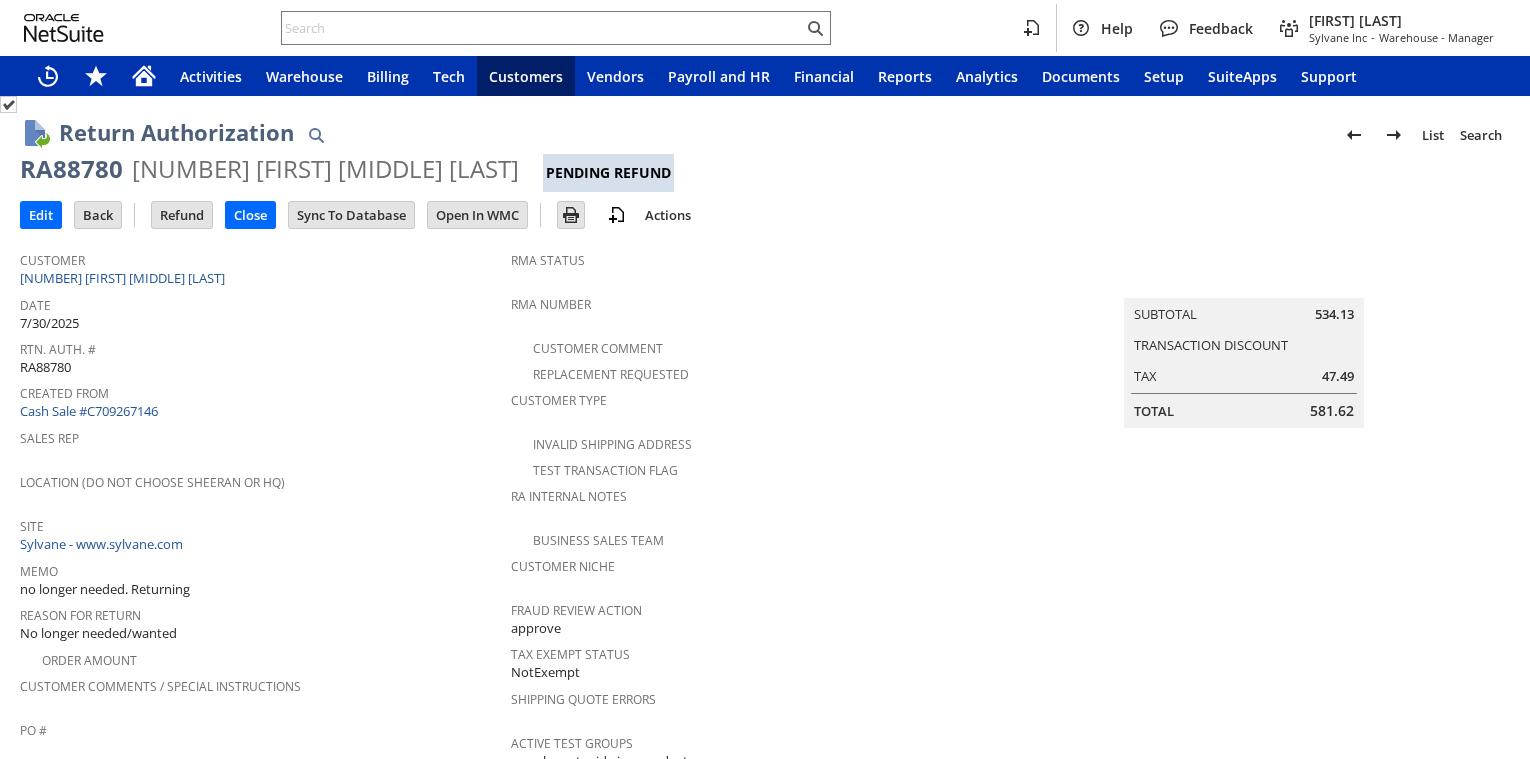 scroll, scrollTop: 0, scrollLeft: 0, axis: both 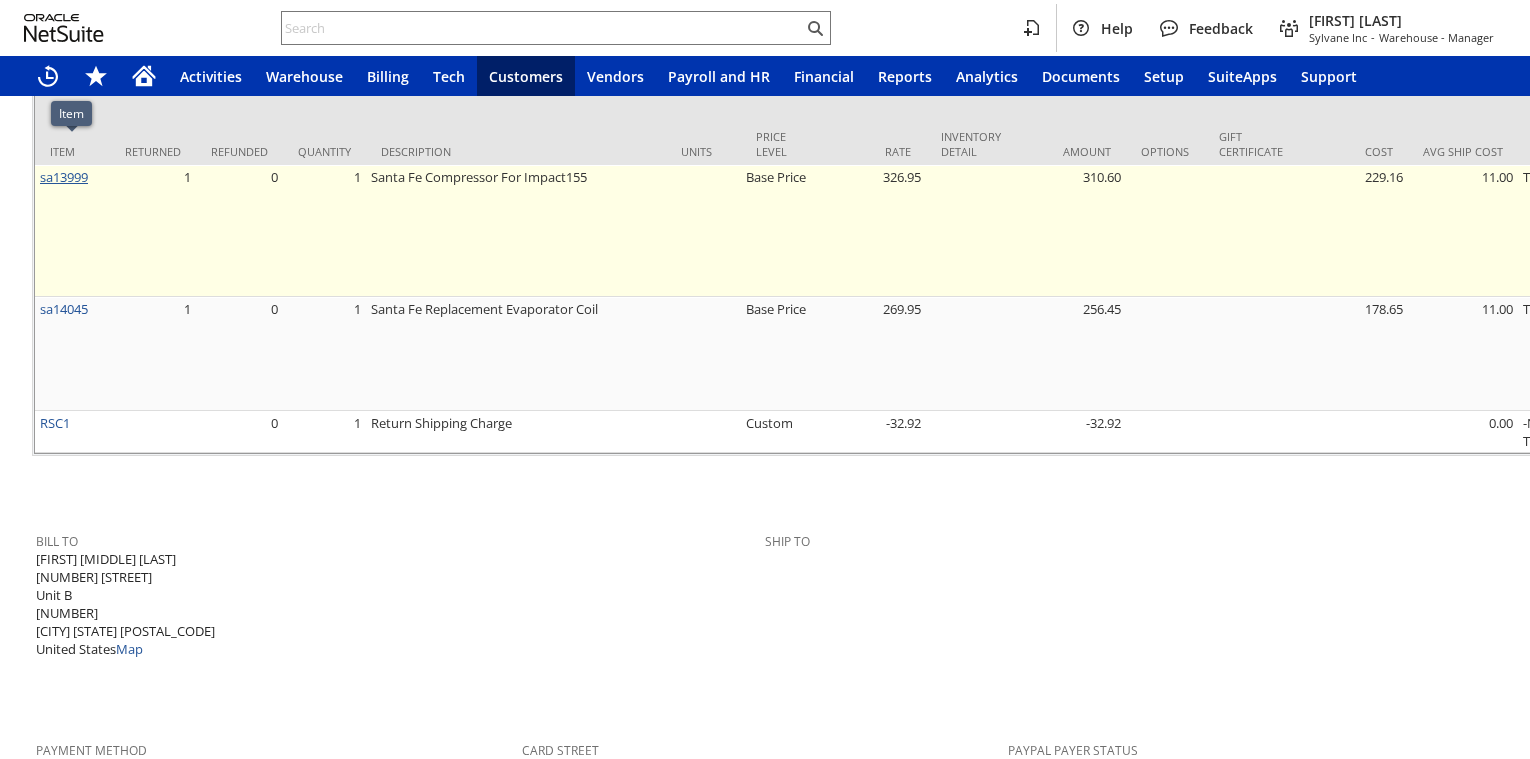click on "sa13999" at bounding box center [64, 177] 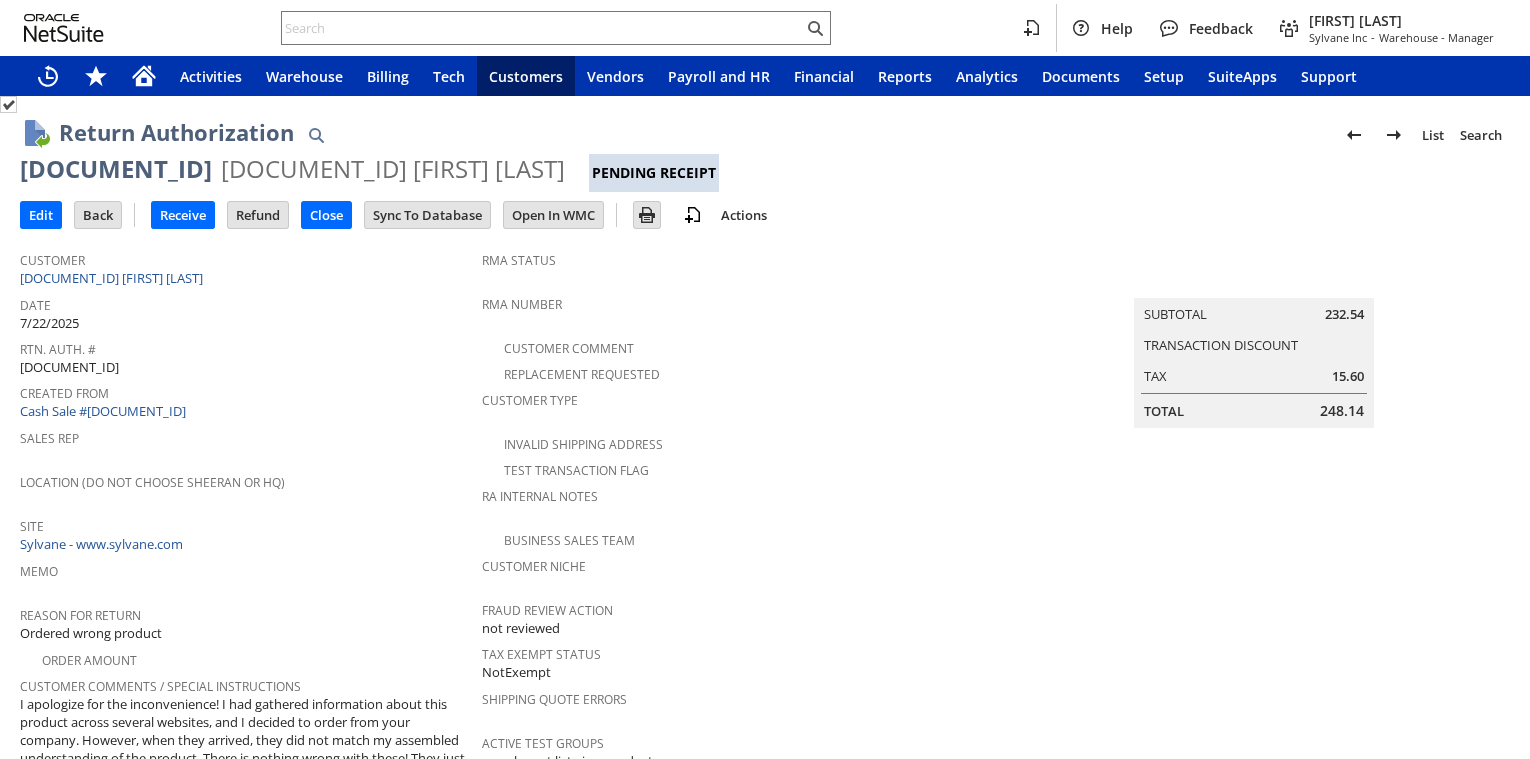 scroll, scrollTop: 0, scrollLeft: 0, axis: both 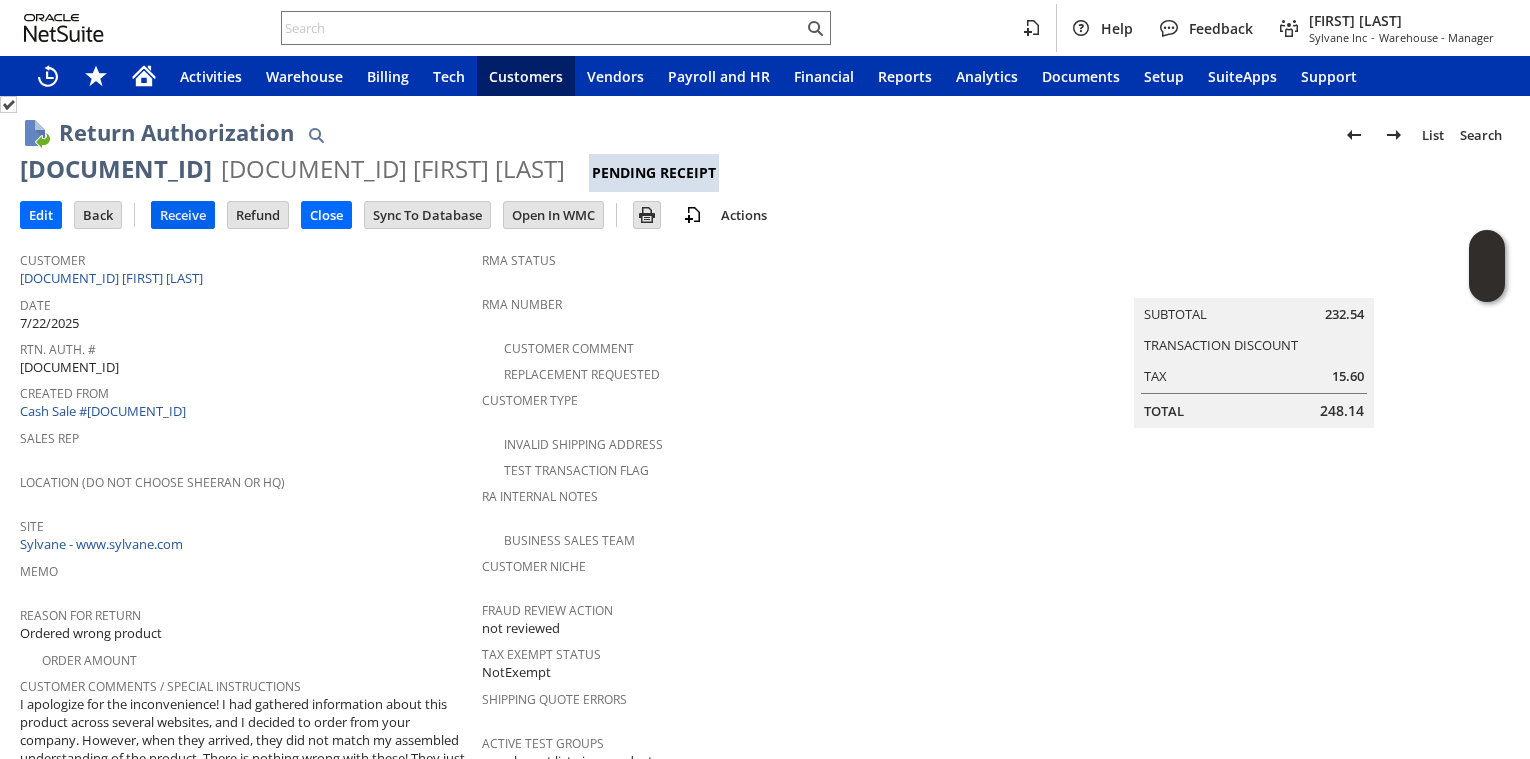 click on "Receive" at bounding box center (183, 215) 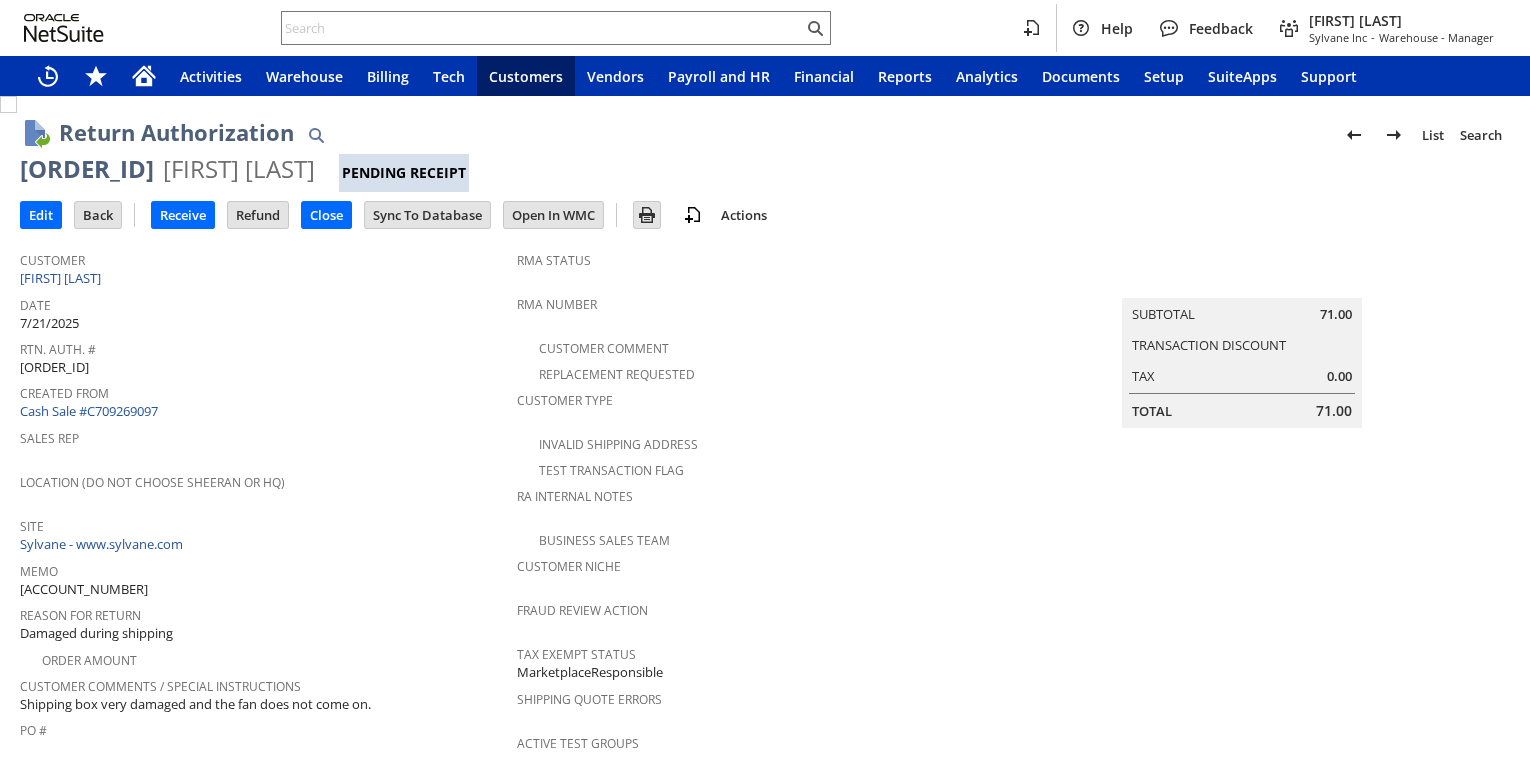 scroll, scrollTop: 0, scrollLeft: 0, axis: both 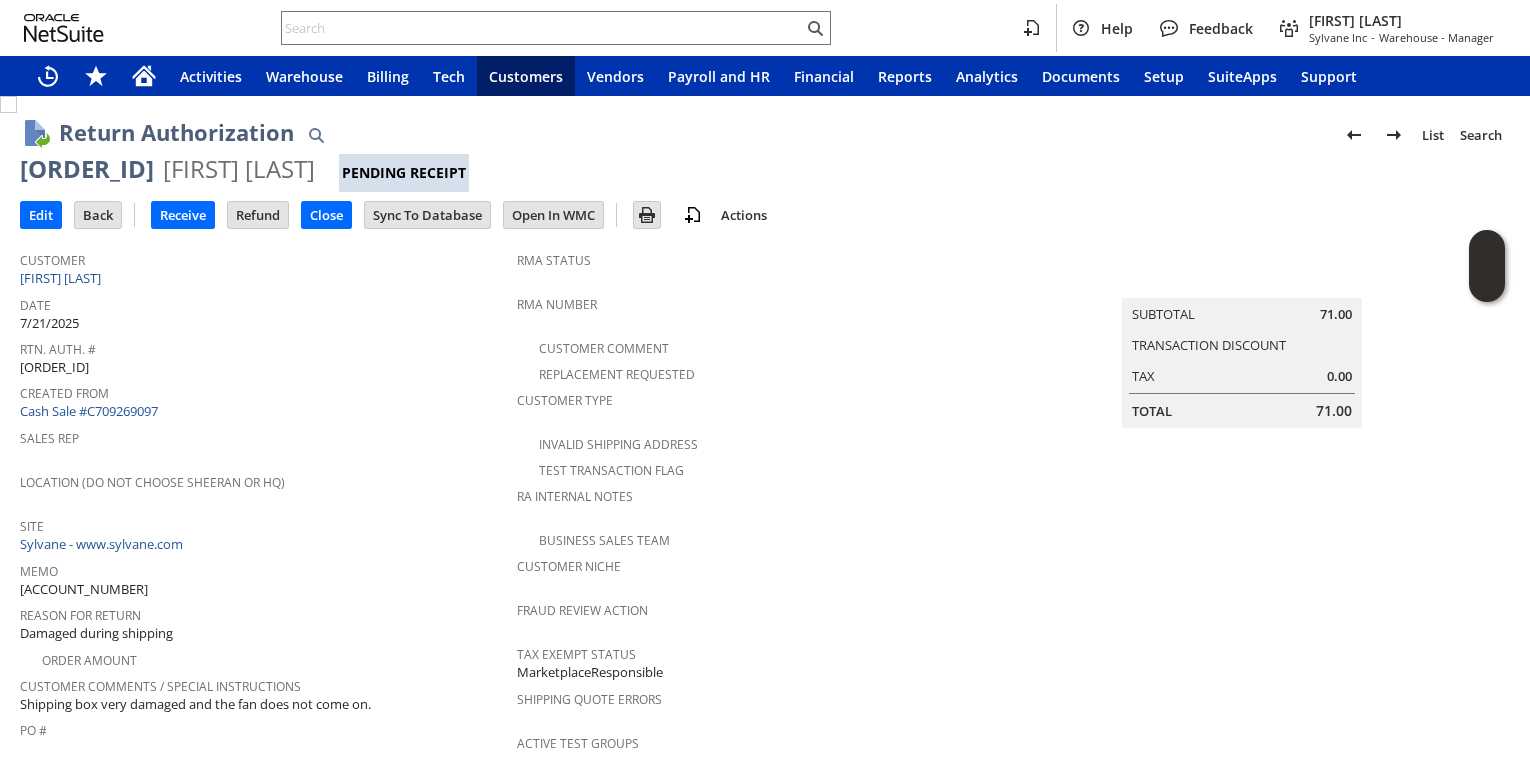 click on "RA88507" at bounding box center [87, 169] 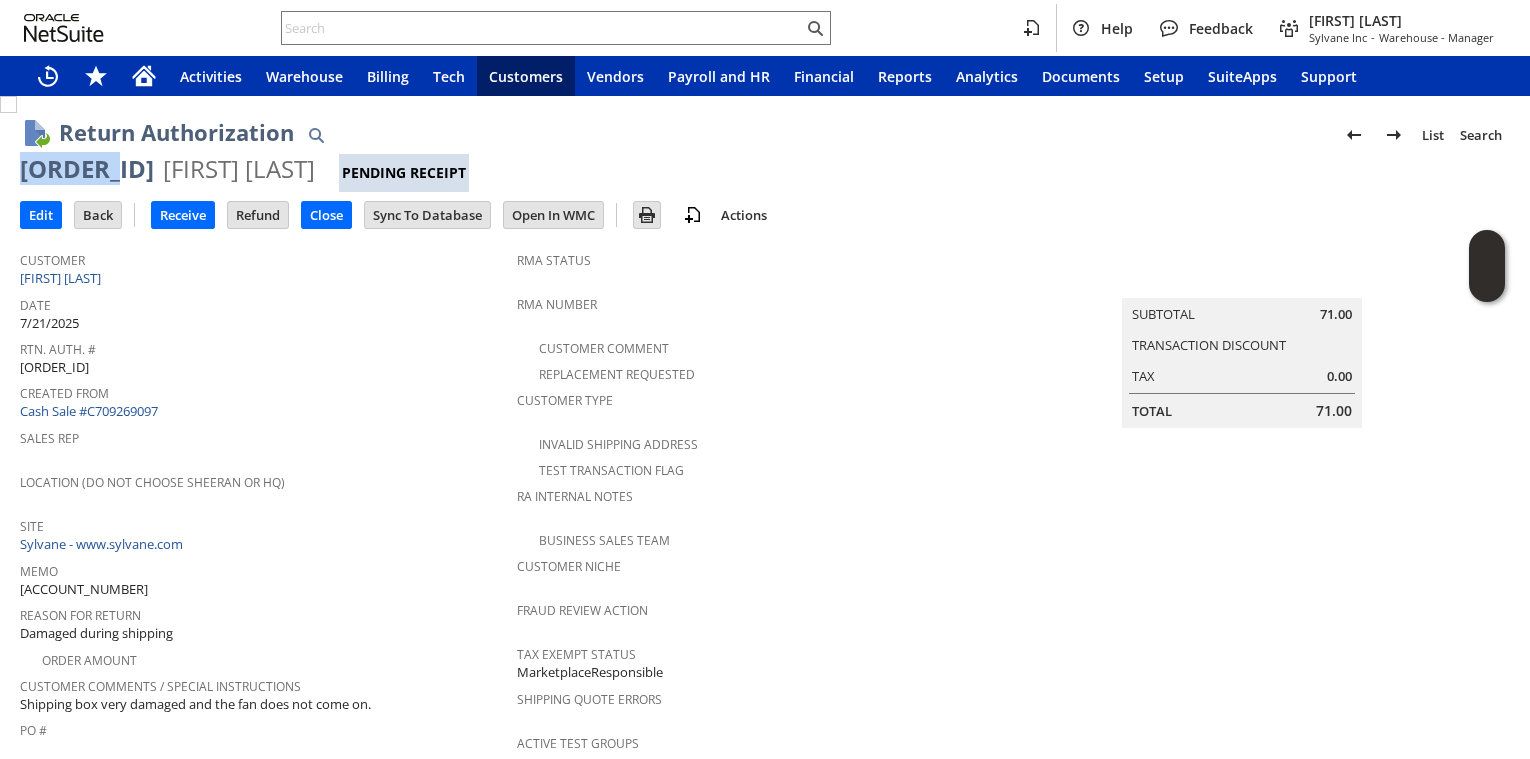 click on "RA88507" at bounding box center [87, 169] 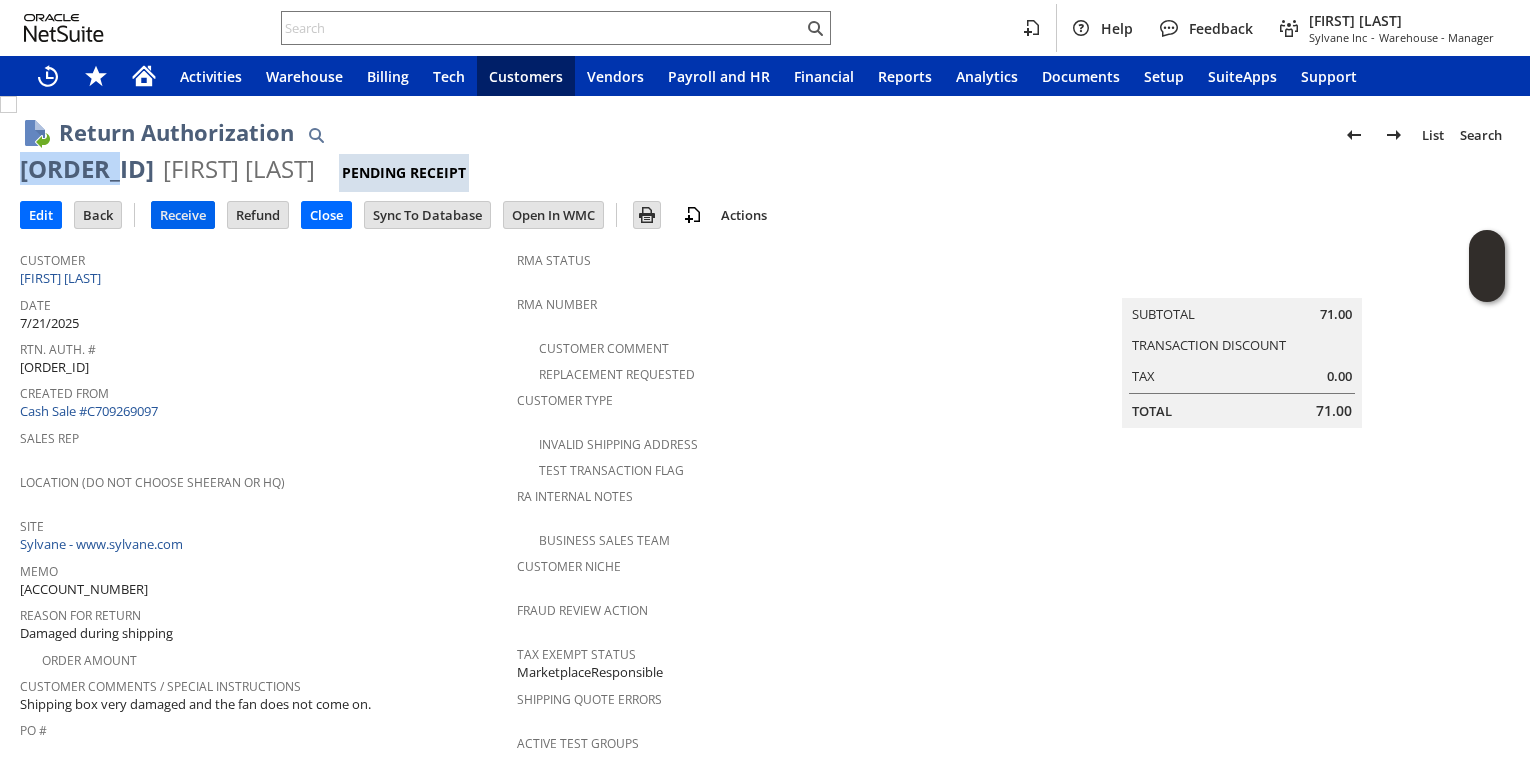 click on "Receive" at bounding box center (183, 215) 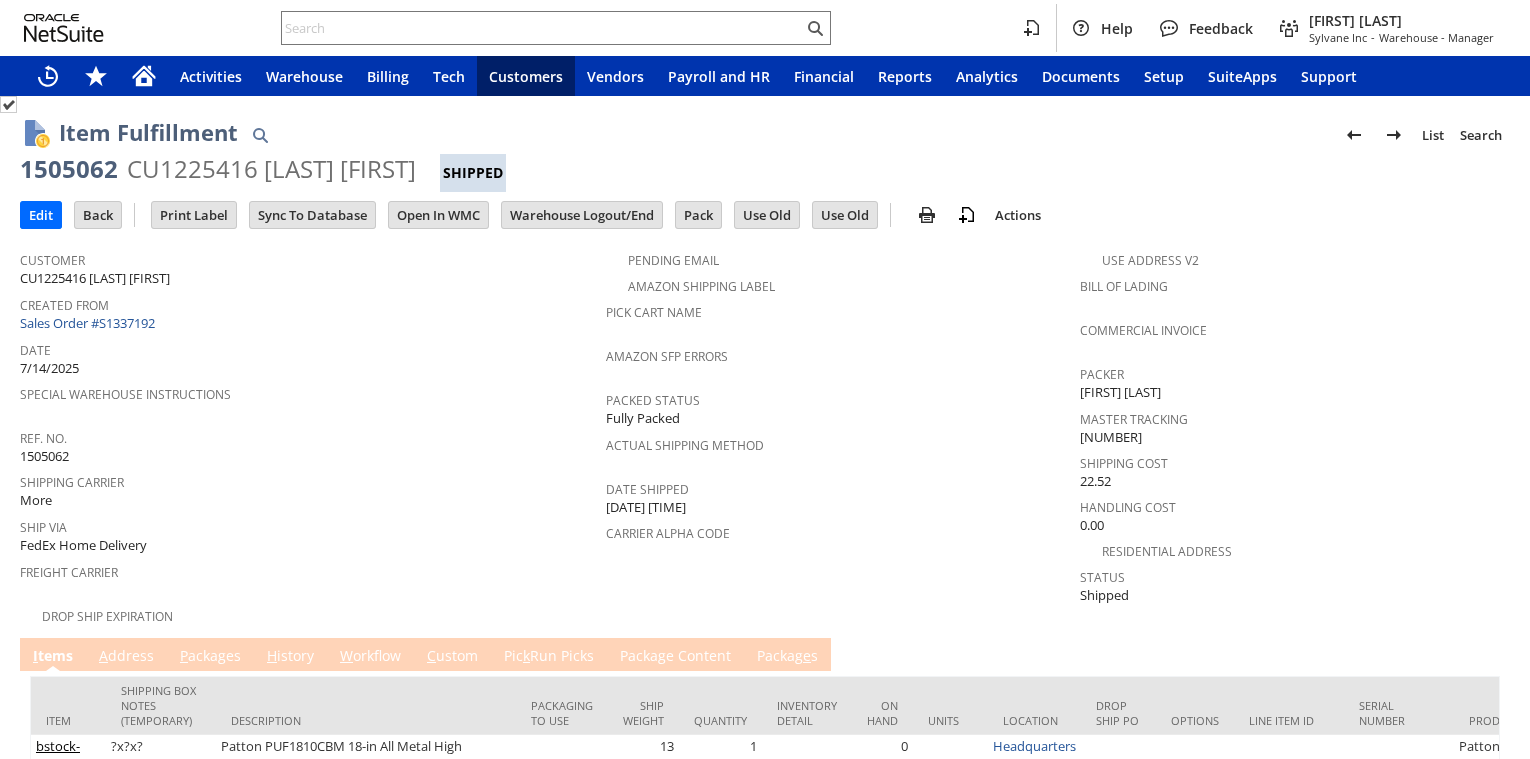 scroll, scrollTop: 0, scrollLeft: 0, axis: both 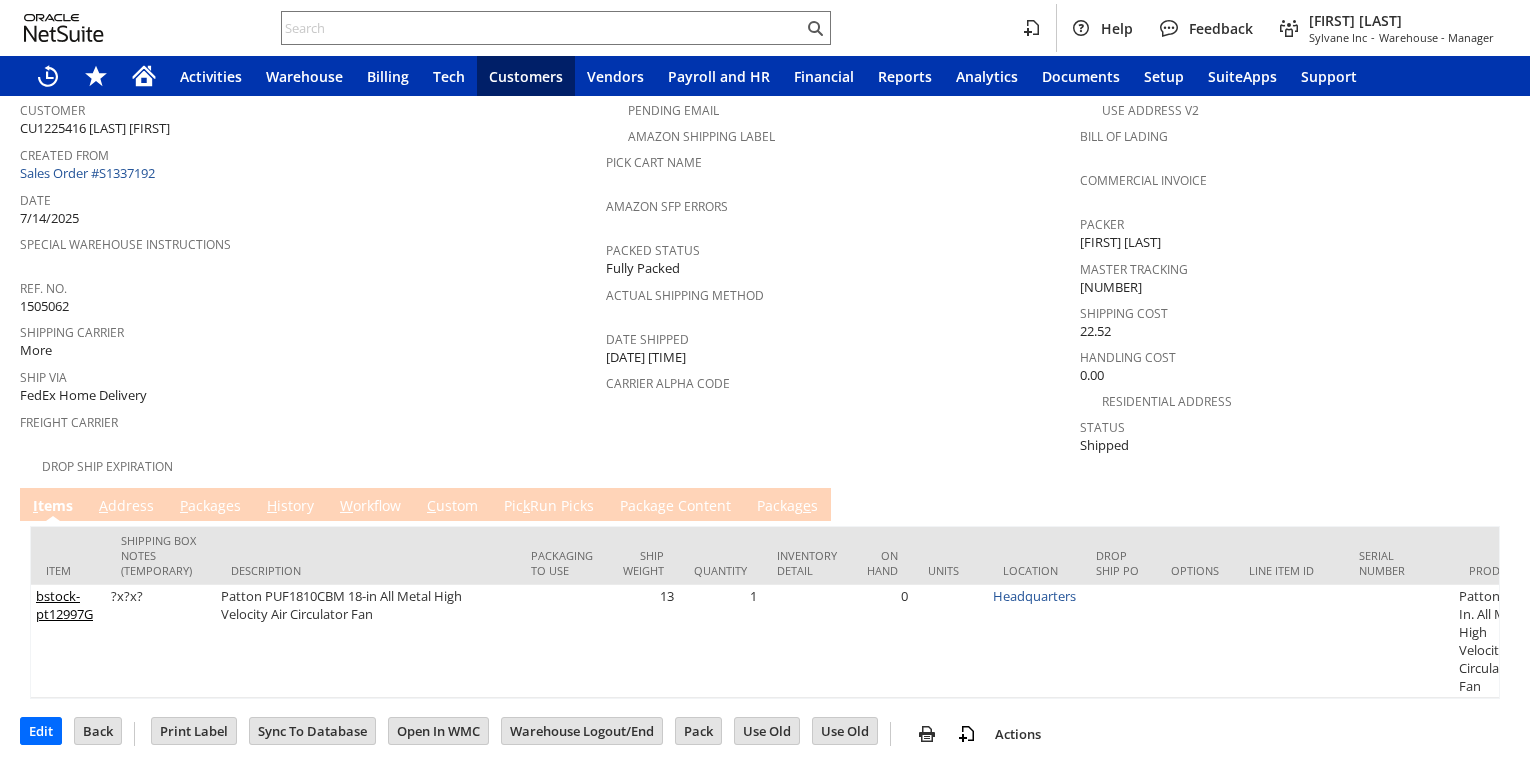 click on "P ackages" at bounding box center [210, 507] 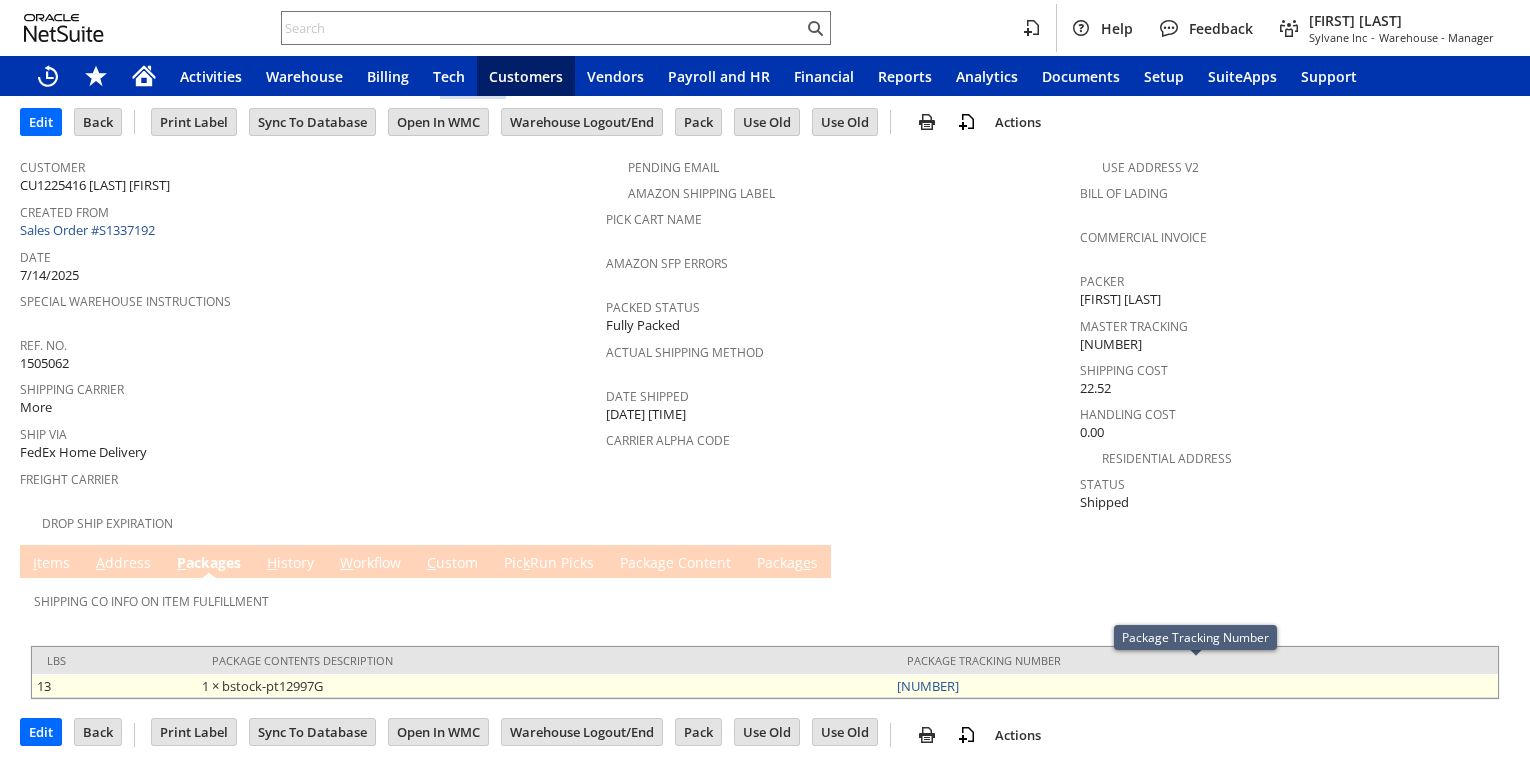 click on "882778642251" at bounding box center (1195, 686) 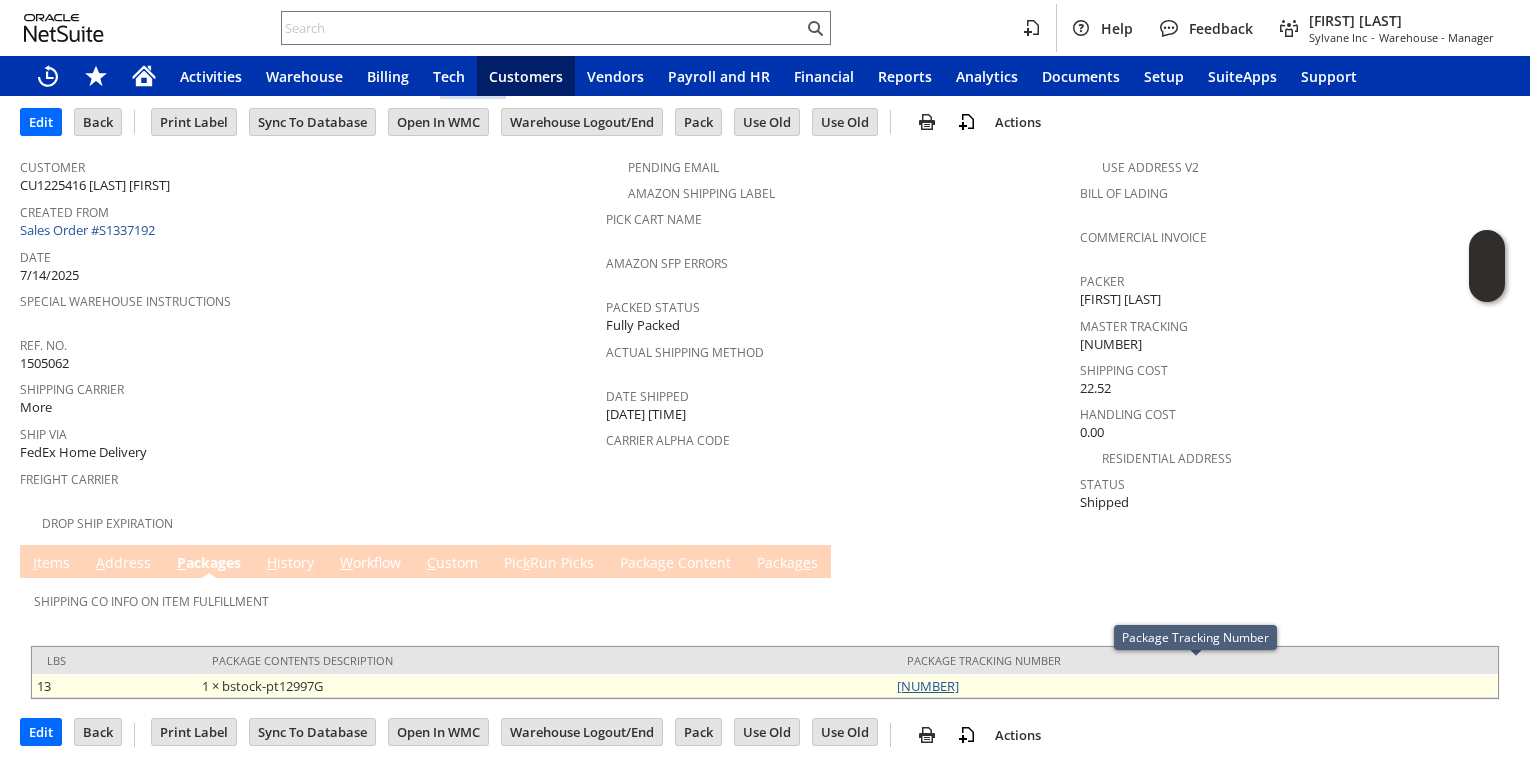 copy on "882778642251" 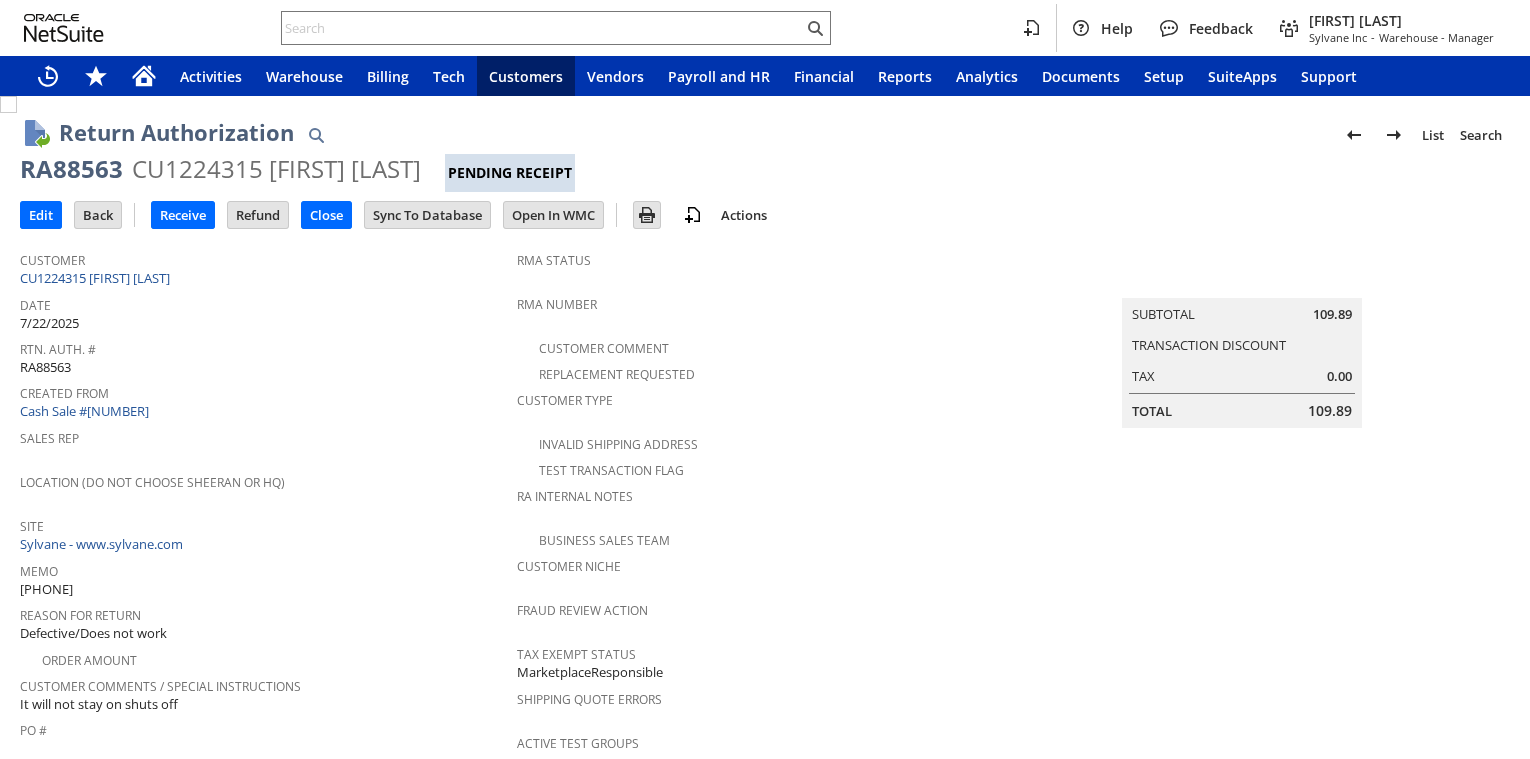 scroll, scrollTop: 0, scrollLeft: 0, axis: both 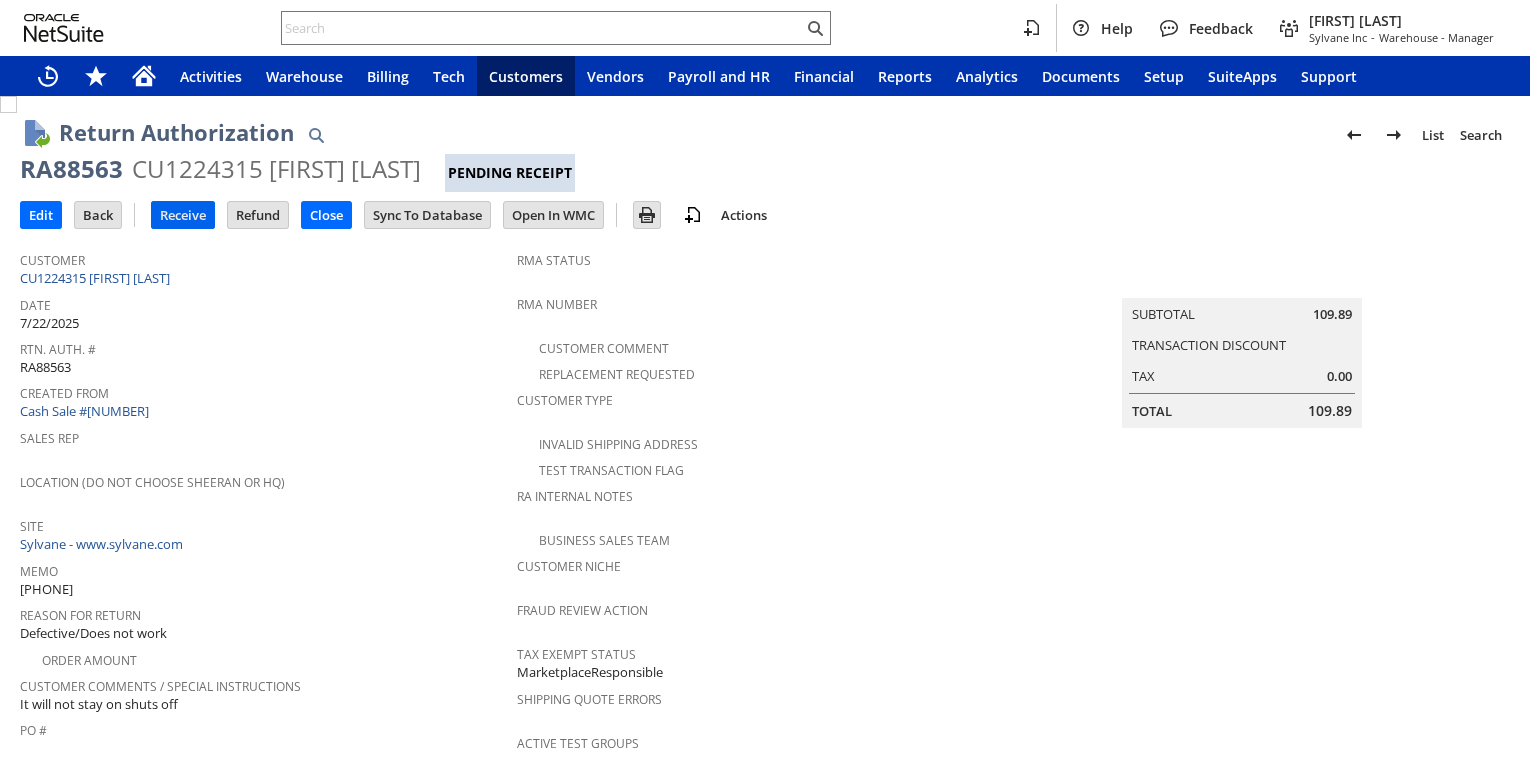 click on "Receive" at bounding box center (183, 215) 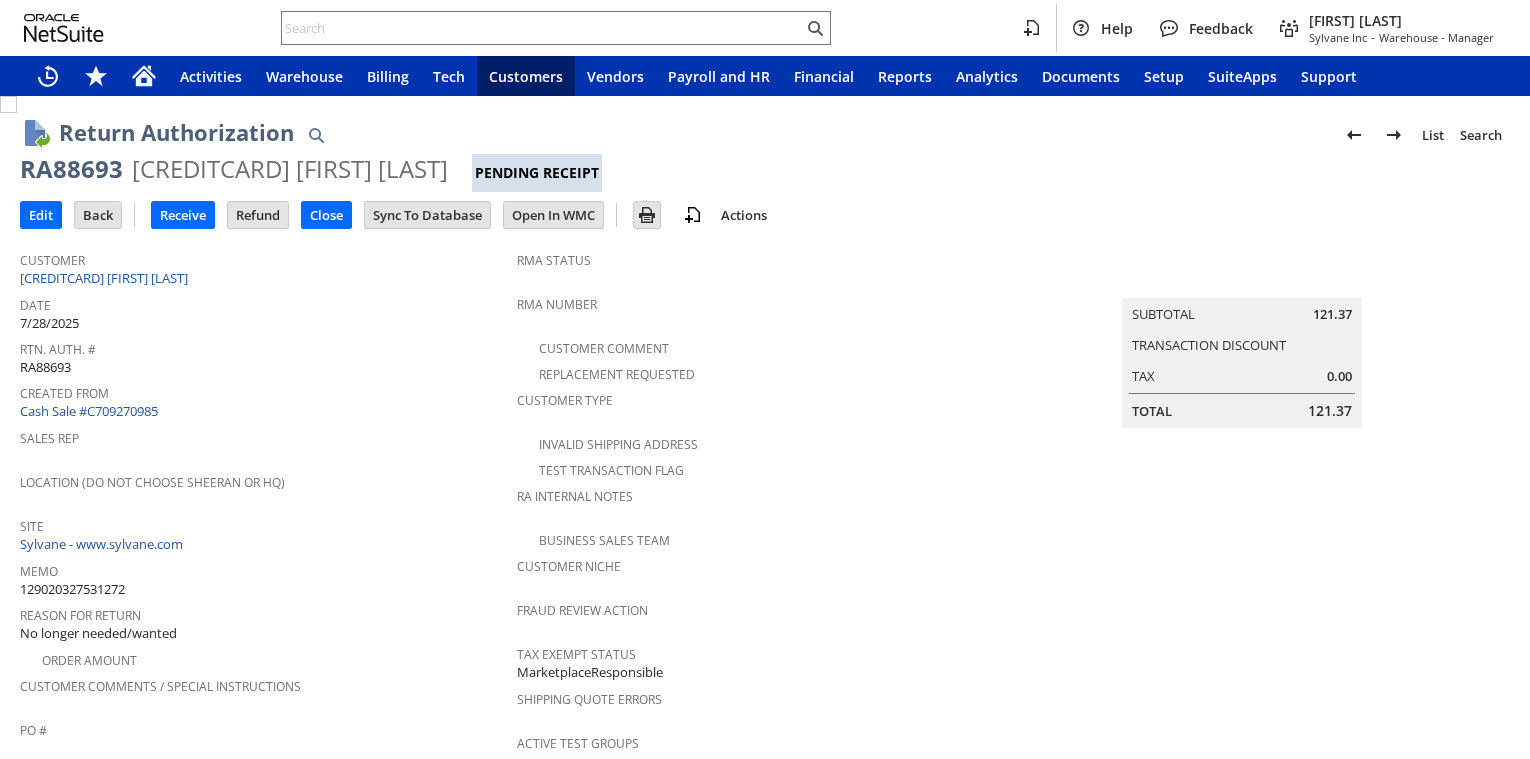 scroll, scrollTop: 0, scrollLeft: 0, axis: both 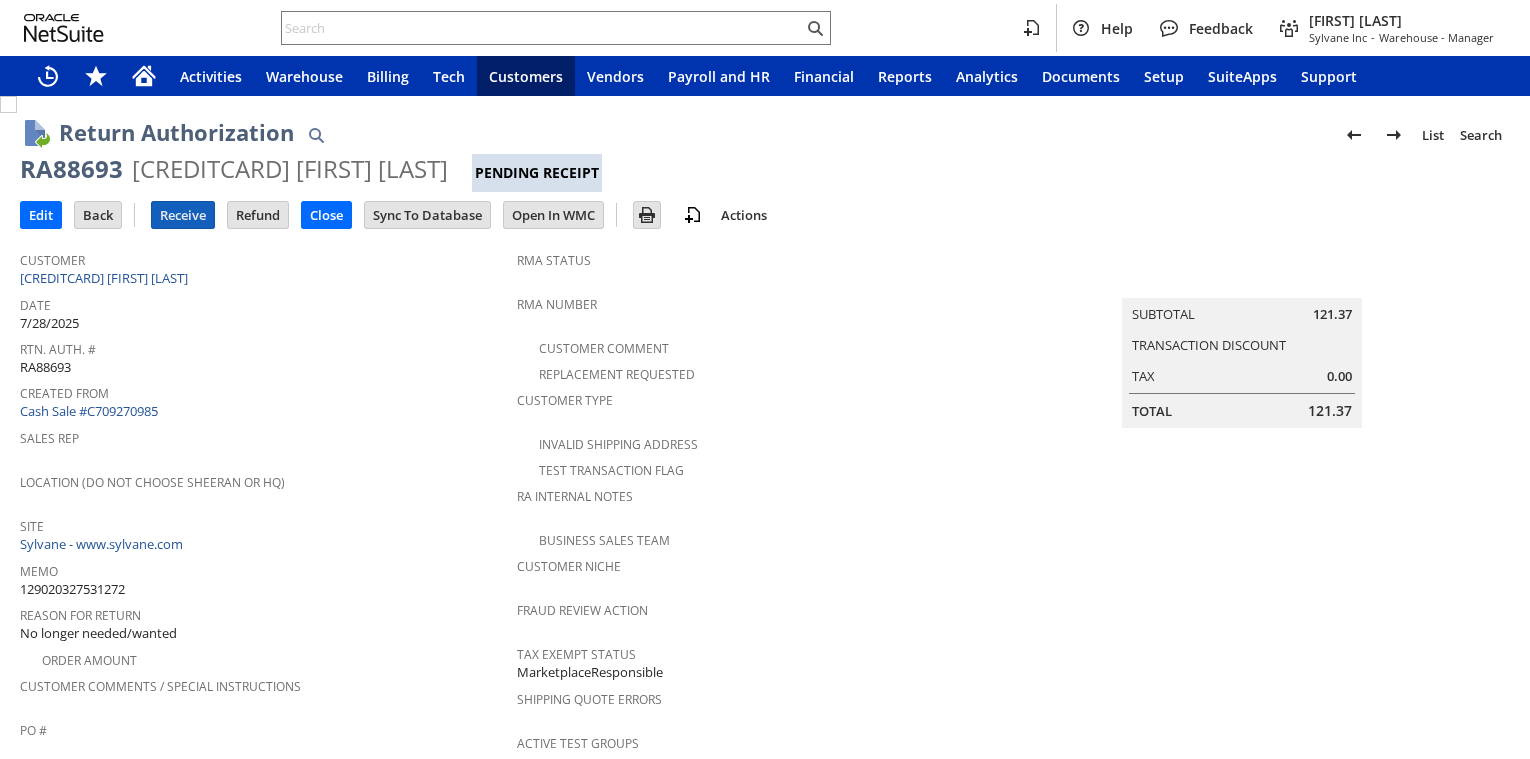 click on "Receive" at bounding box center [183, 215] 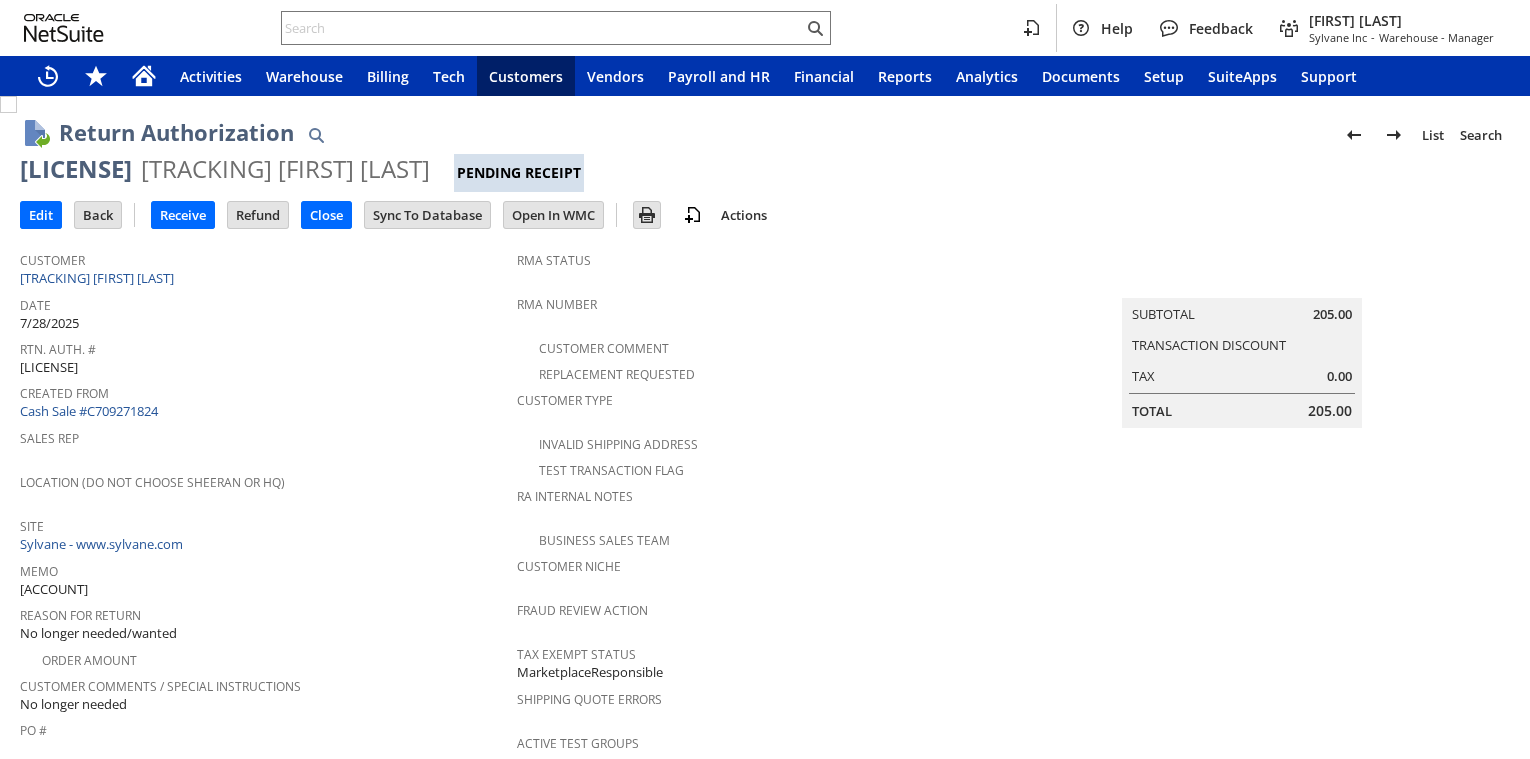 scroll, scrollTop: 0, scrollLeft: 0, axis: both 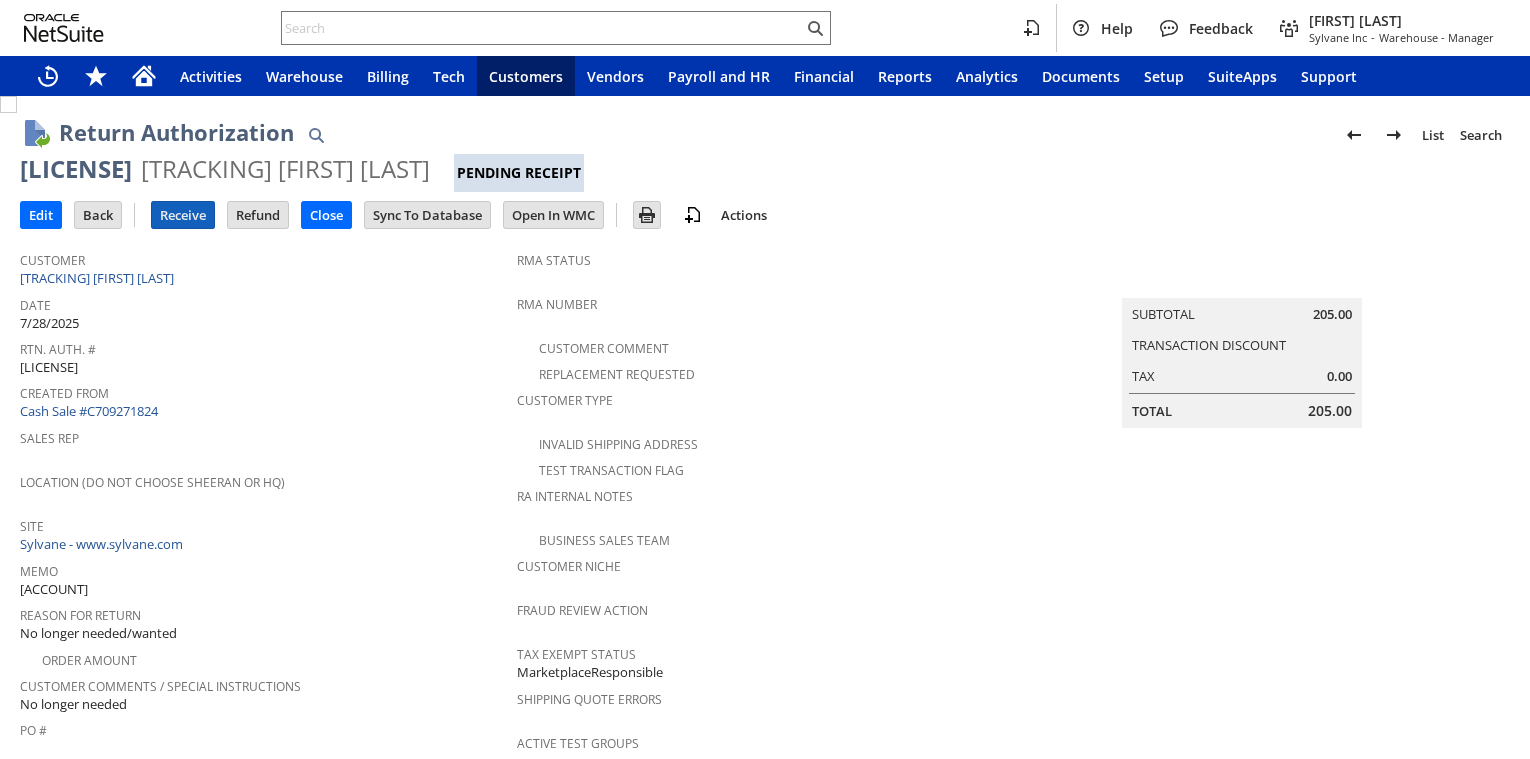 click on "Receive" at bounding box center [183, 215] 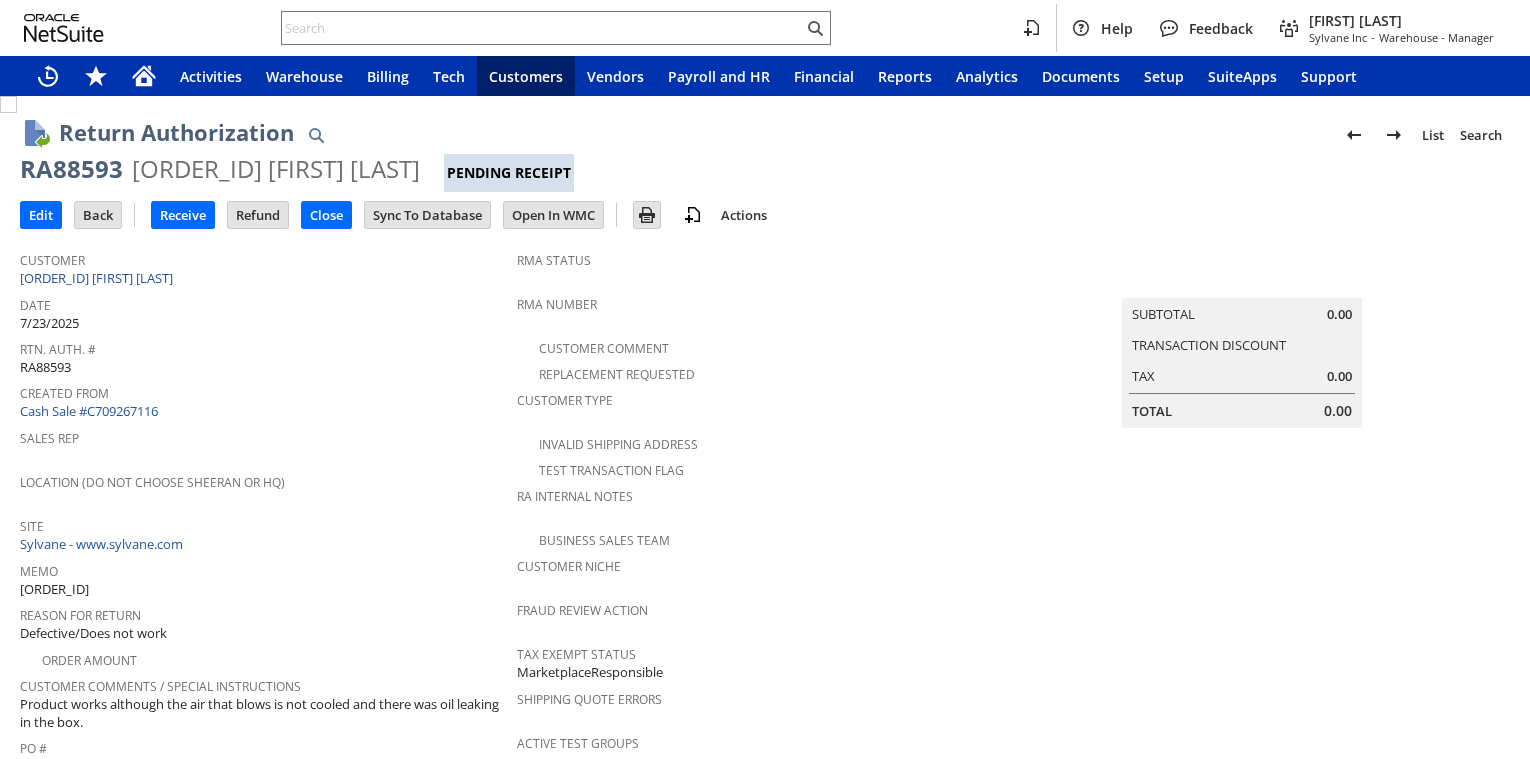 scroll, scrollTop: 0, scrollLeft: 0, axis: both 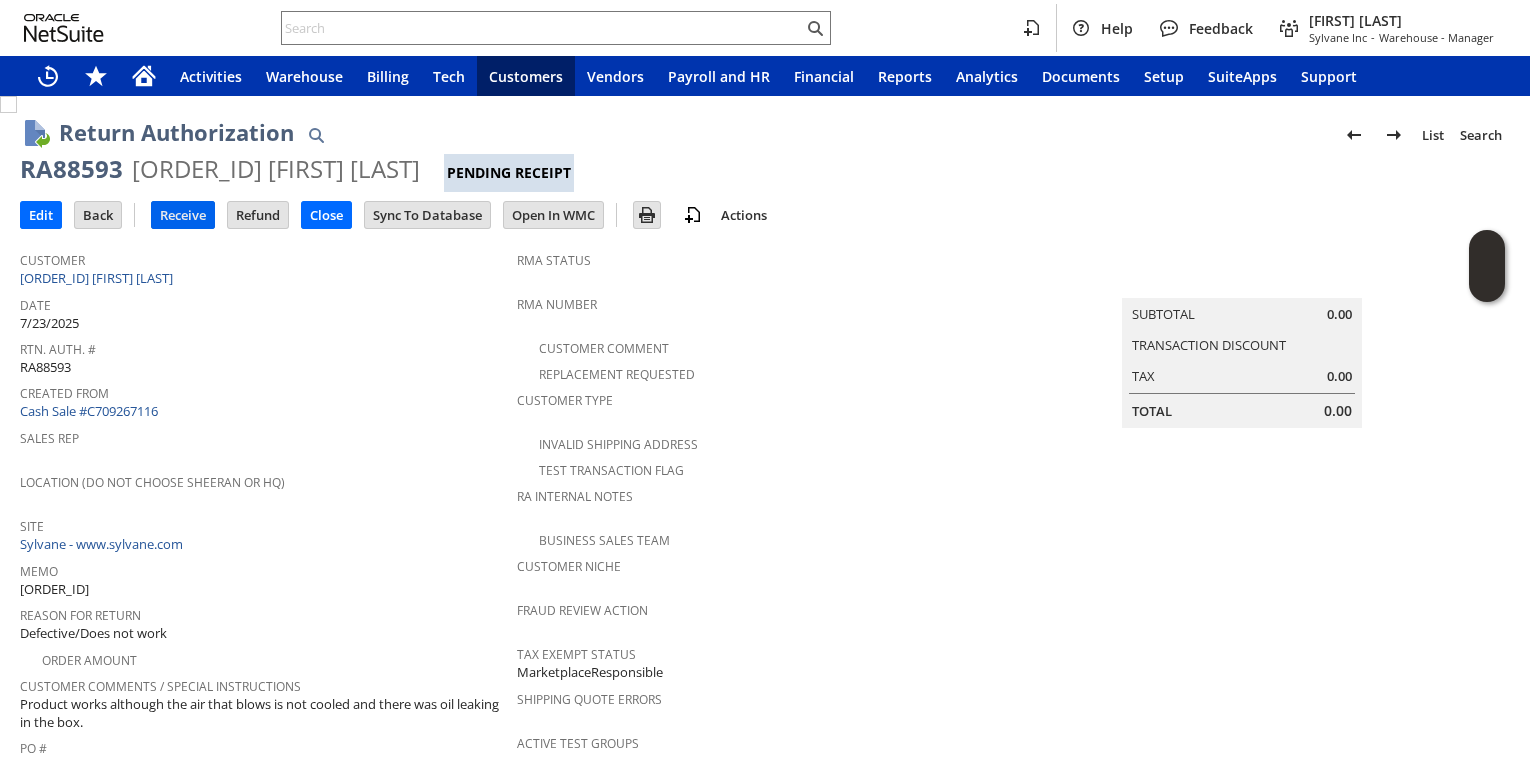 click on "Receive" at bounding box center (183, 215) 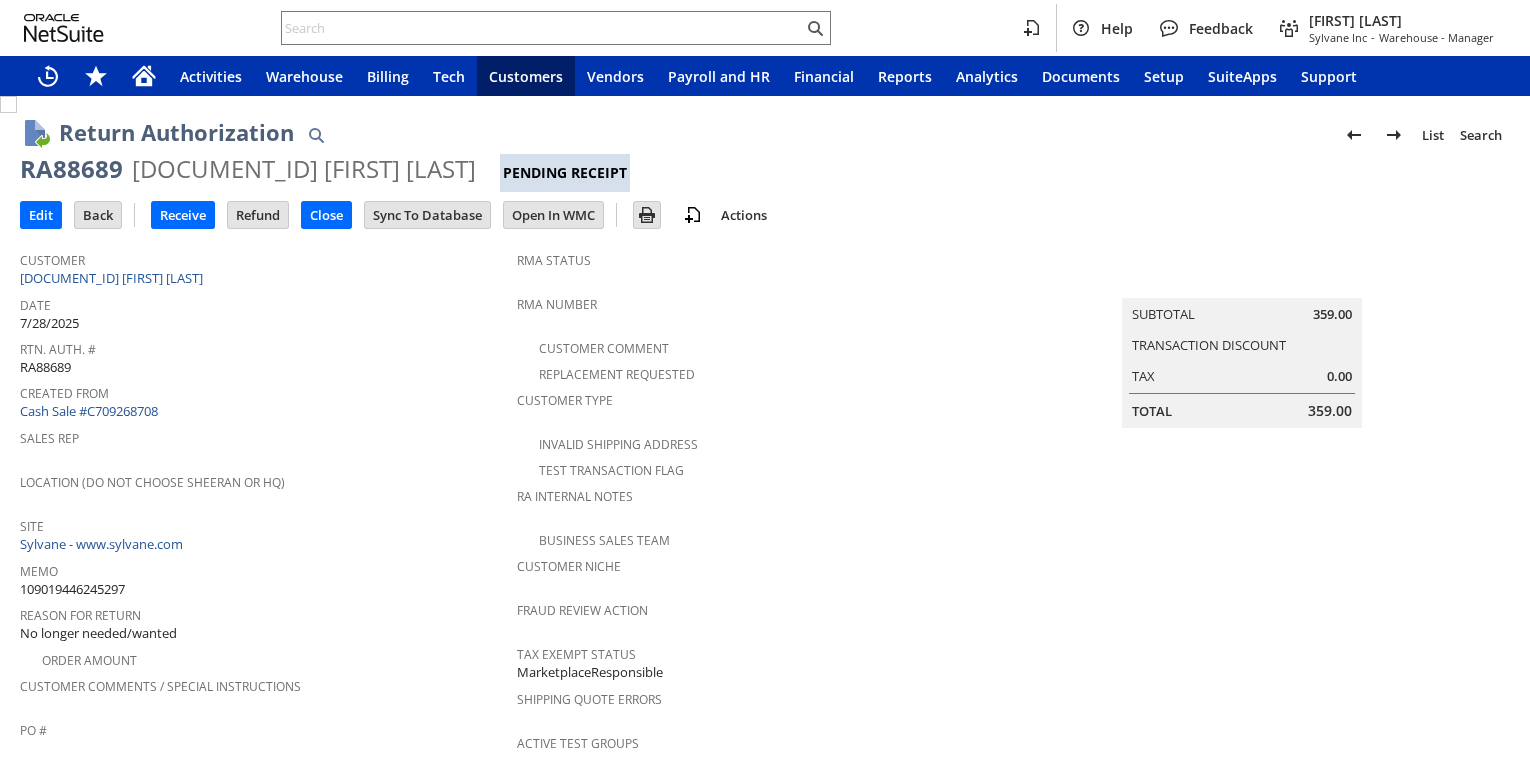 scroll, scrollTop: 0, scrollLeft: 0, axis: both 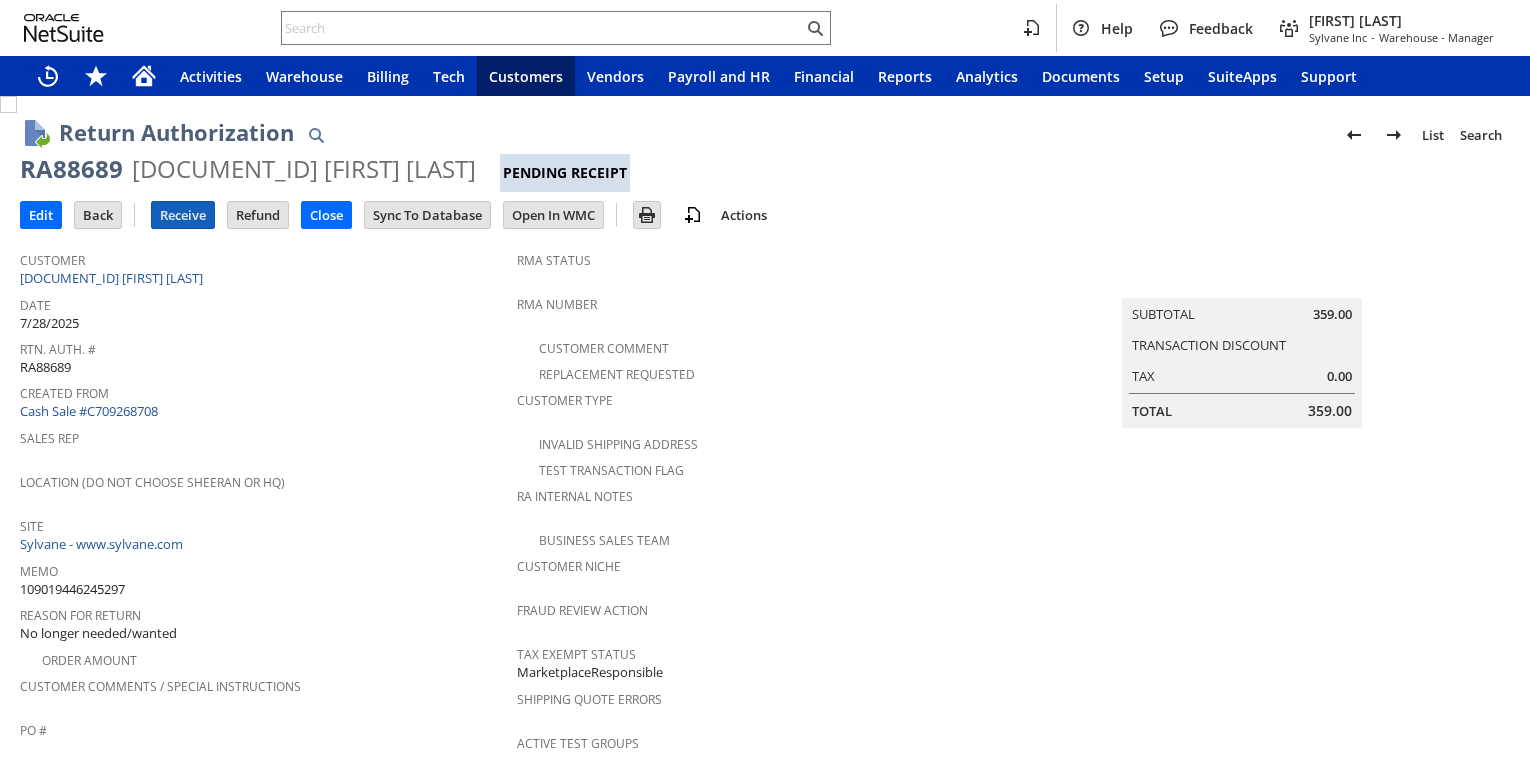 click on "Receive" at bounding box center (183, 215) 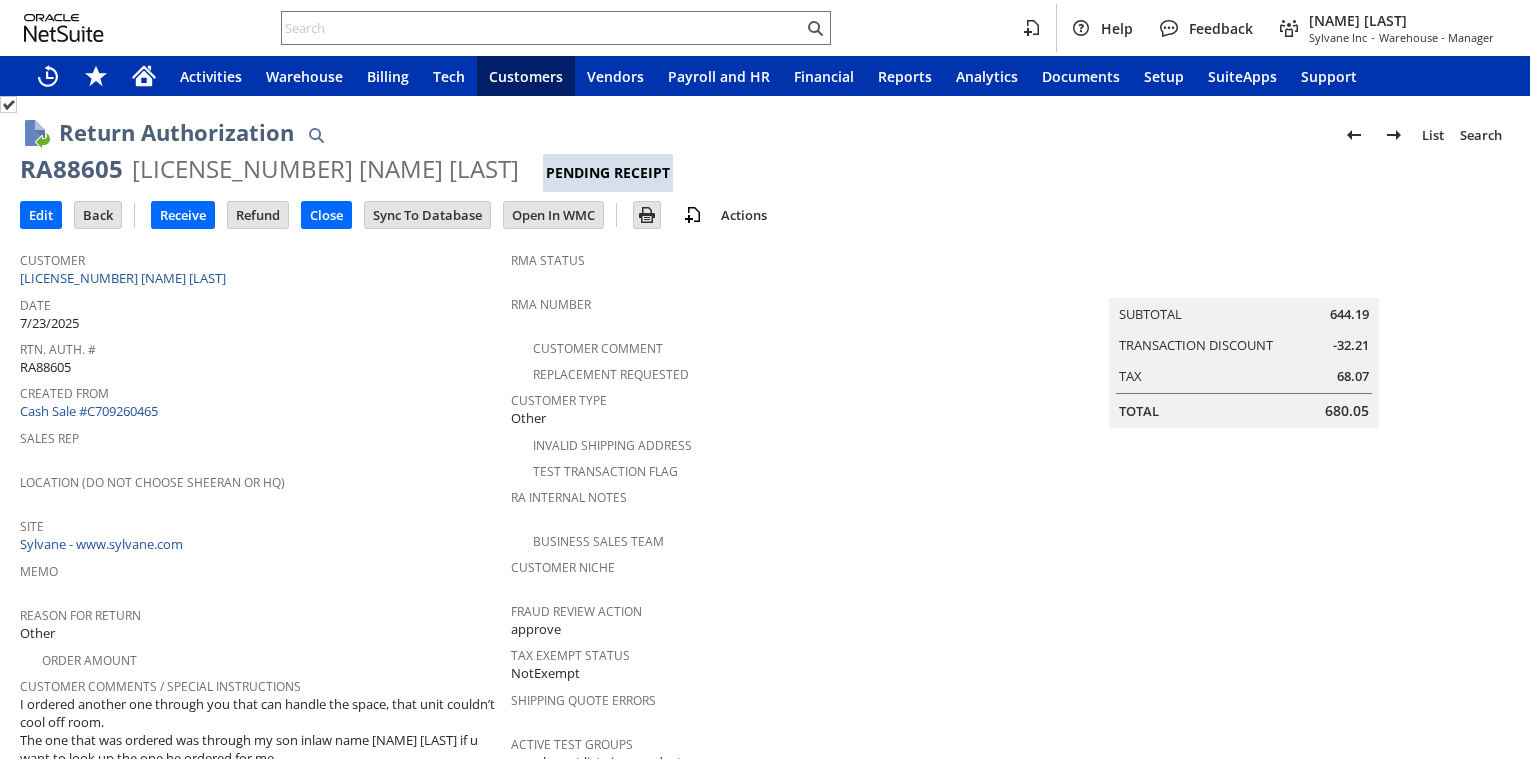 scroll, scrollTop: 0, scrollLeft: 0, axis: both 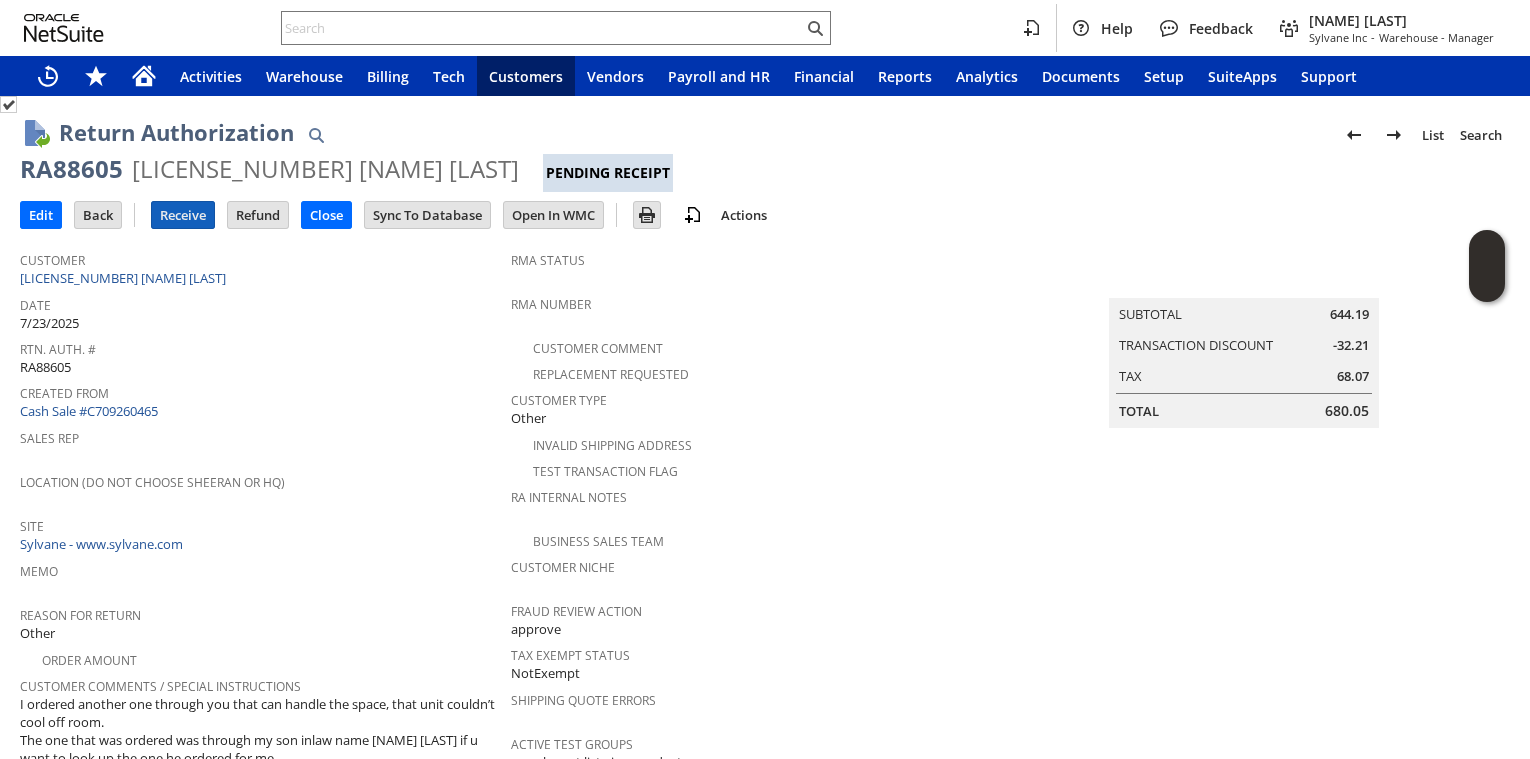 click on "Receive" at bounding box center (183, 215) 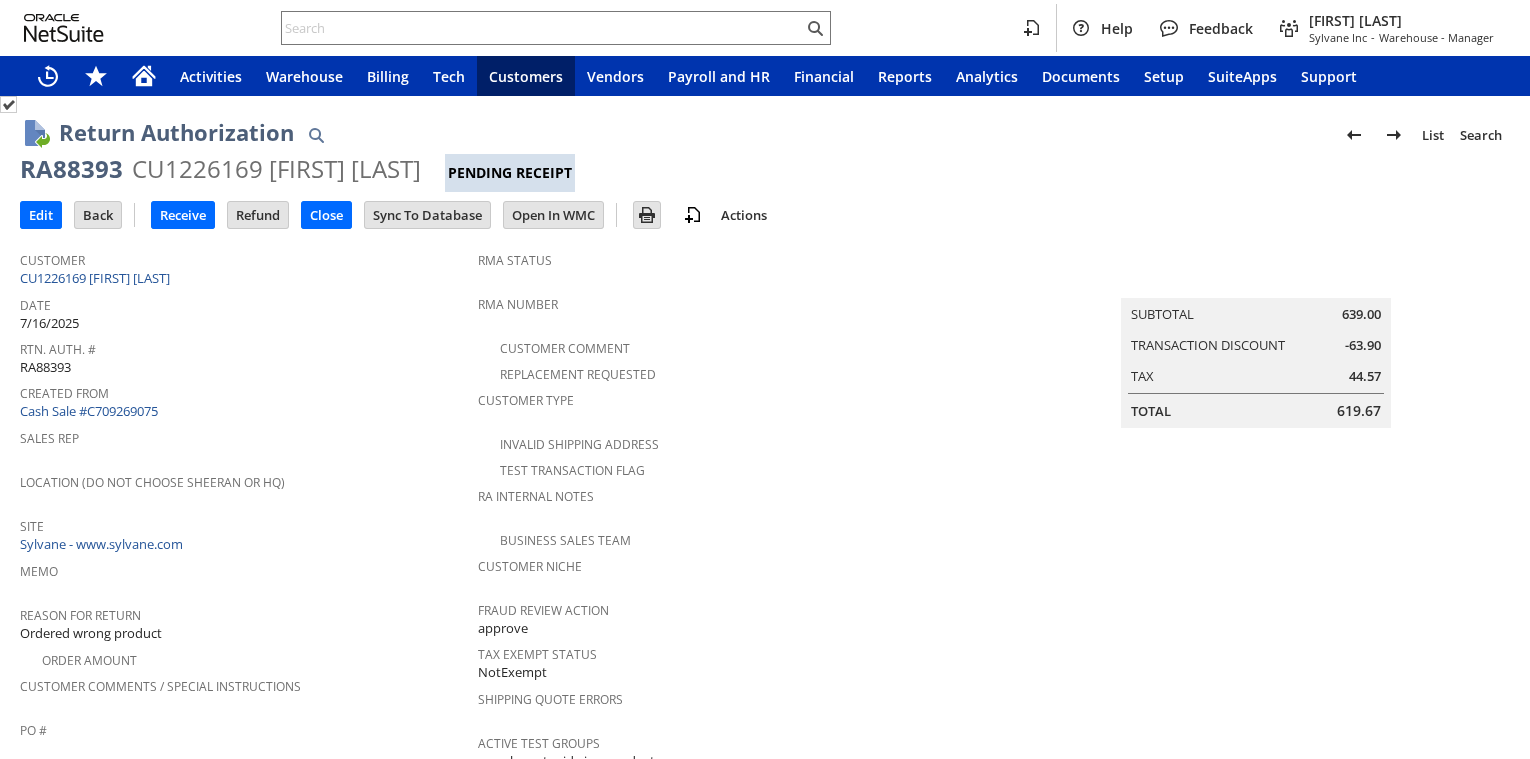 scroll, scrollTop: 0, scrollLeft: 0, axis: both 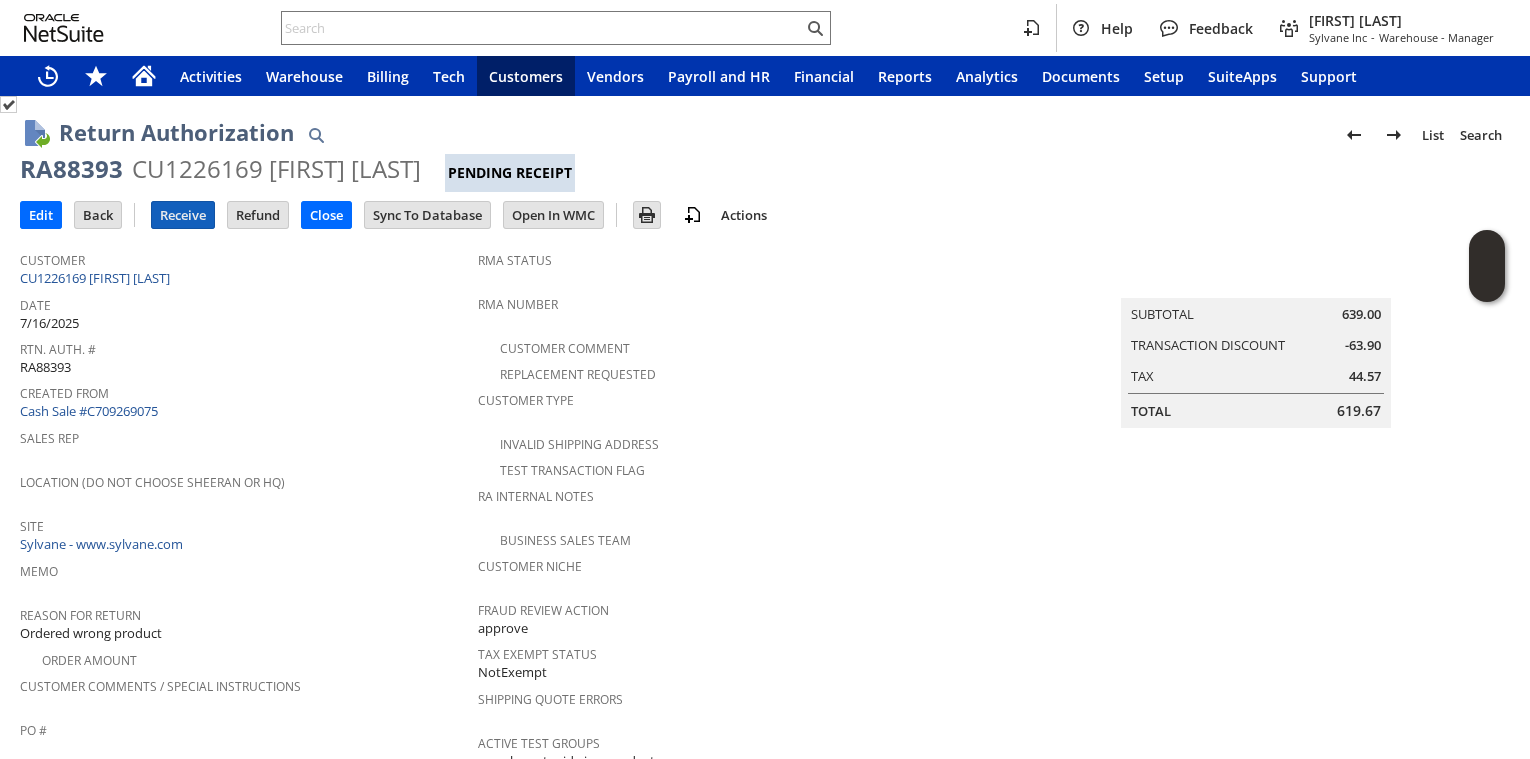 click on "Receive" at bounding box center (183, 215) 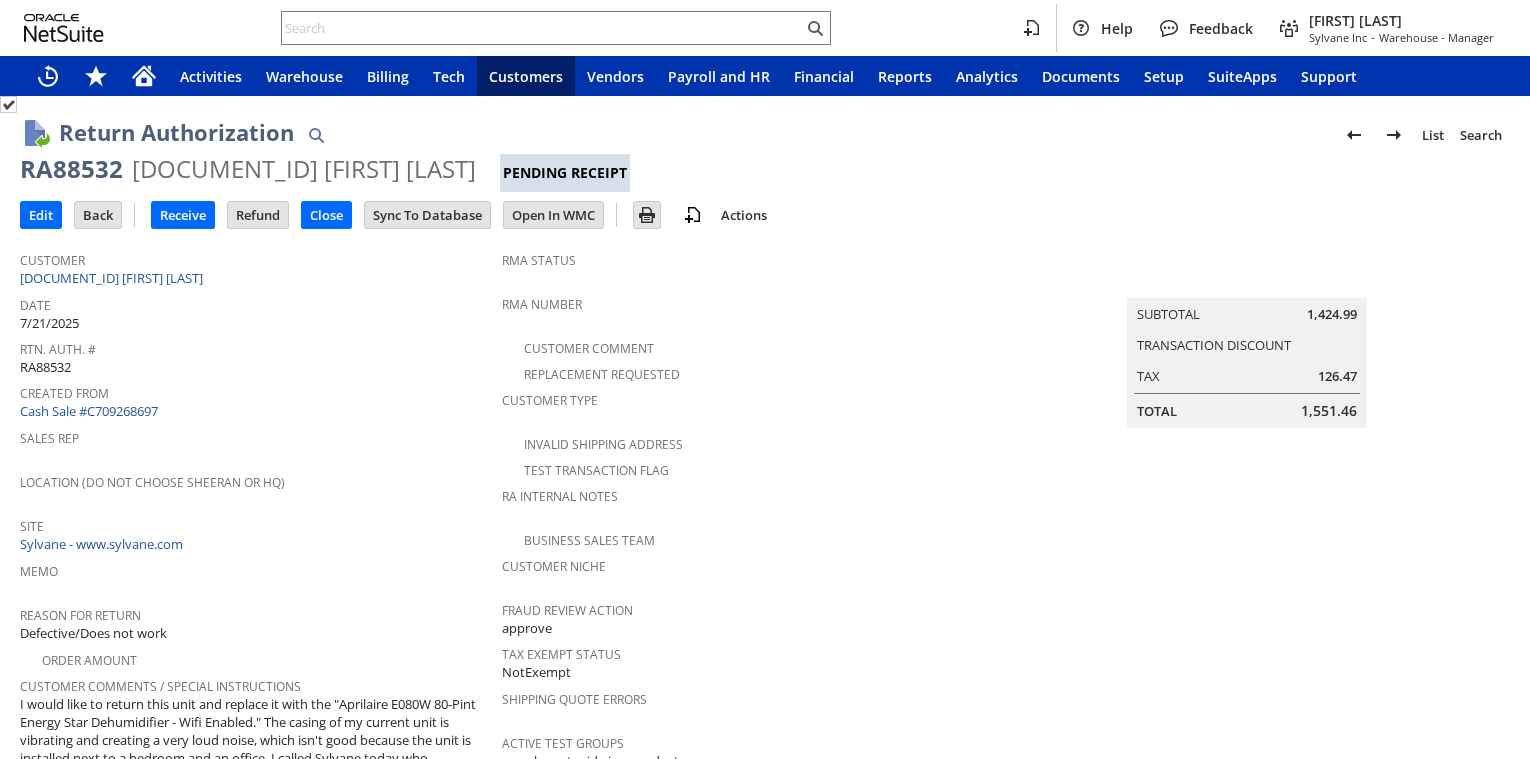 scroll, scrollTop: 0, scrollLeft: 0, axis: both 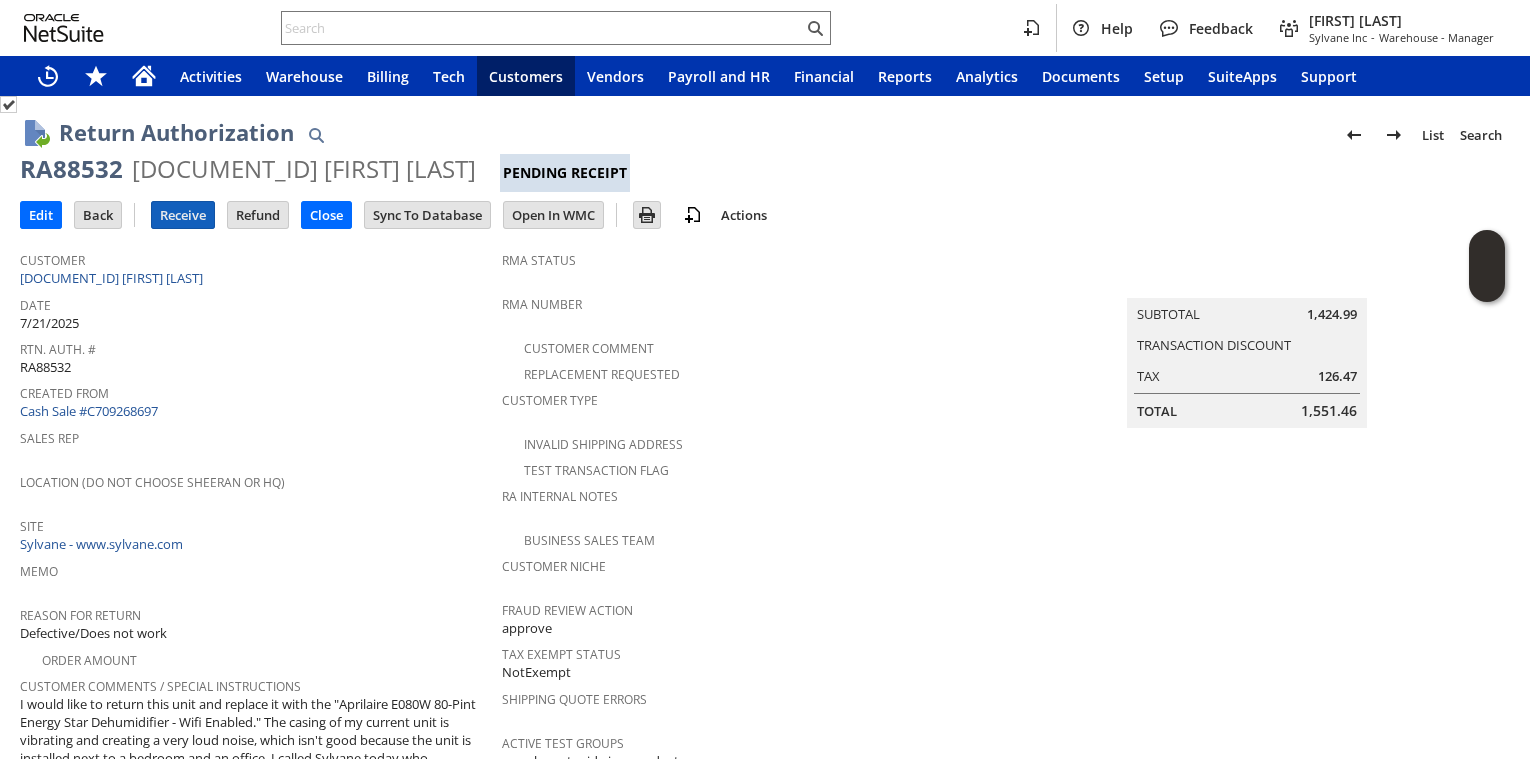 click on "Receive" at bounding box center (183, 215) 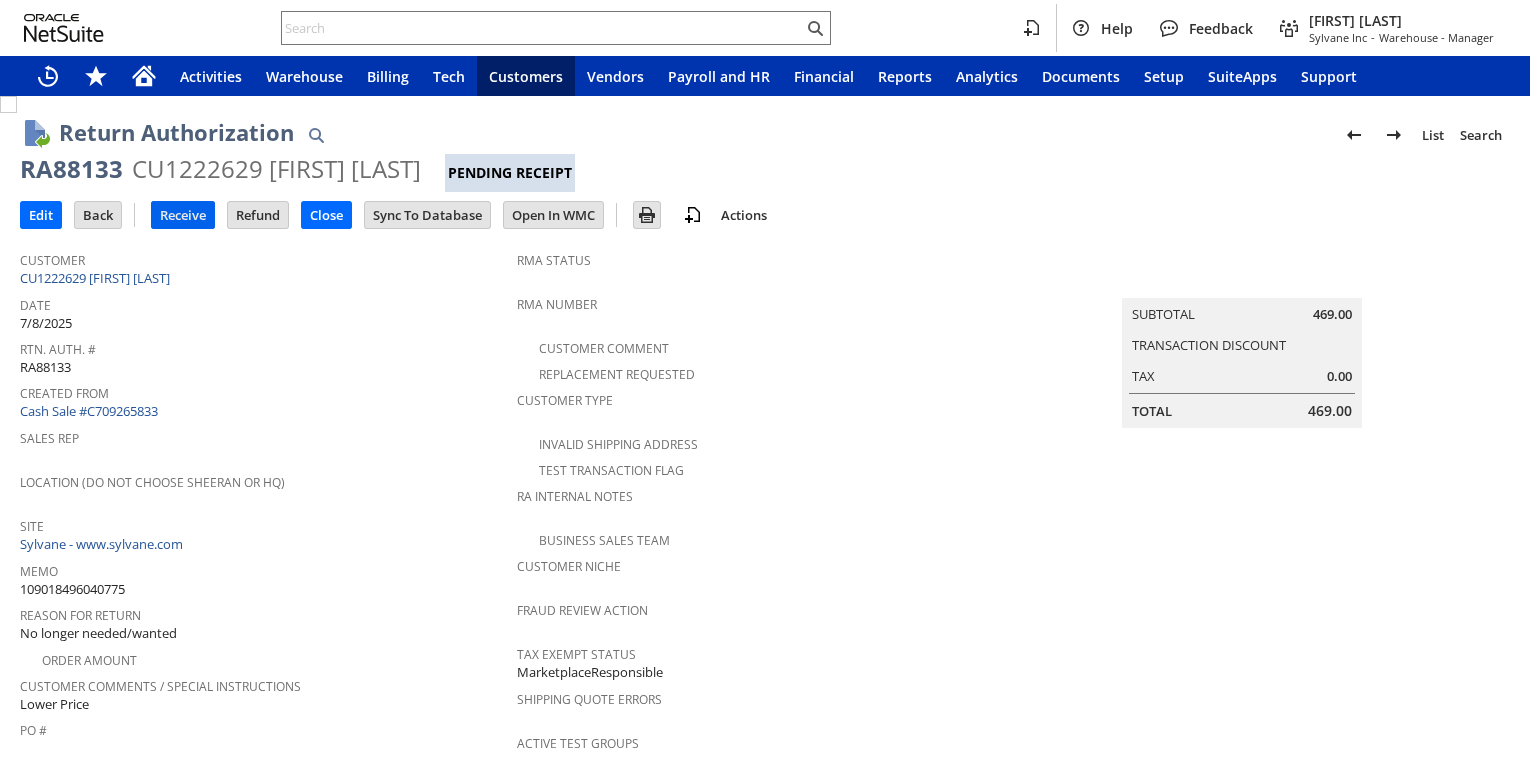 scroll, scrollTop: 0, scrollLeft: 0, axis: both 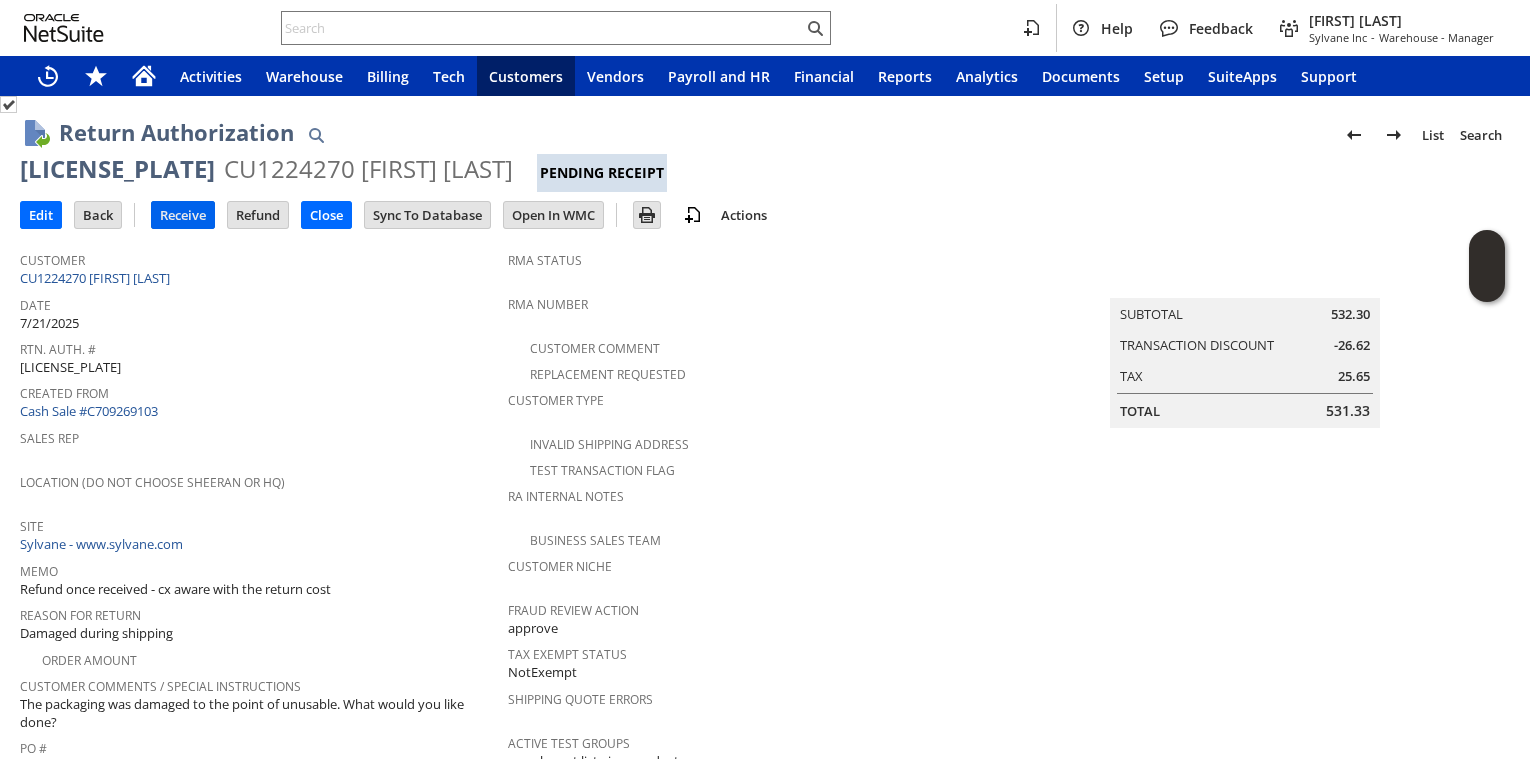 click on "Receive" at bounding box center [183, 215] 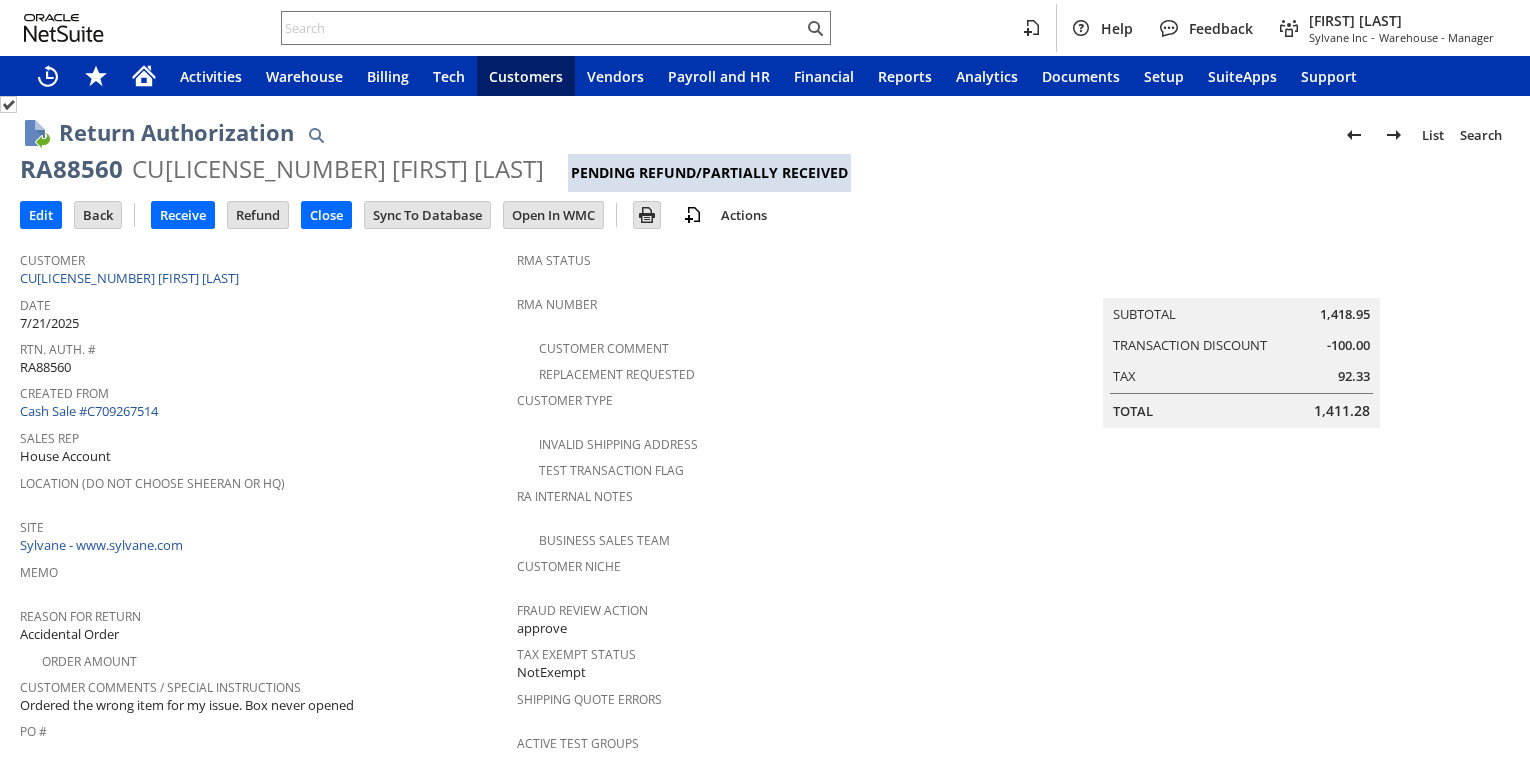 scroll, scrollTop: 0, scrollLeft: 0, axis: both 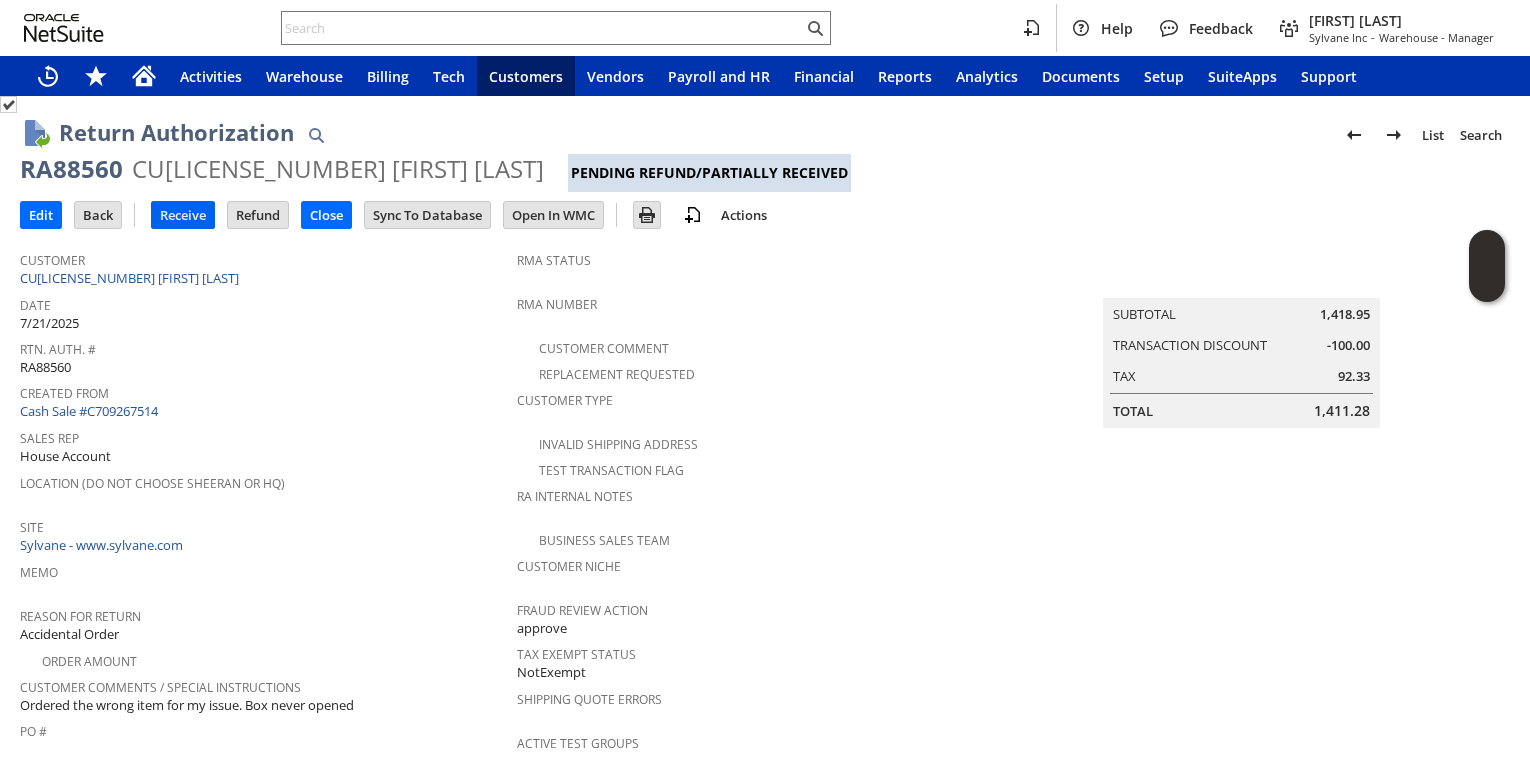 click on "Receive" at bounding box center [183, 215] 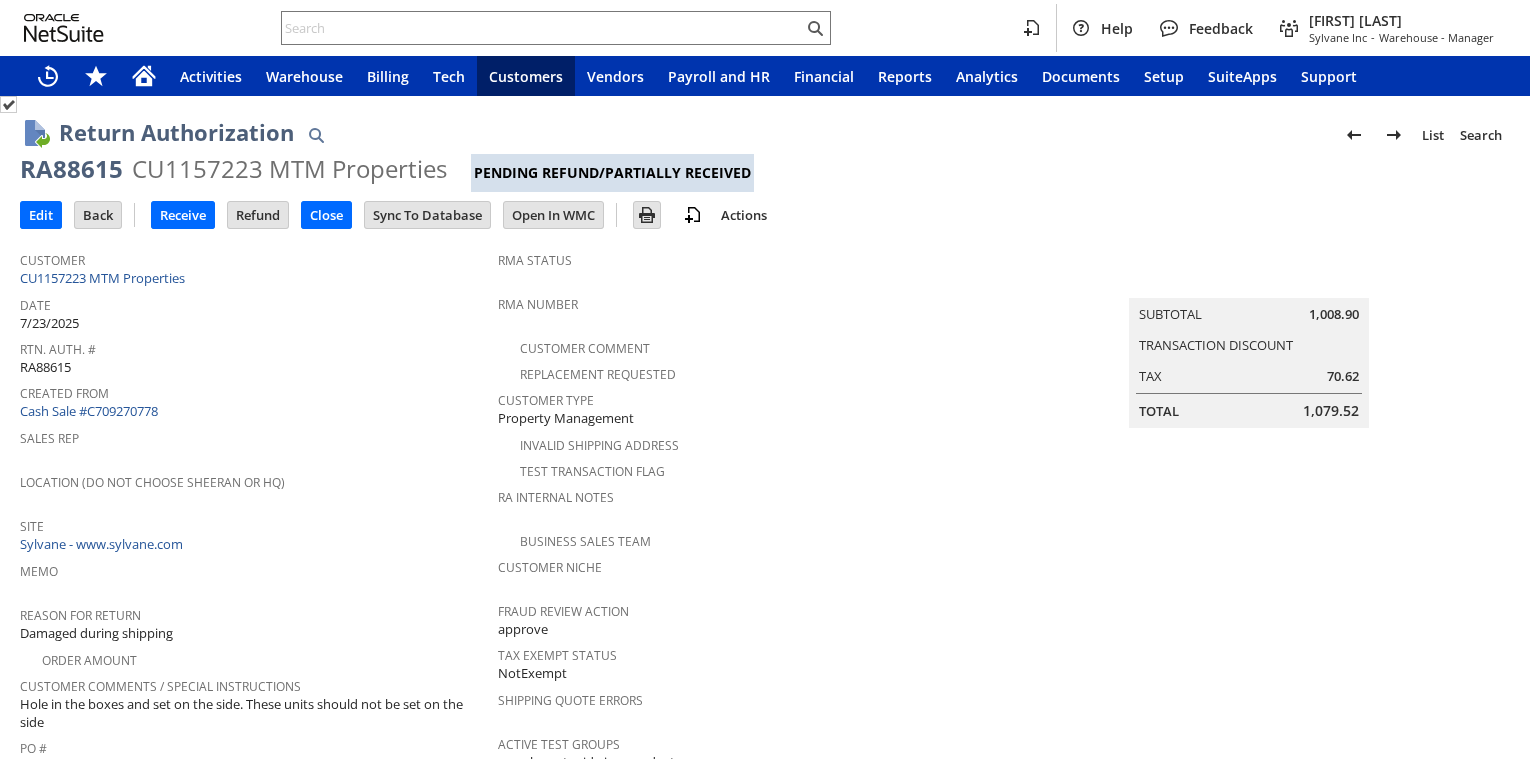 scroll, scrollTop: 0, scrollLeft: 0, axis: both 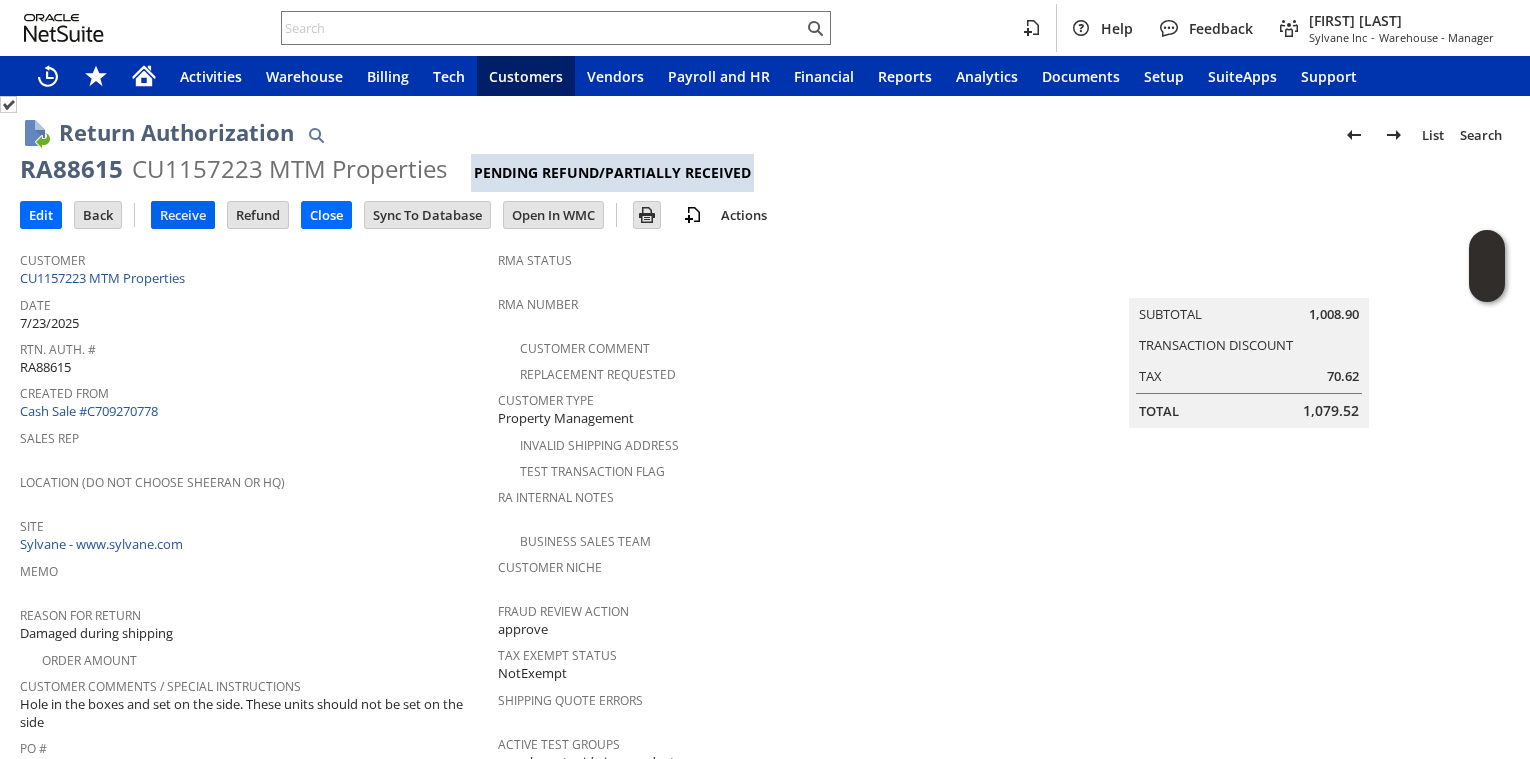 click on "Receive" at bounding box center [183, 215] 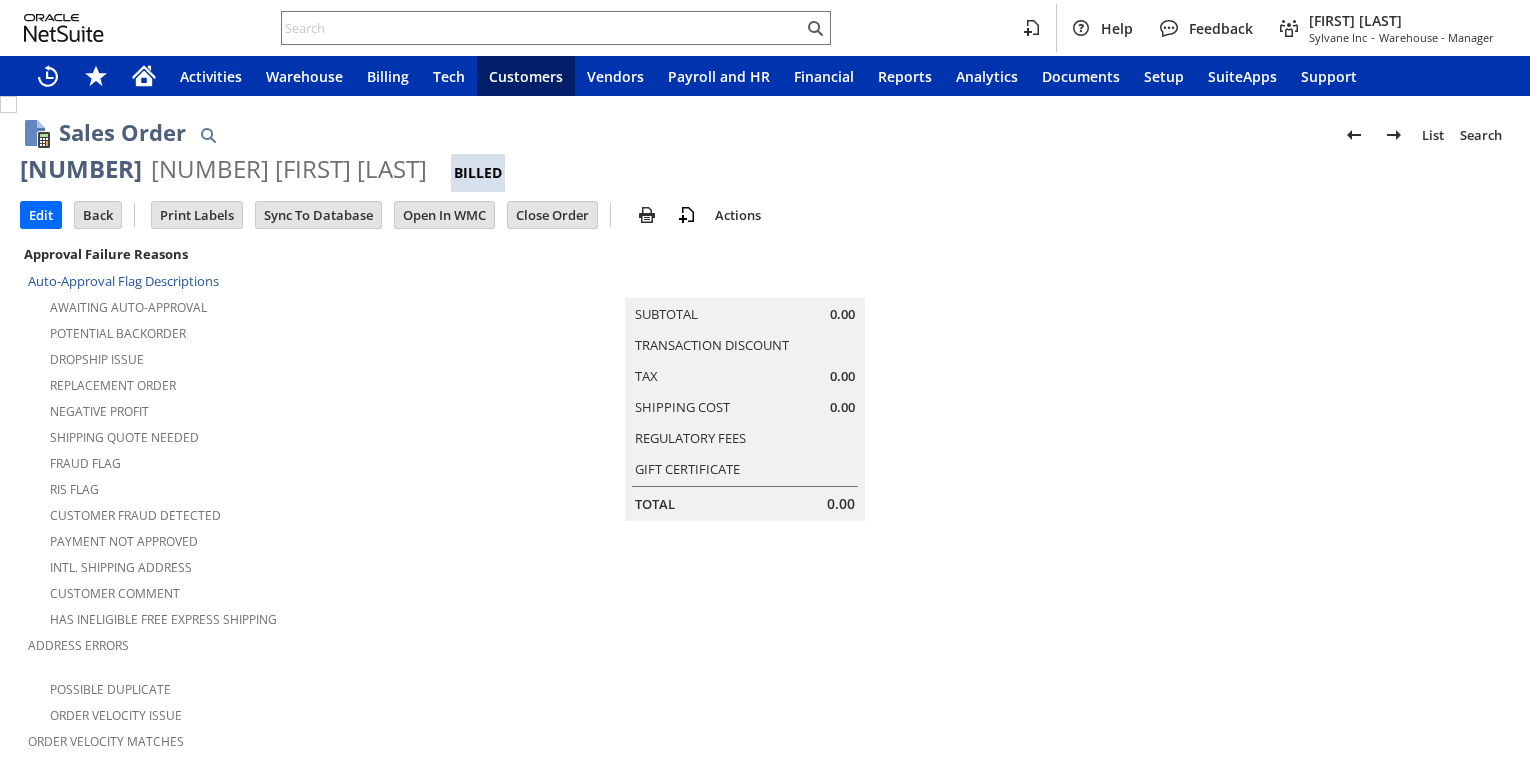 scroll, scrollTop: 0, scrollLeft: 0, axis: both 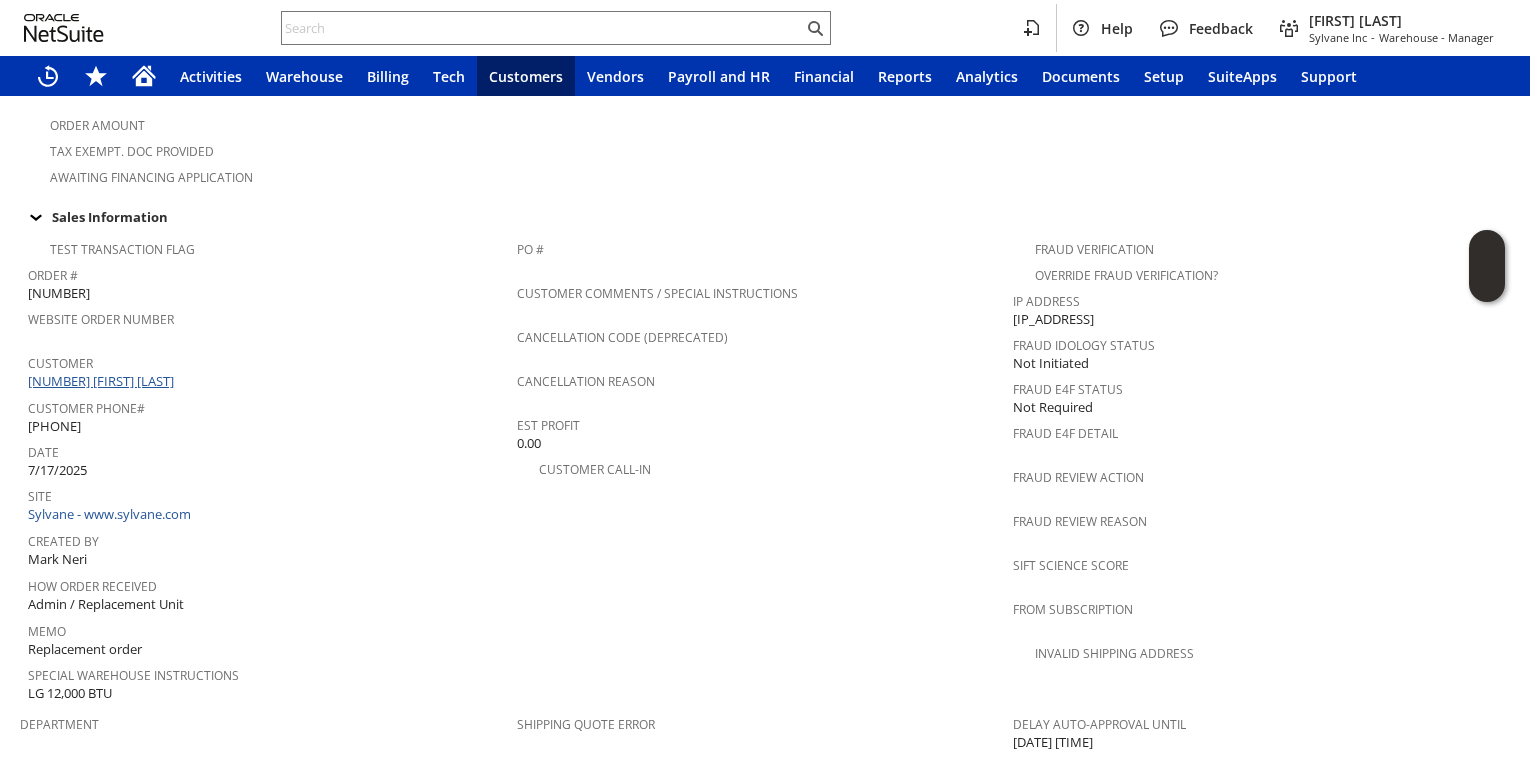click on "CU1216867 Esther Kim" at bounding box center (103, 381) 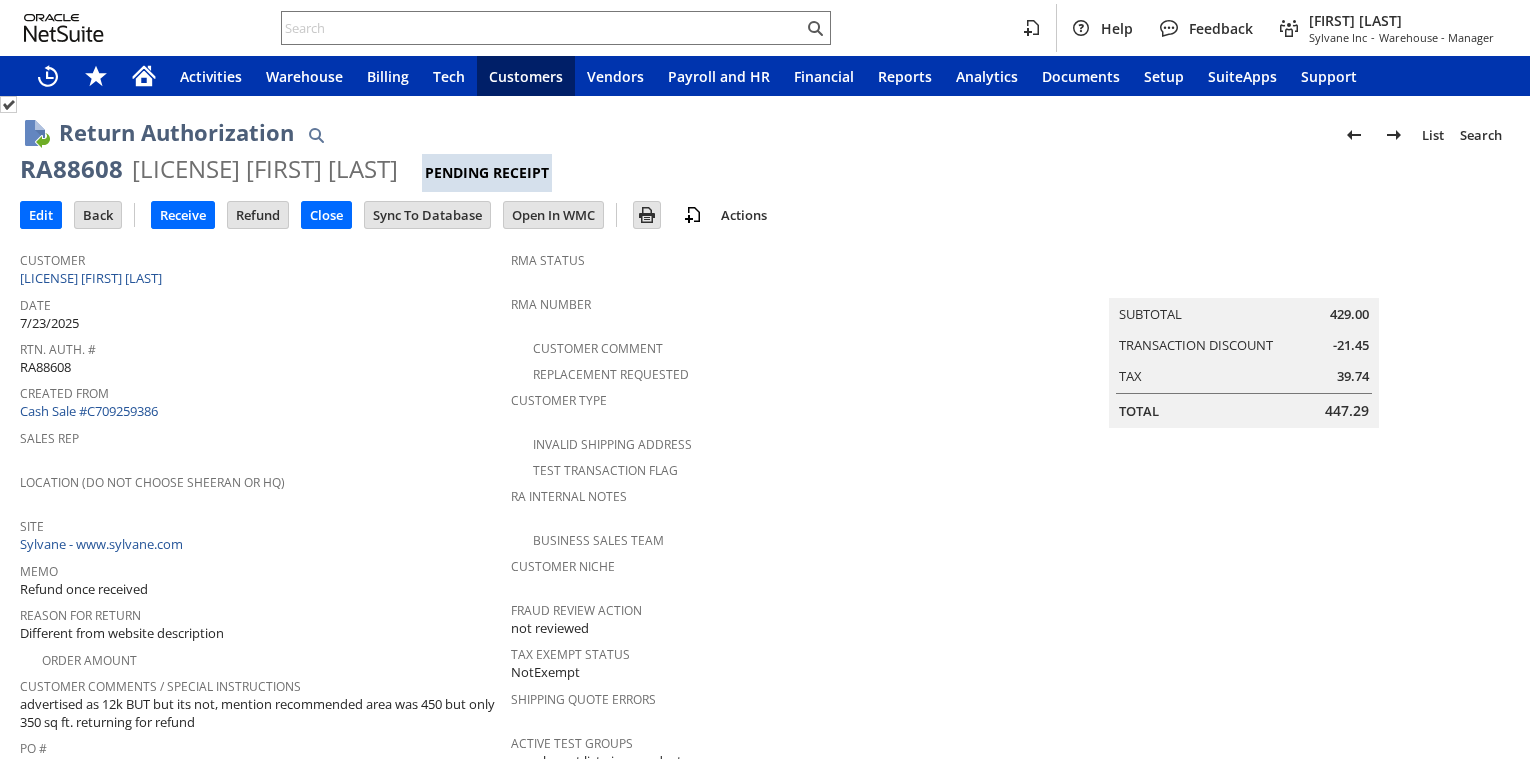 scroll, scrollTop: 0, scrollLeft: 0, axis: both 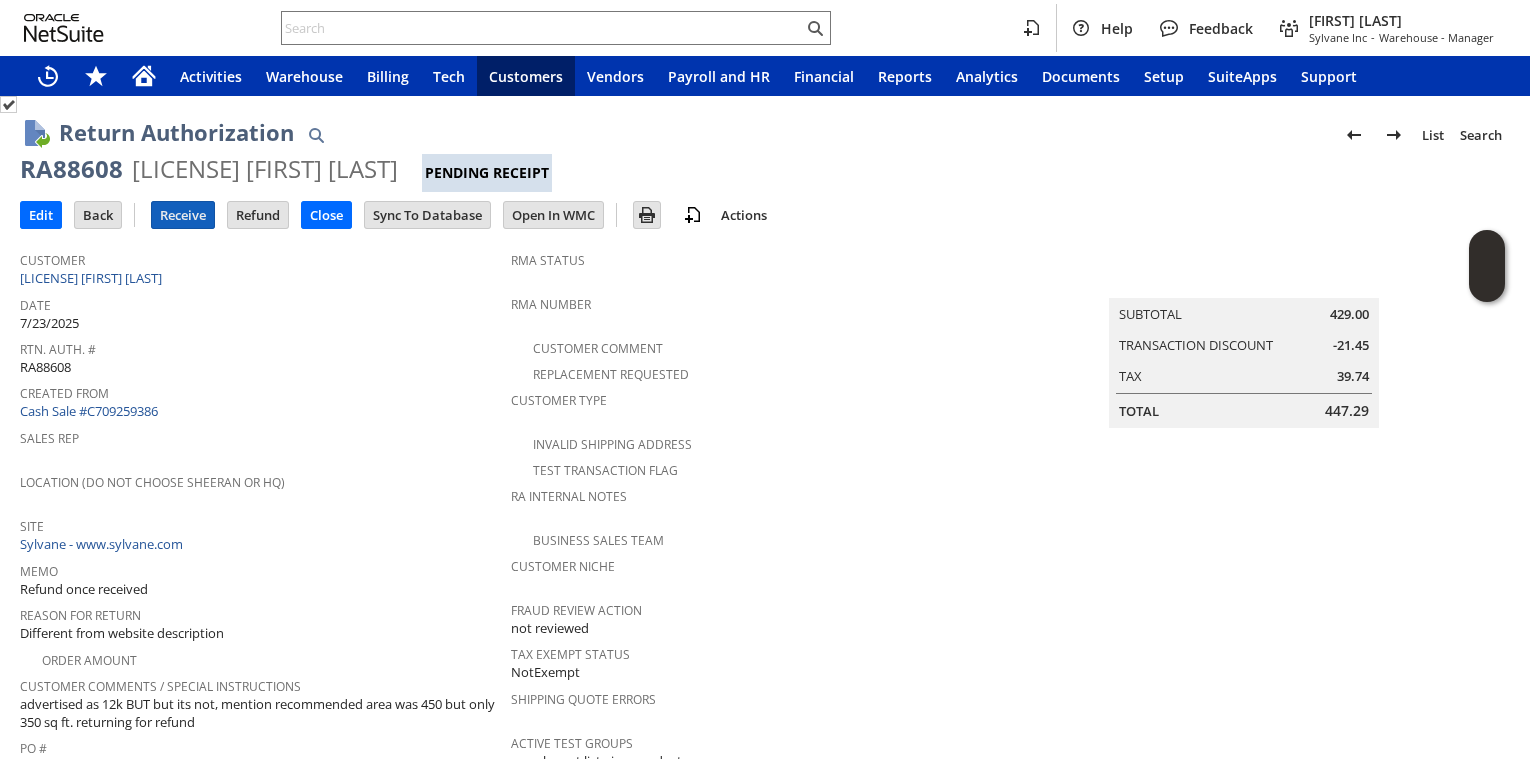 click on "Receive" at bounding box center (183, 215) 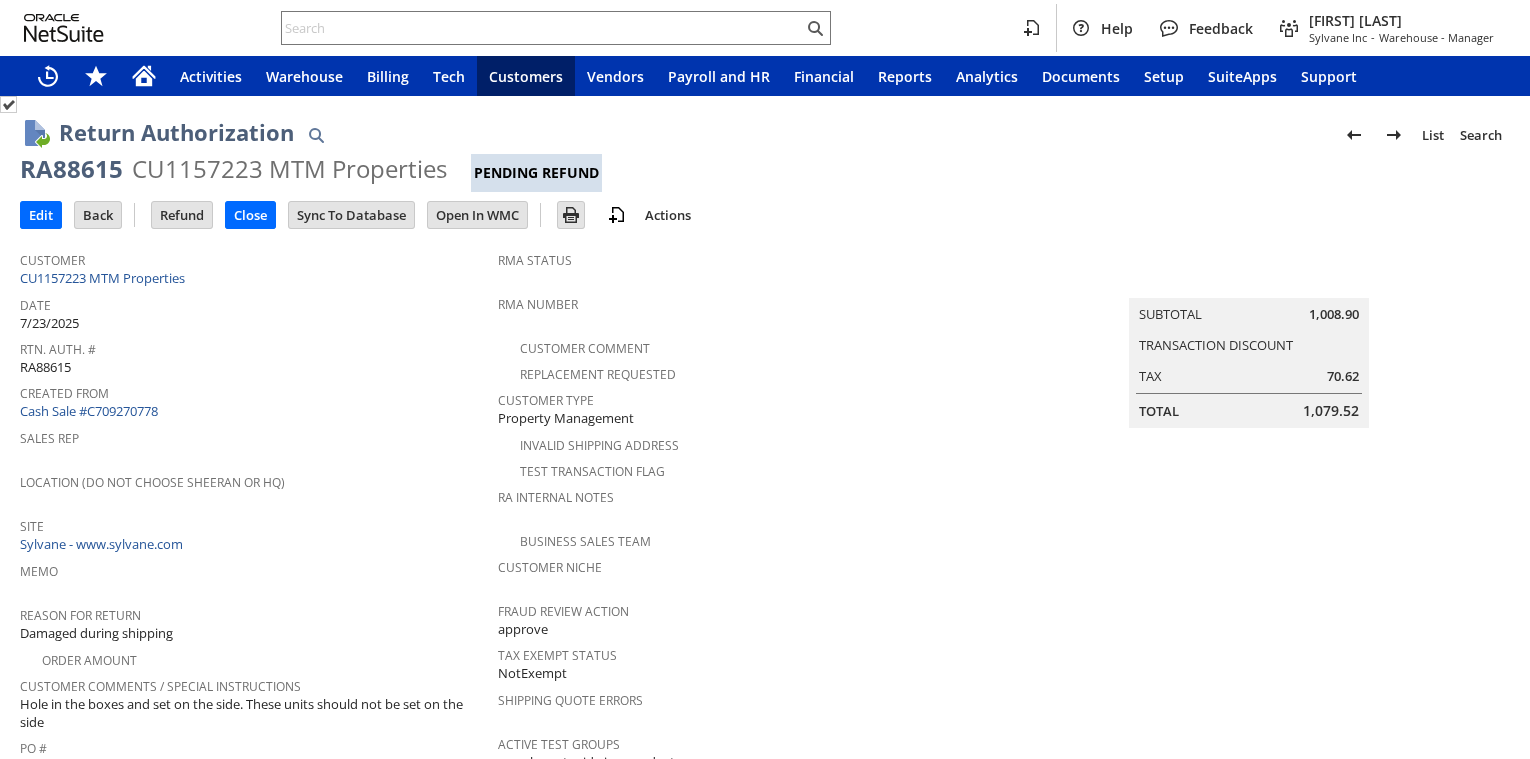 scroll, scrollTop: 0, scrollLeft: 0, axis: both 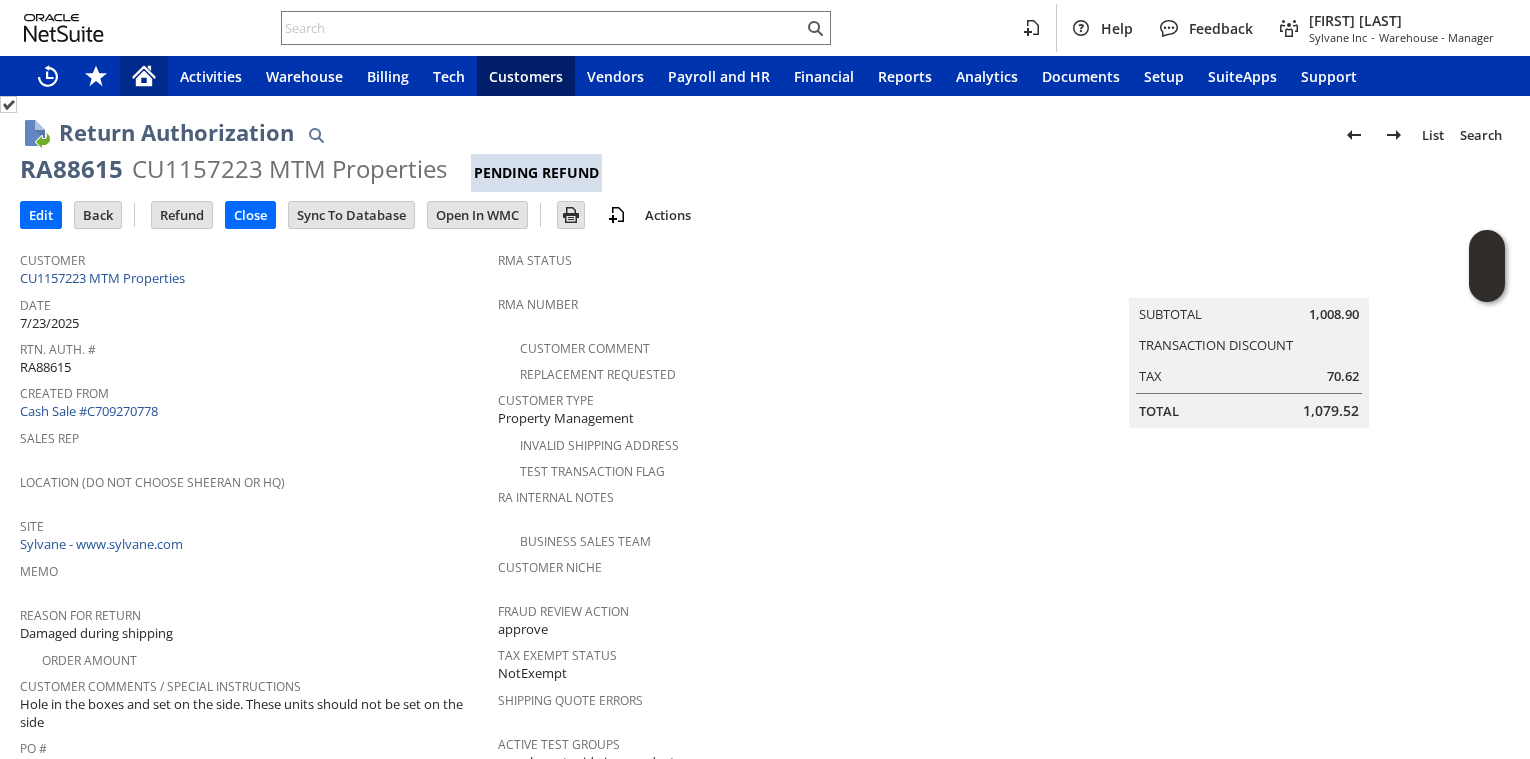 click 